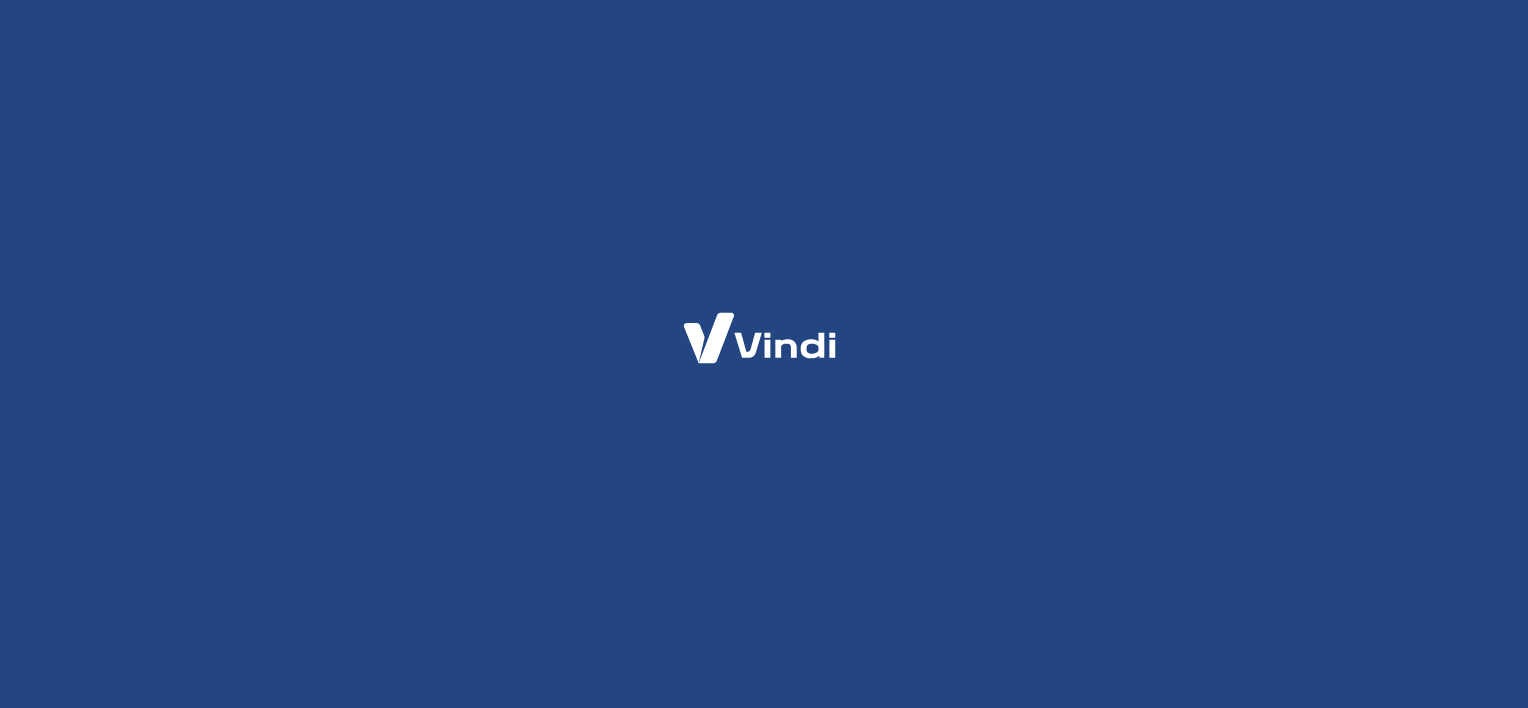scroll, scrollTop: 0, scrollLeft: 0, axis: both 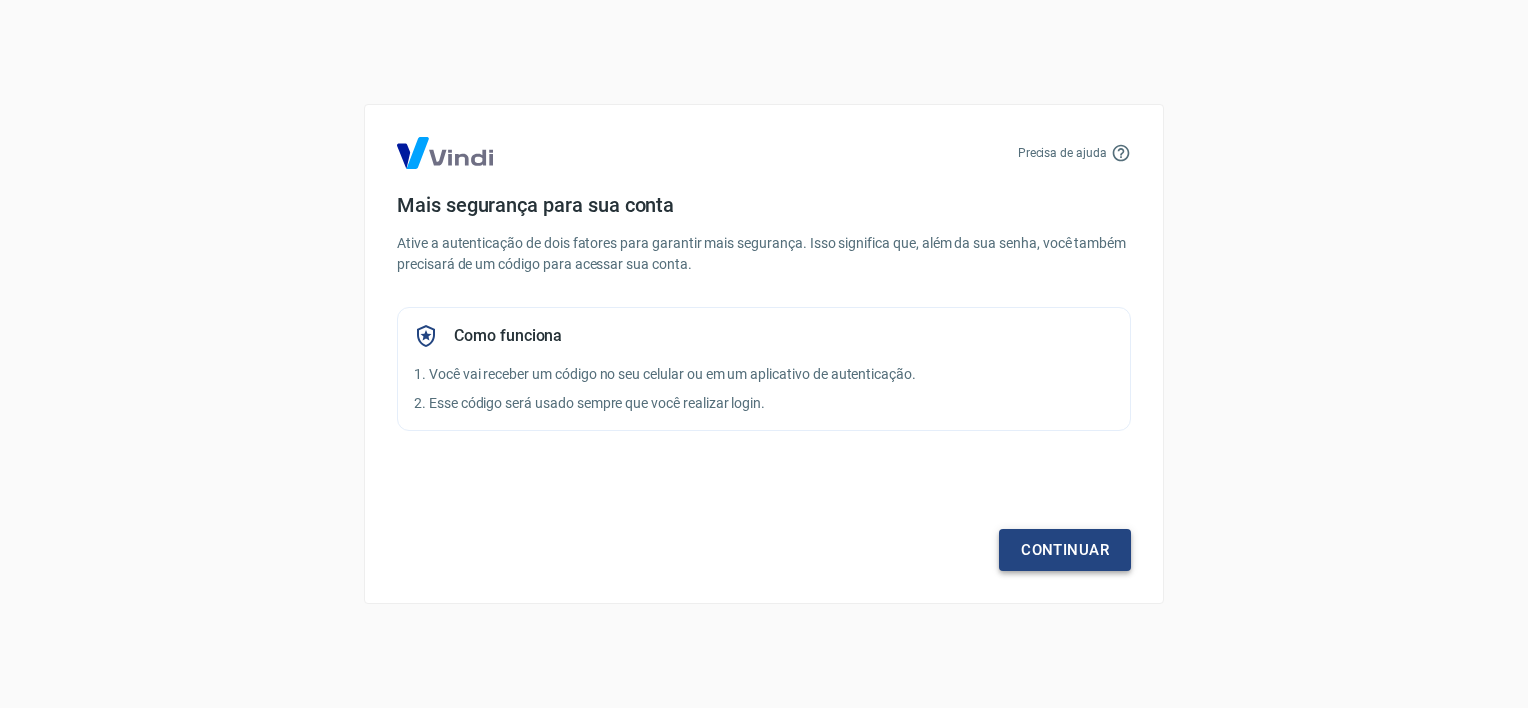 click on "Continuar" at bounding box center [1065, 550] 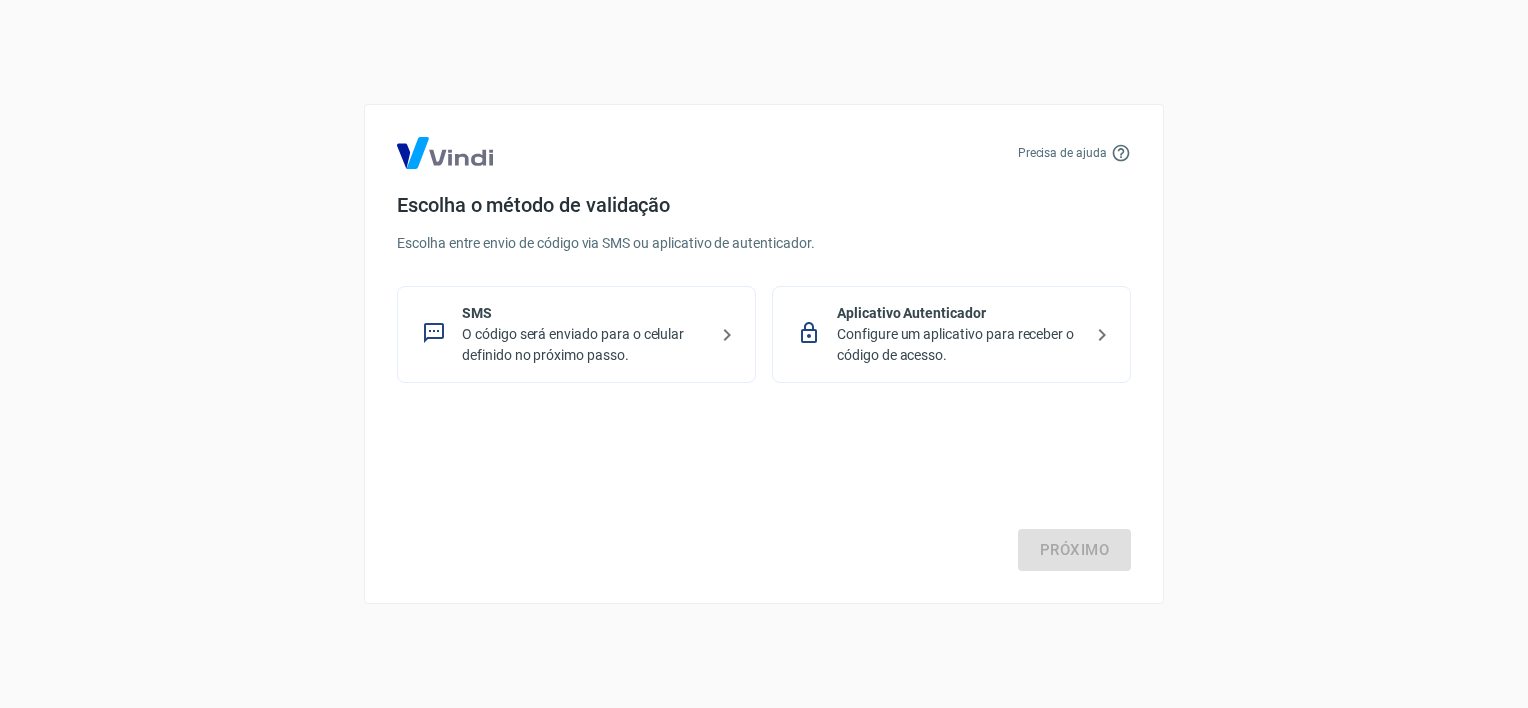 click on "O código será enviado para o celular definido no próximo passo." at bounding box center [584, 345] 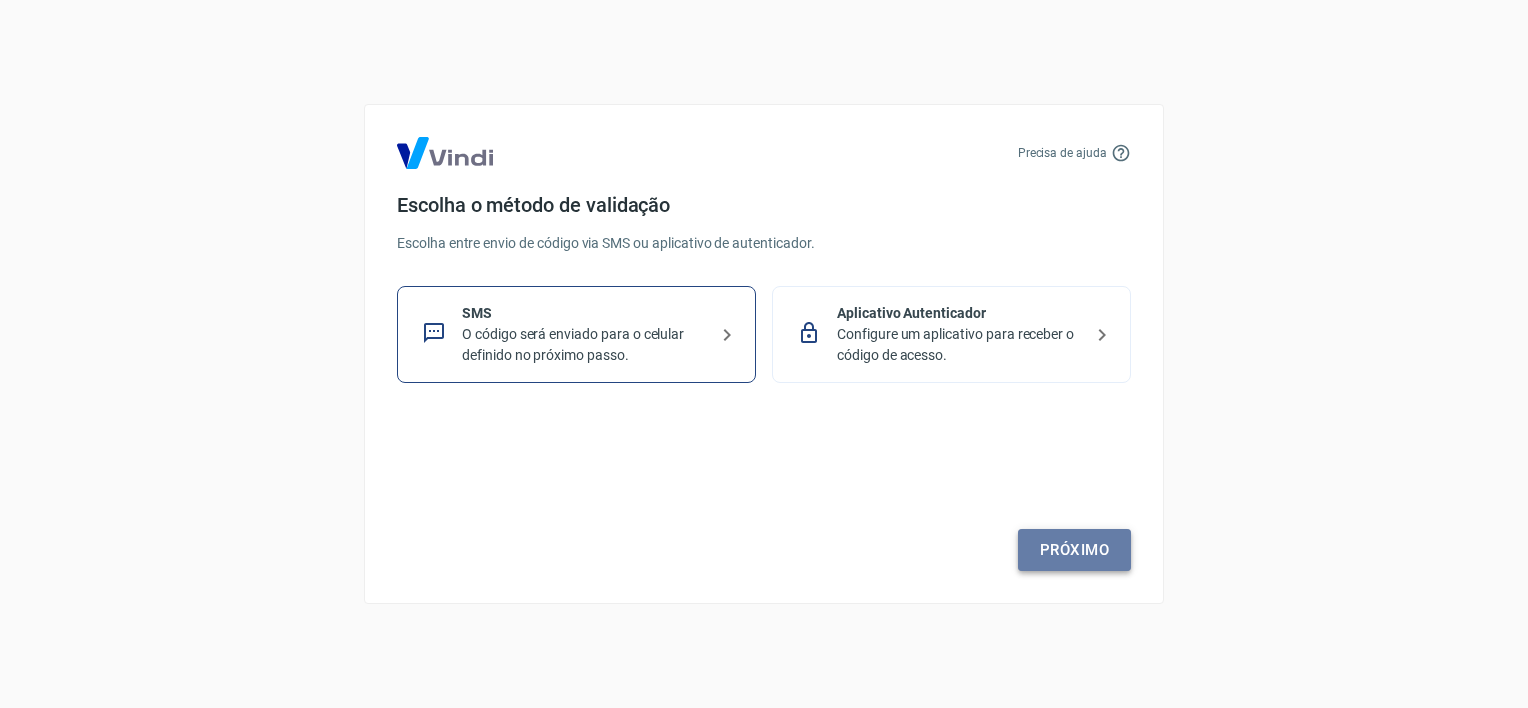 click on "Próximo" at bounding box center (1074, 550) 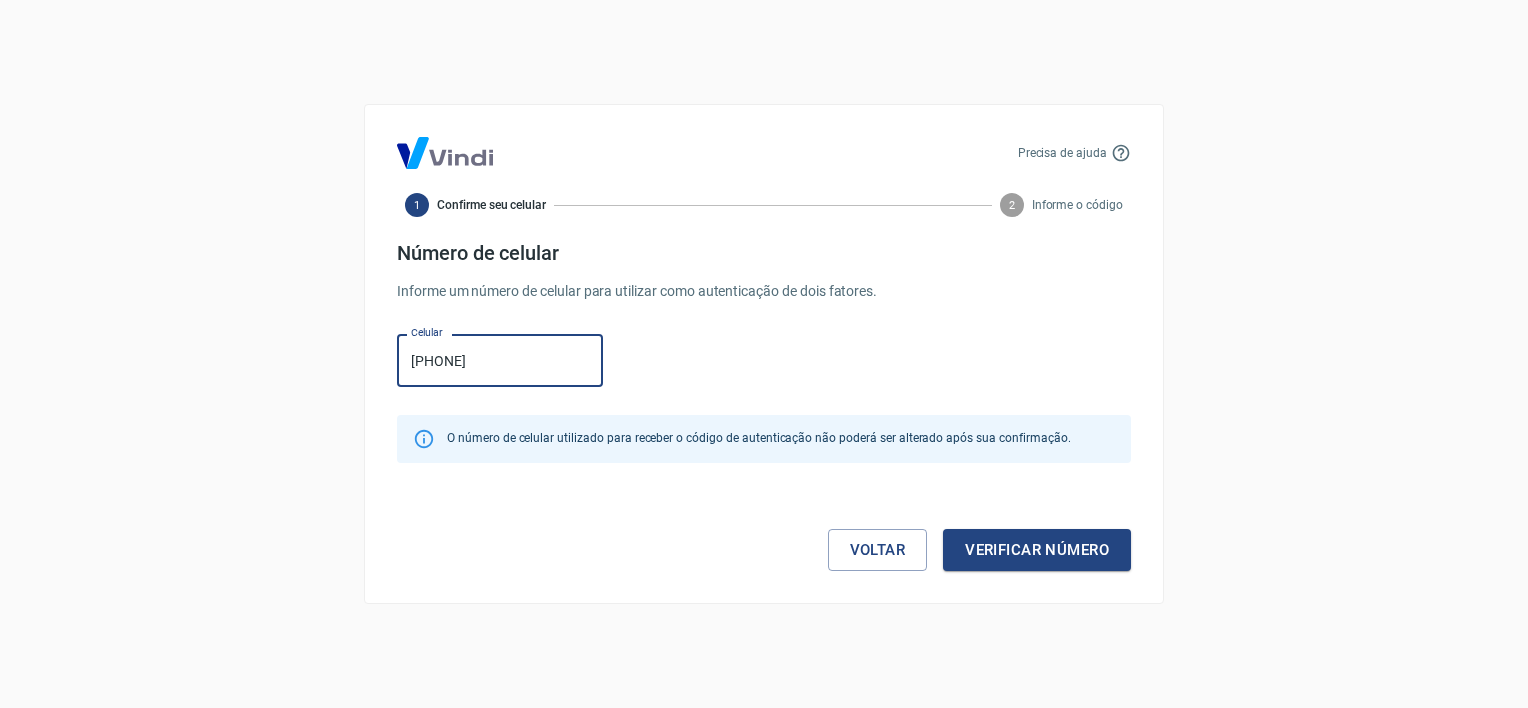 type on "[PHONE]" 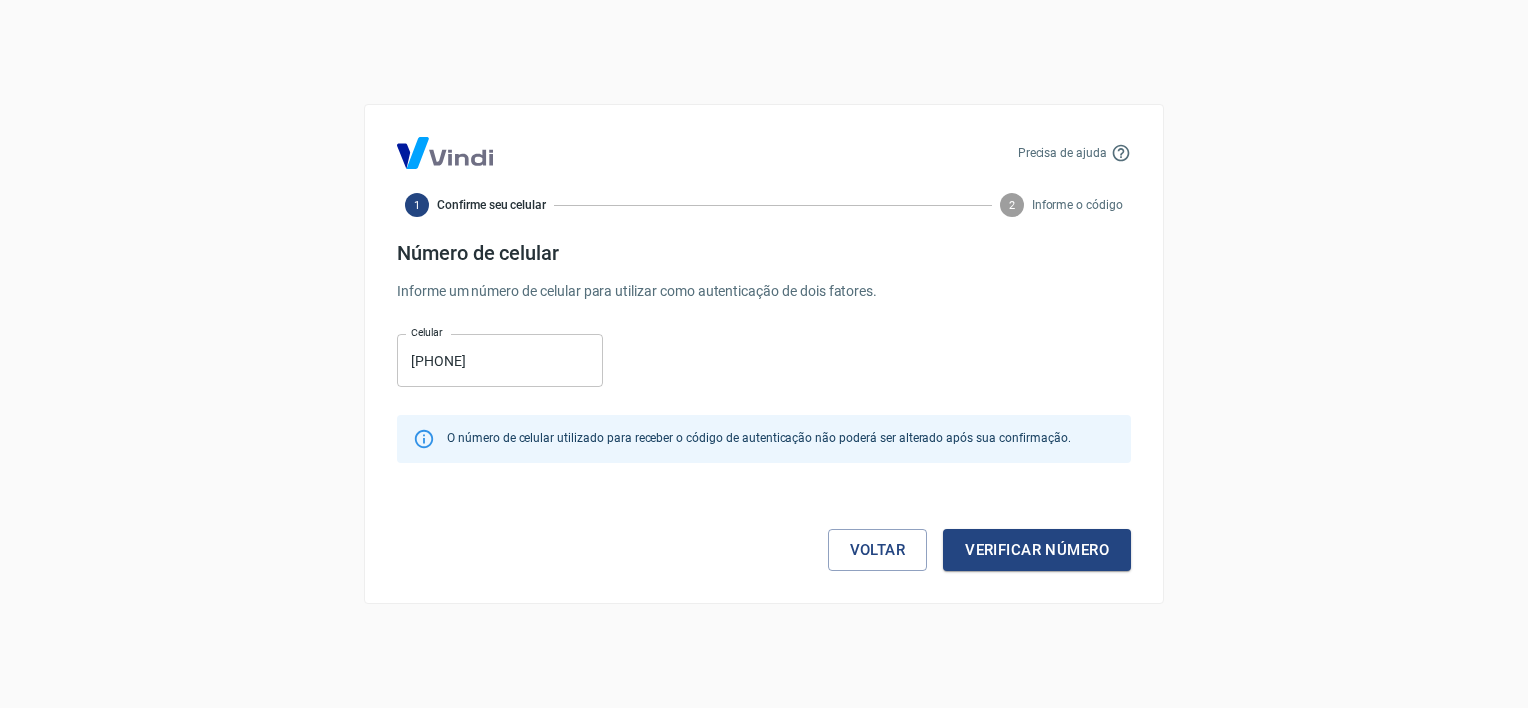 click on "Voltar Verificar número" at bounding box center (764, 529) 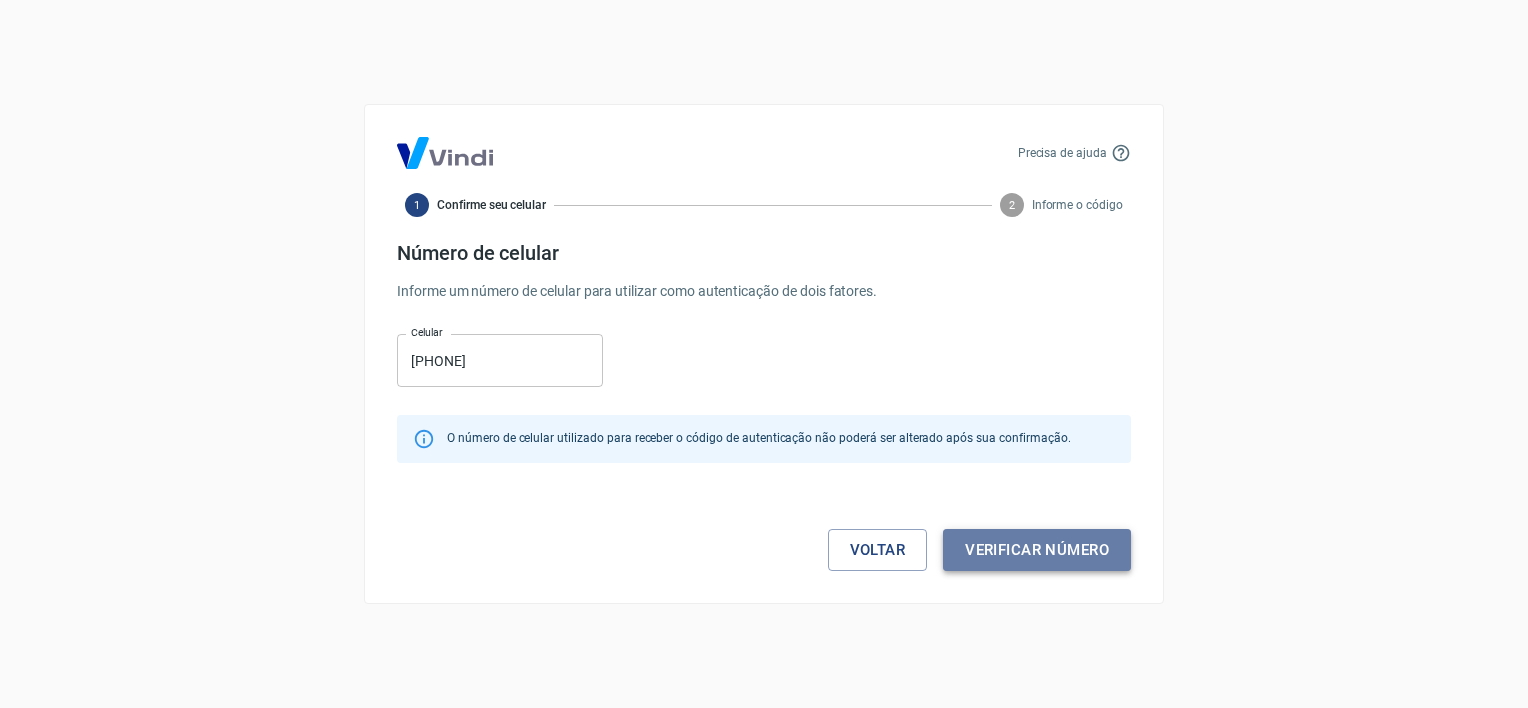 click on "Verificar número" at bounding box center (1037, 550) 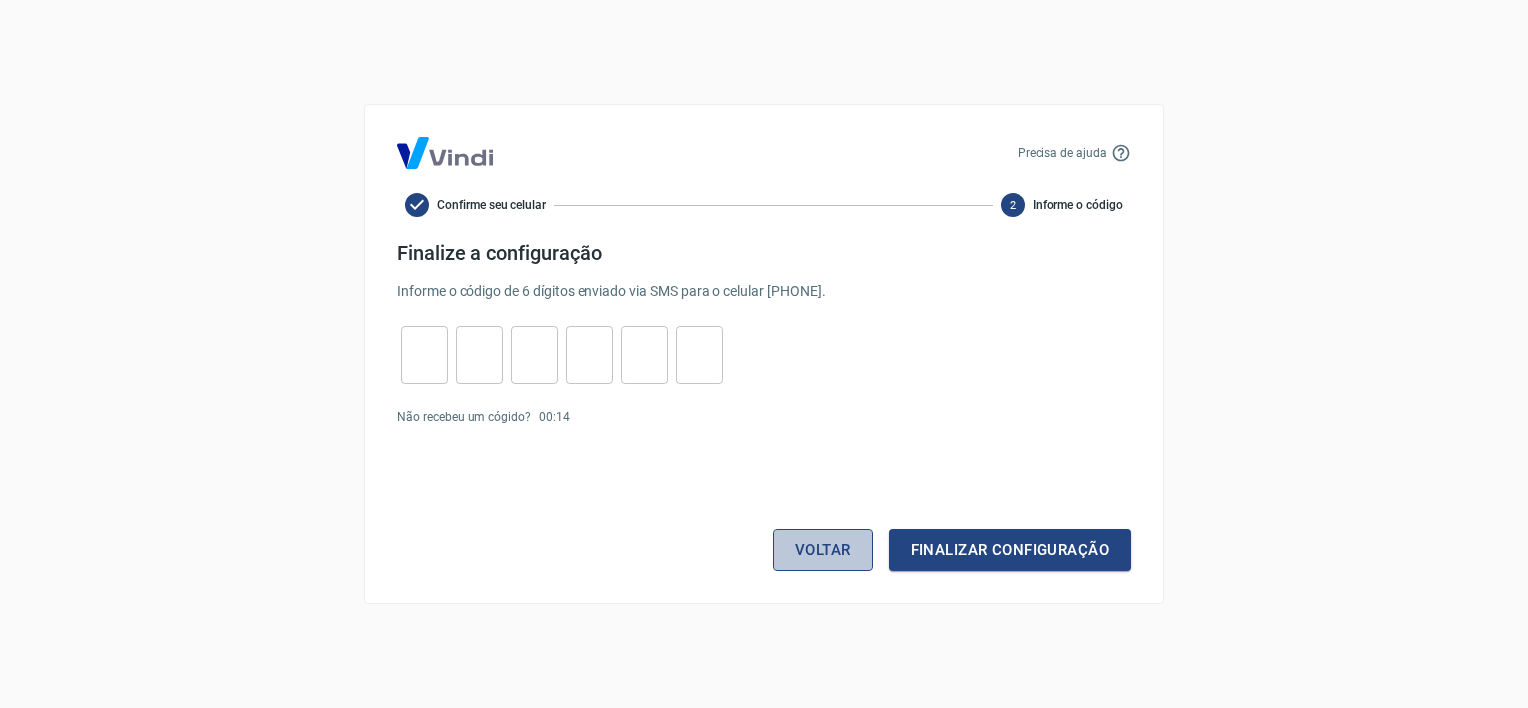 click on "Voltar" at bounding box center (823, 550) 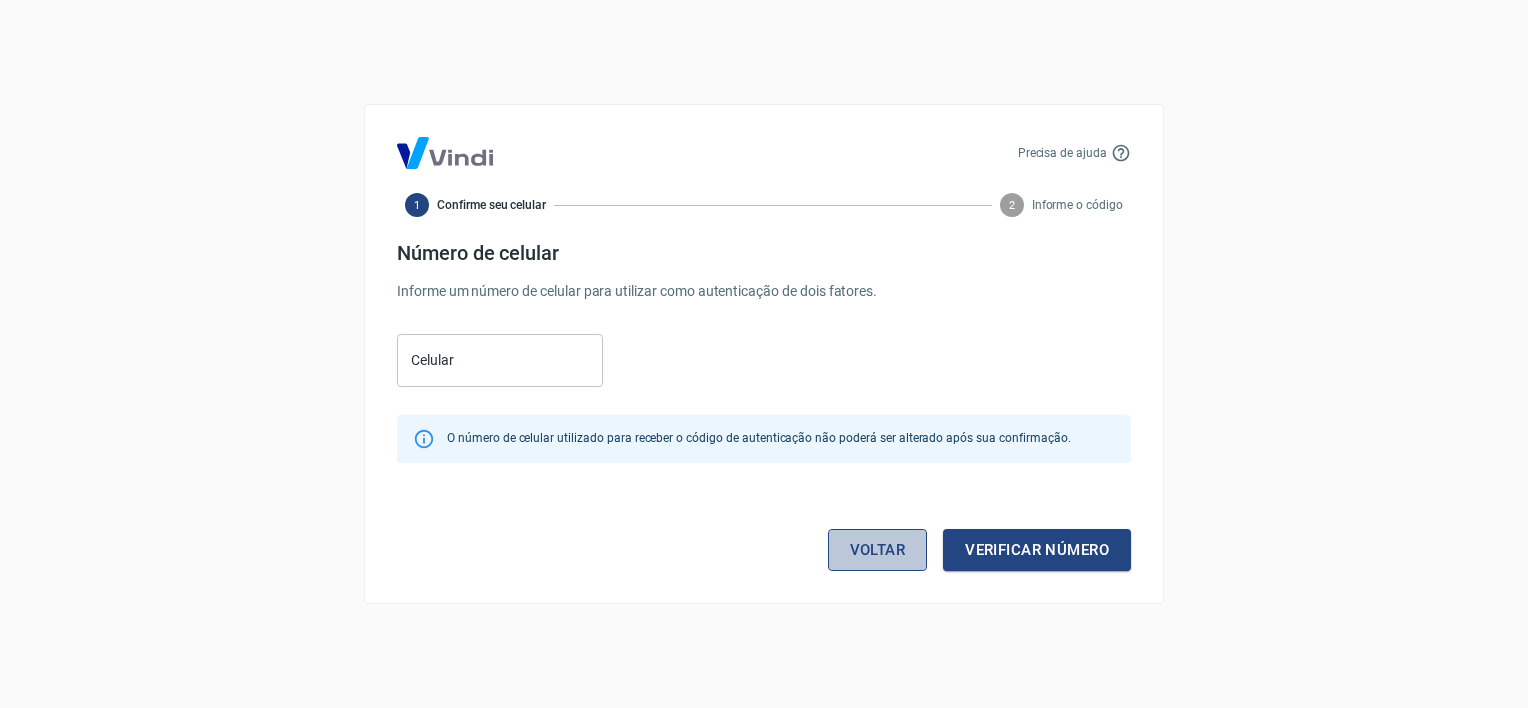 click on "Voltar" at bounding box center [878, 550] 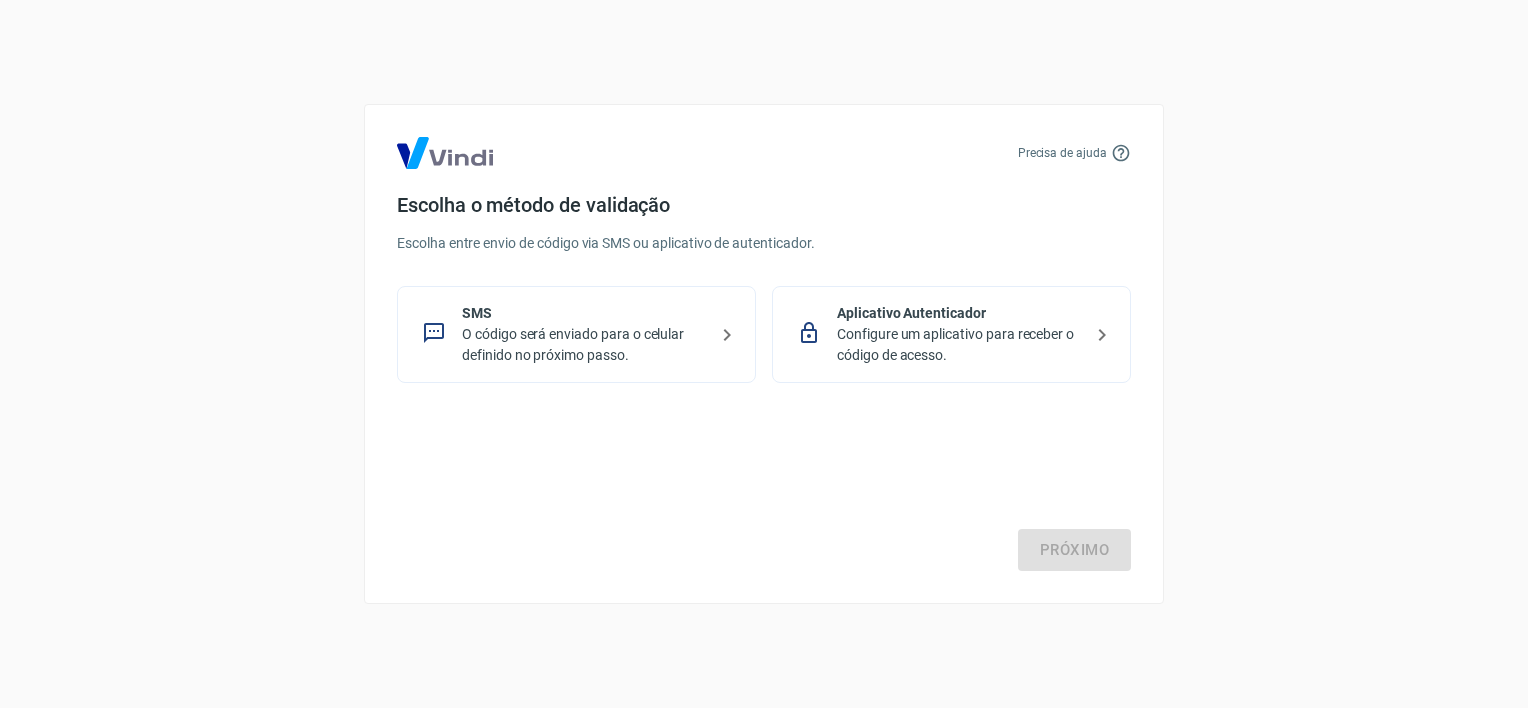 click on "Aplicativo Autenticador" at bounding box center [959, 313] 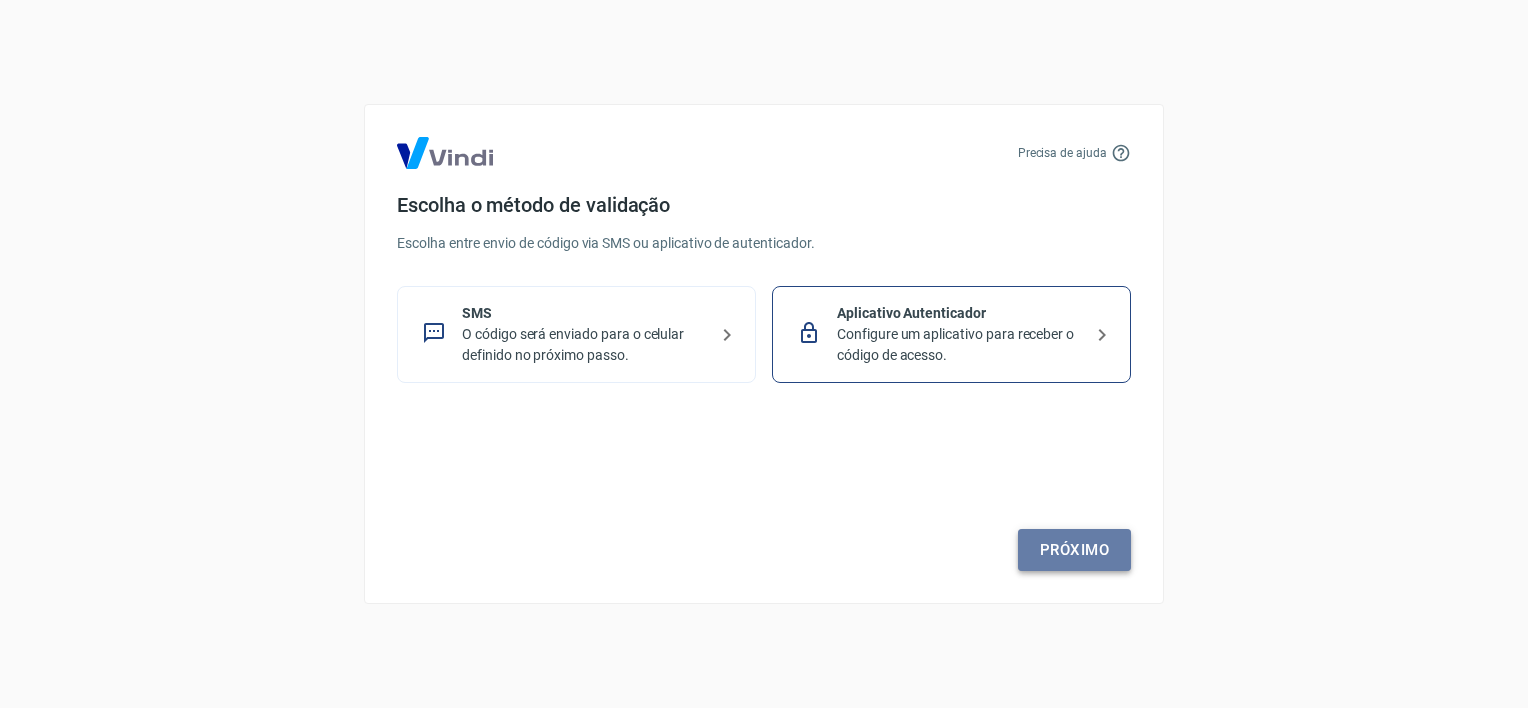 click on "Próximo" at bounding box center [1074, 550] 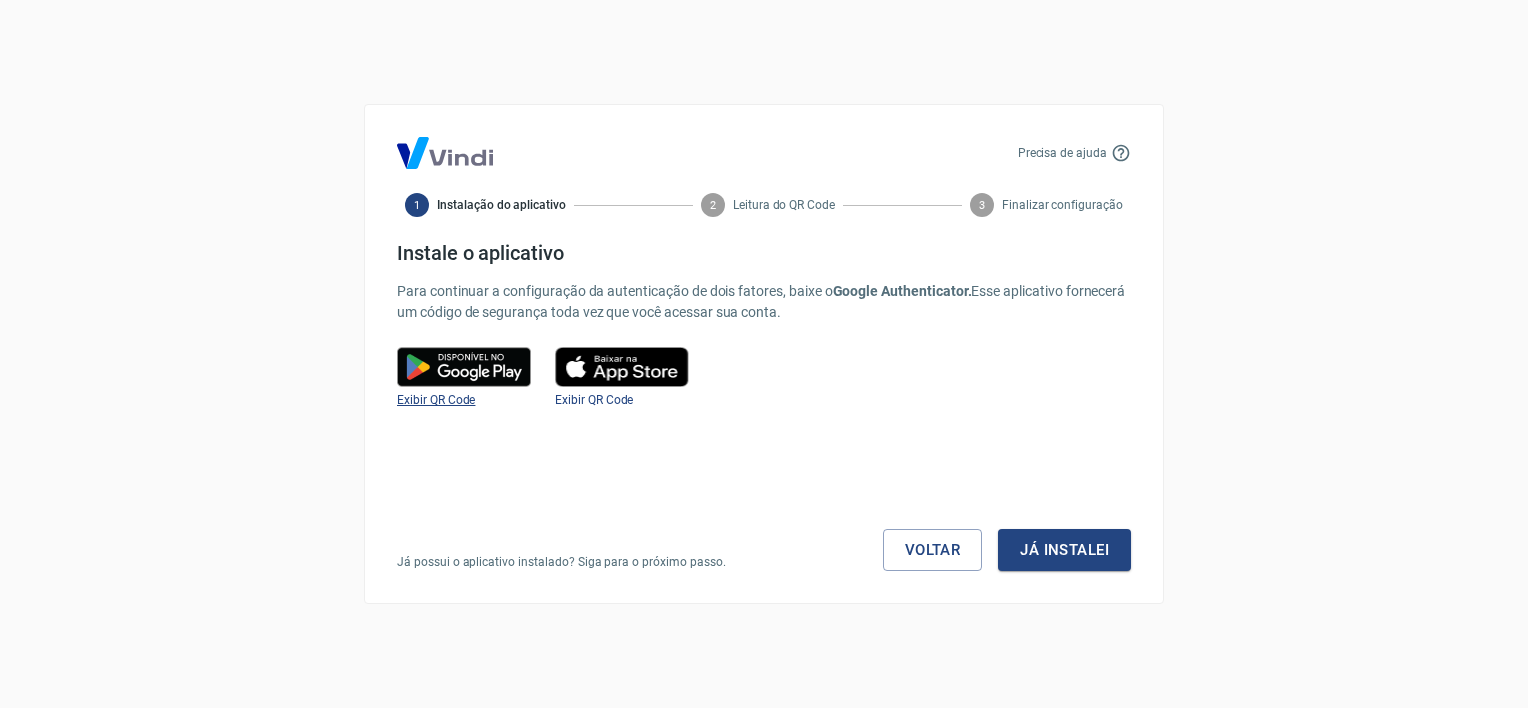 click on "Exibir QR Code" at bounding box center [436, 400] 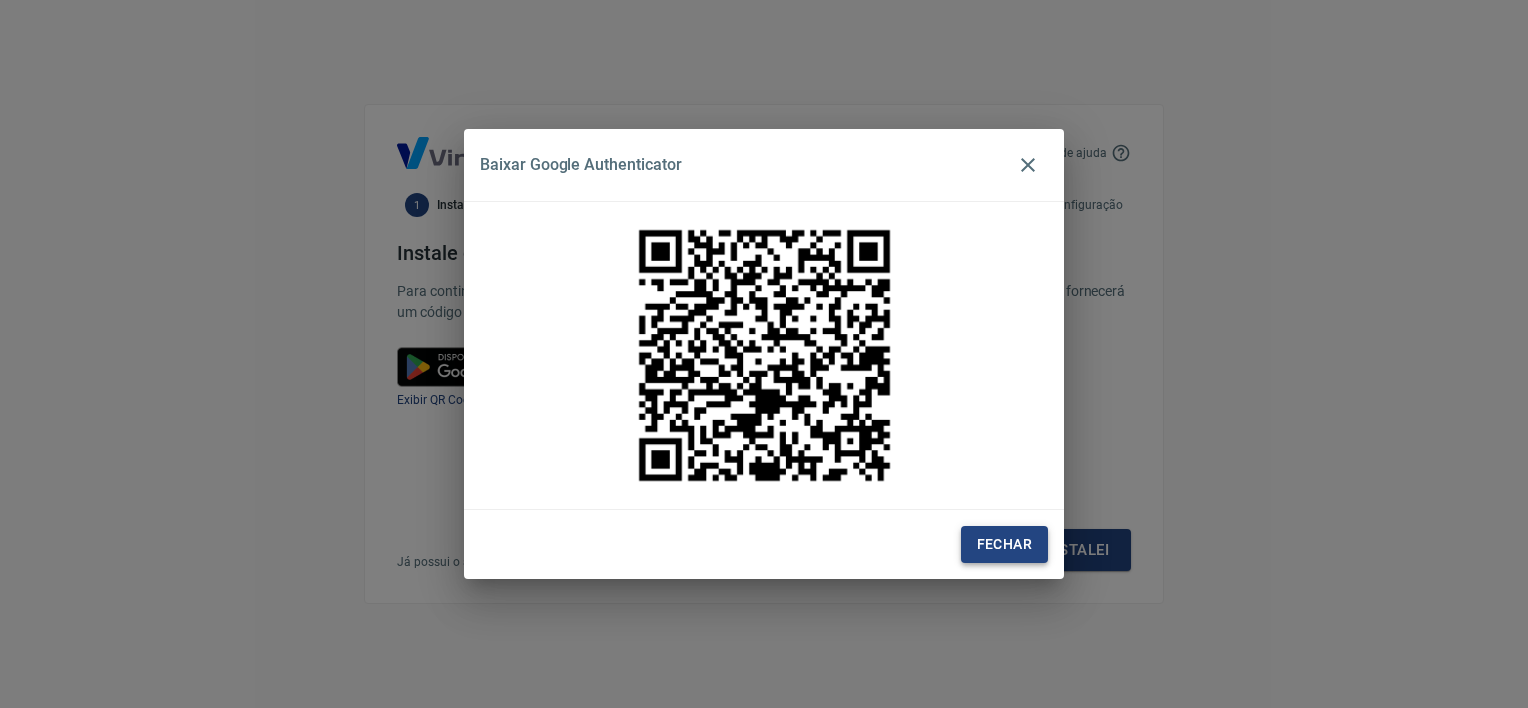 click on "Fechar" at bounding box center [1004, 544] 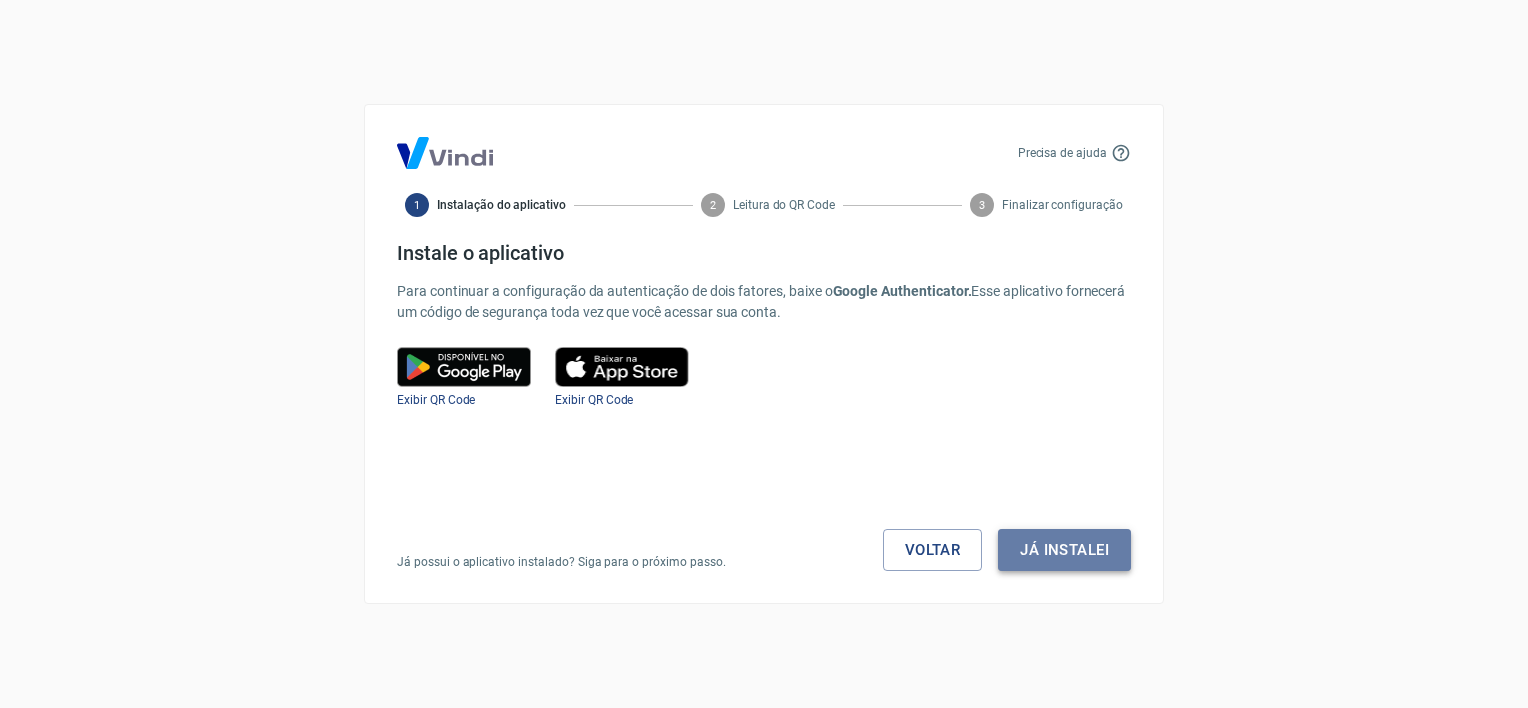 click on "Já instalei" at bounding box center [1064, 550] 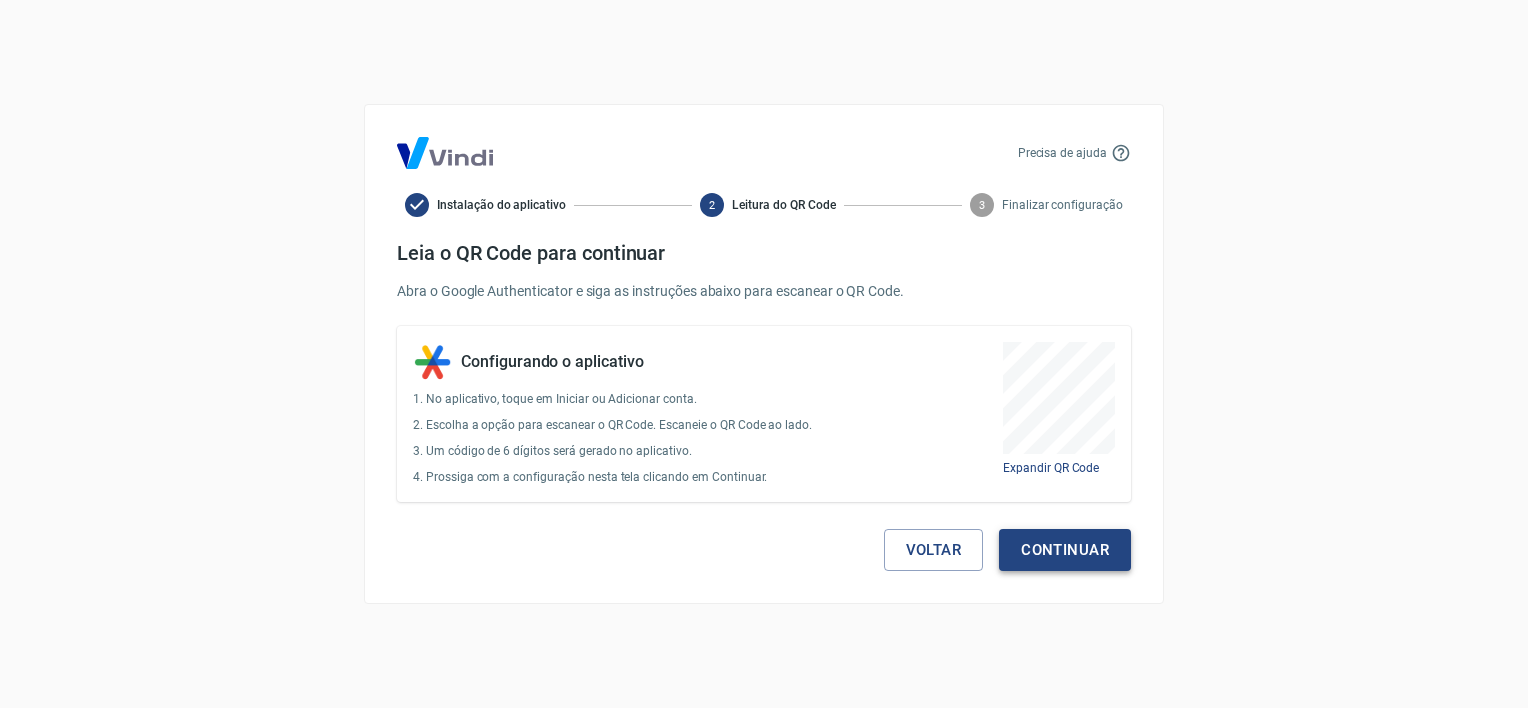 click on "Continuar" at bounding box center [1065, 550] 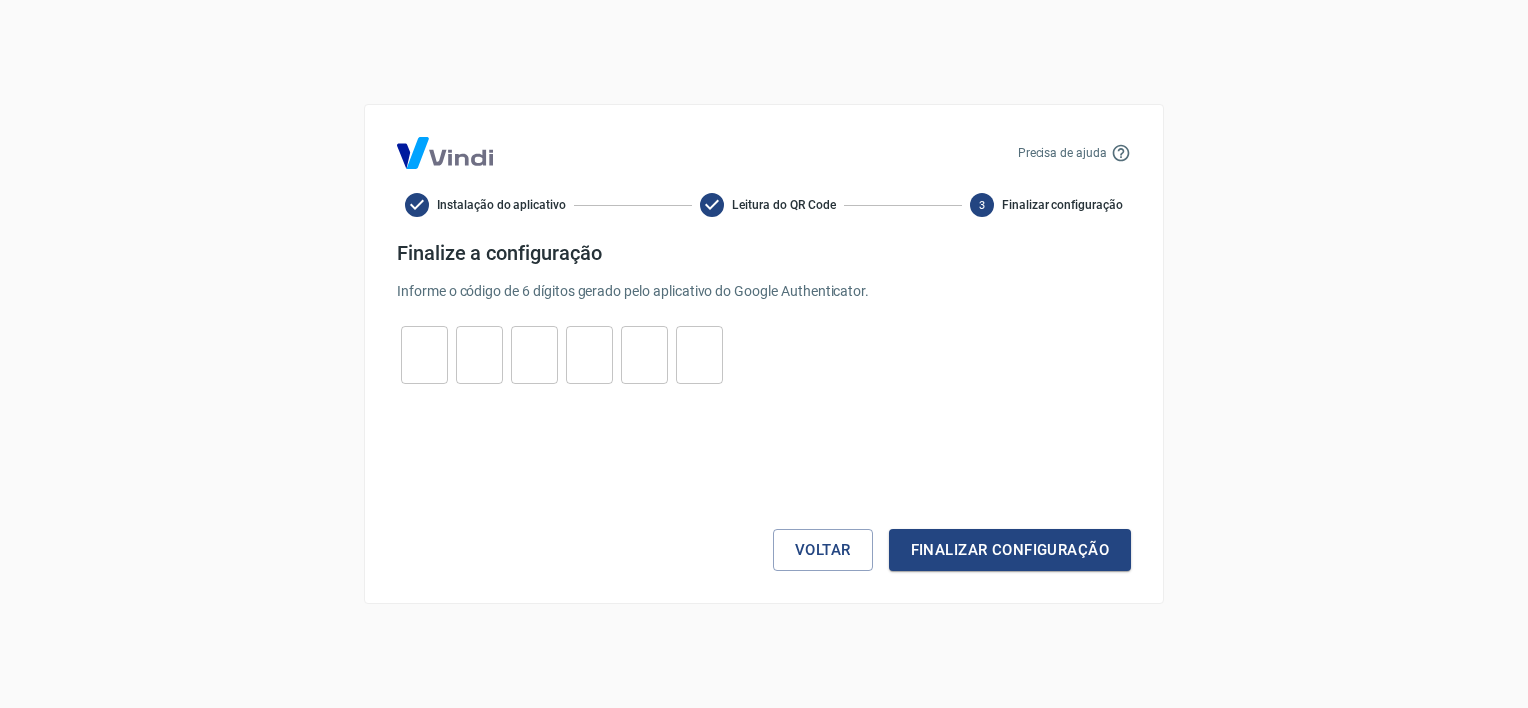 click at bounding box center [424, 355] 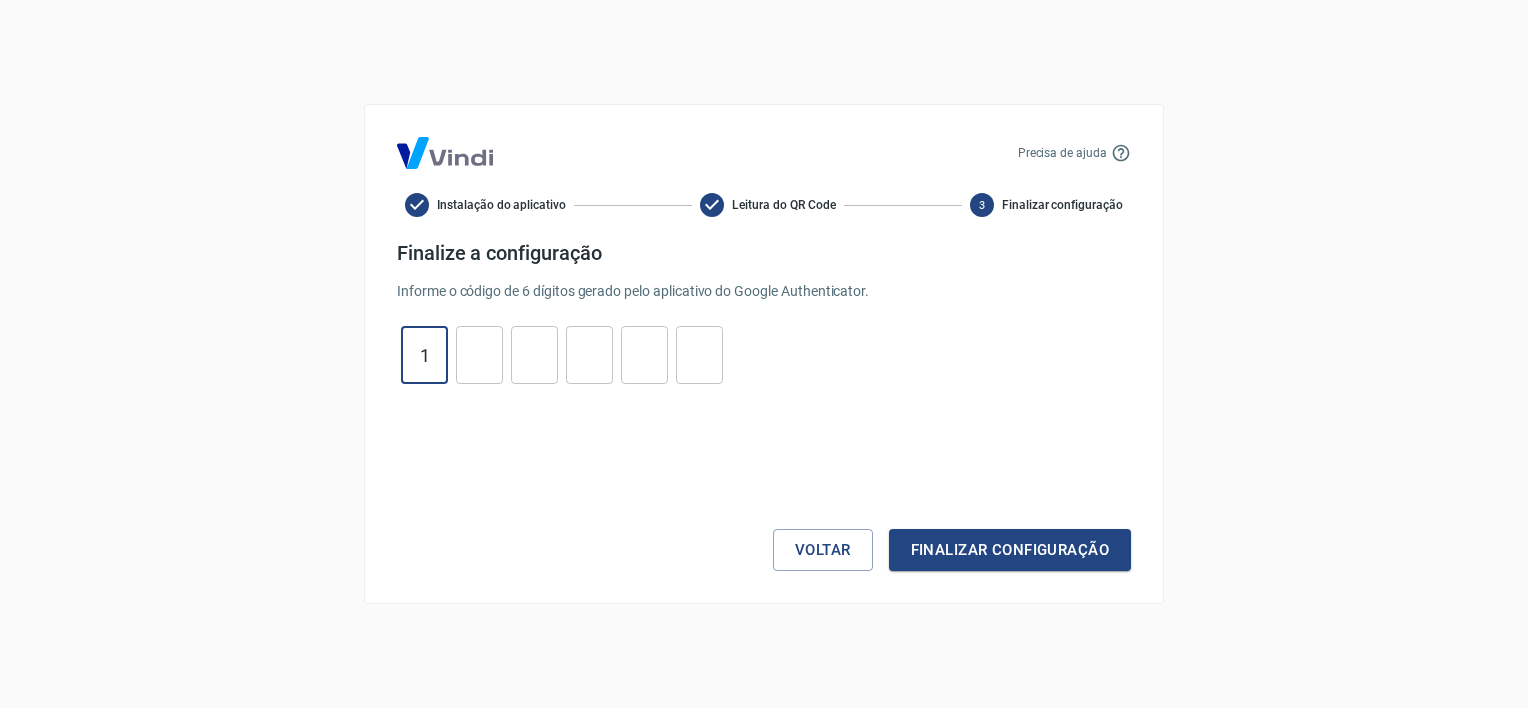 type on "1" 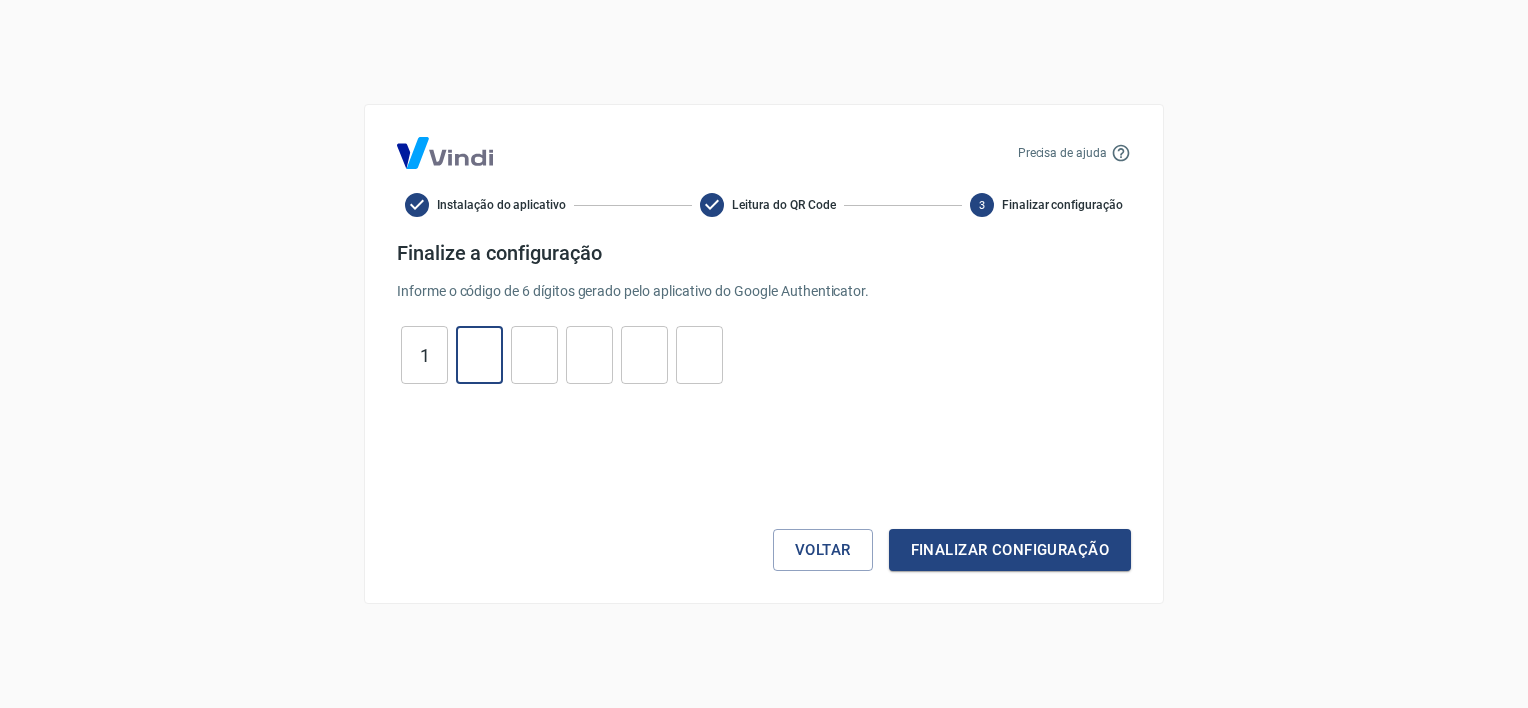 type on "9" 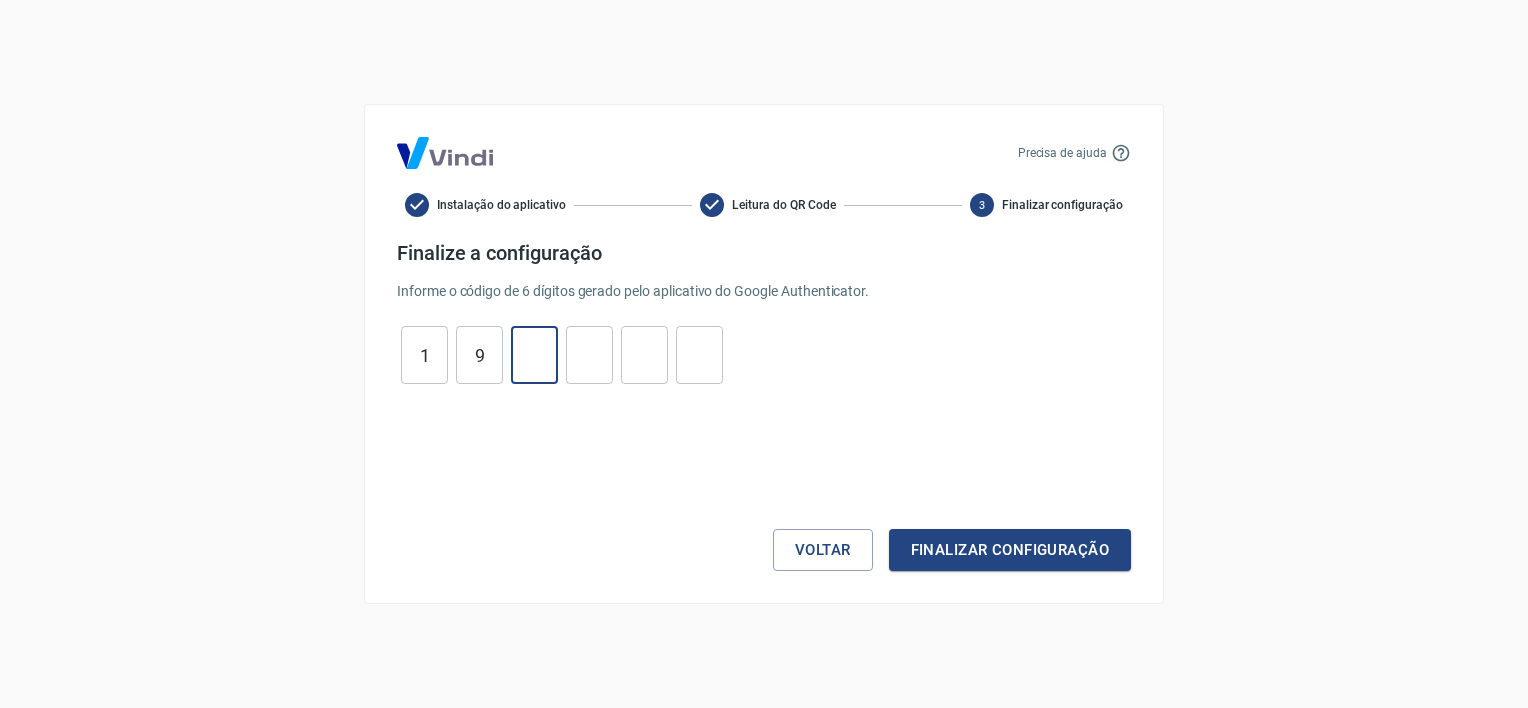 type on "3" 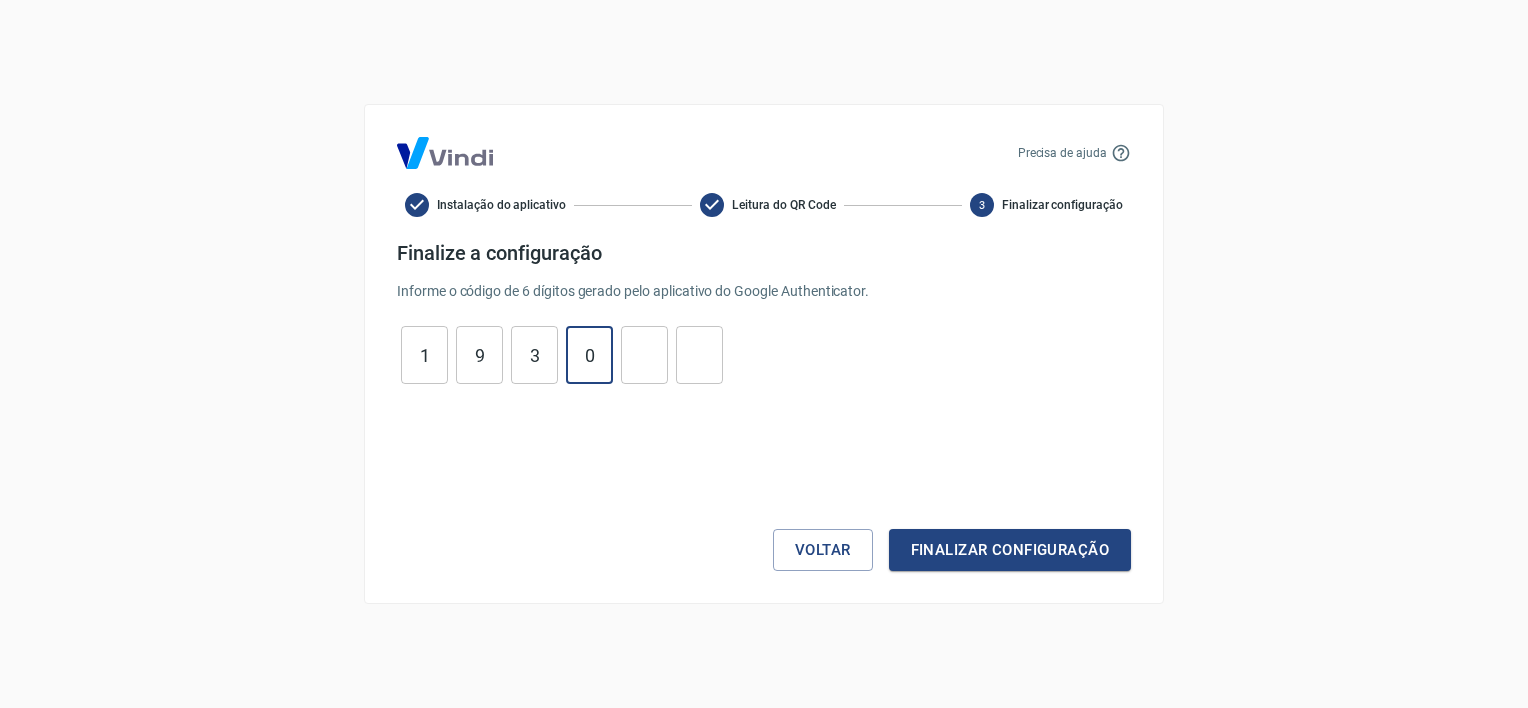 type on "0" 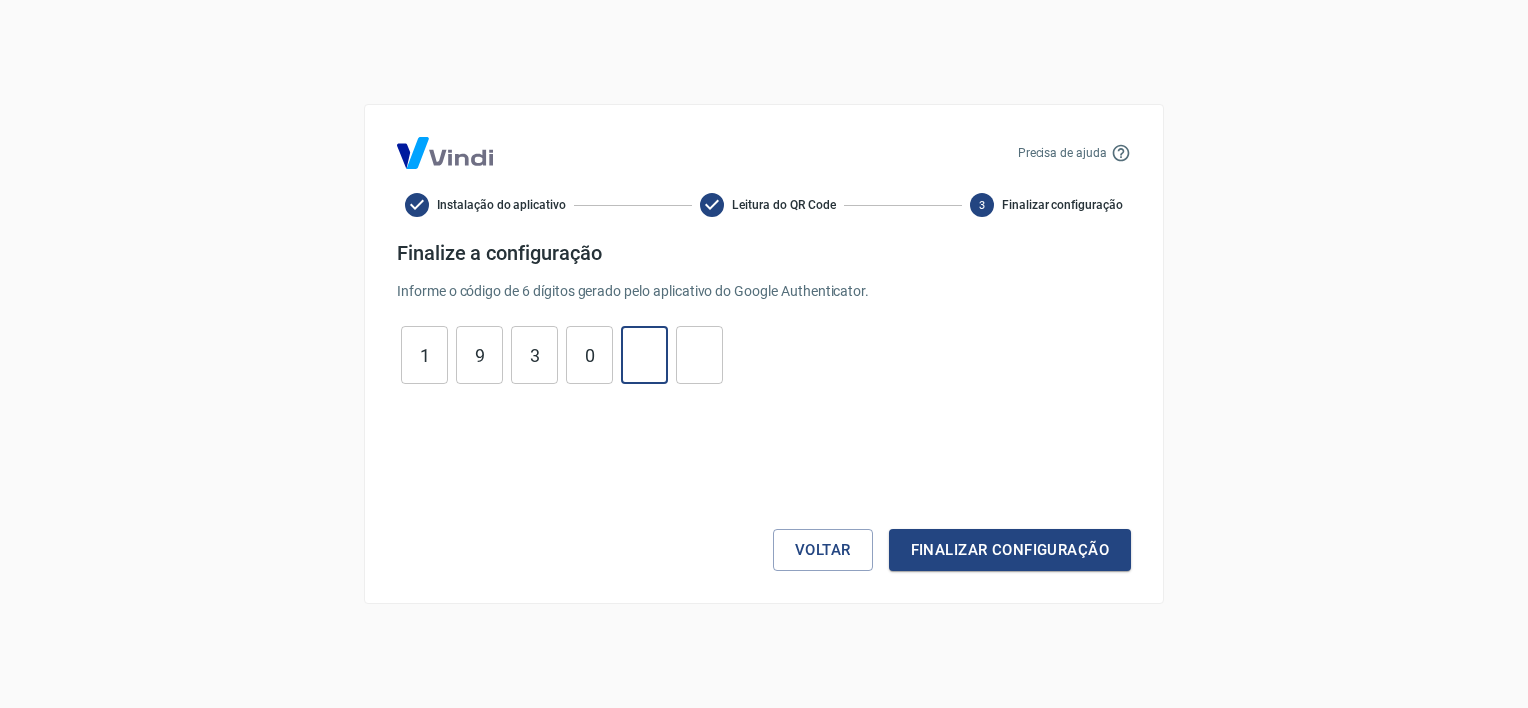 type on "2" 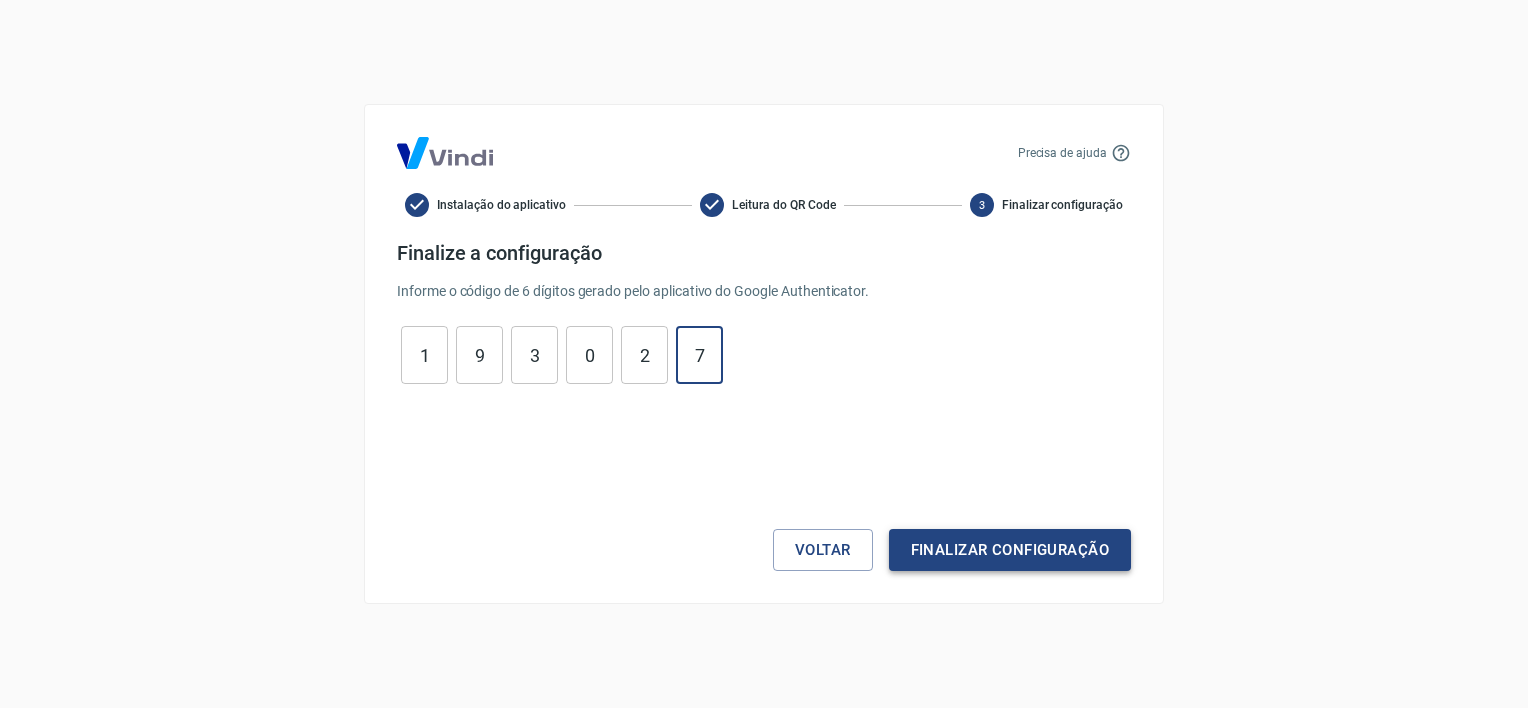 type on "7" 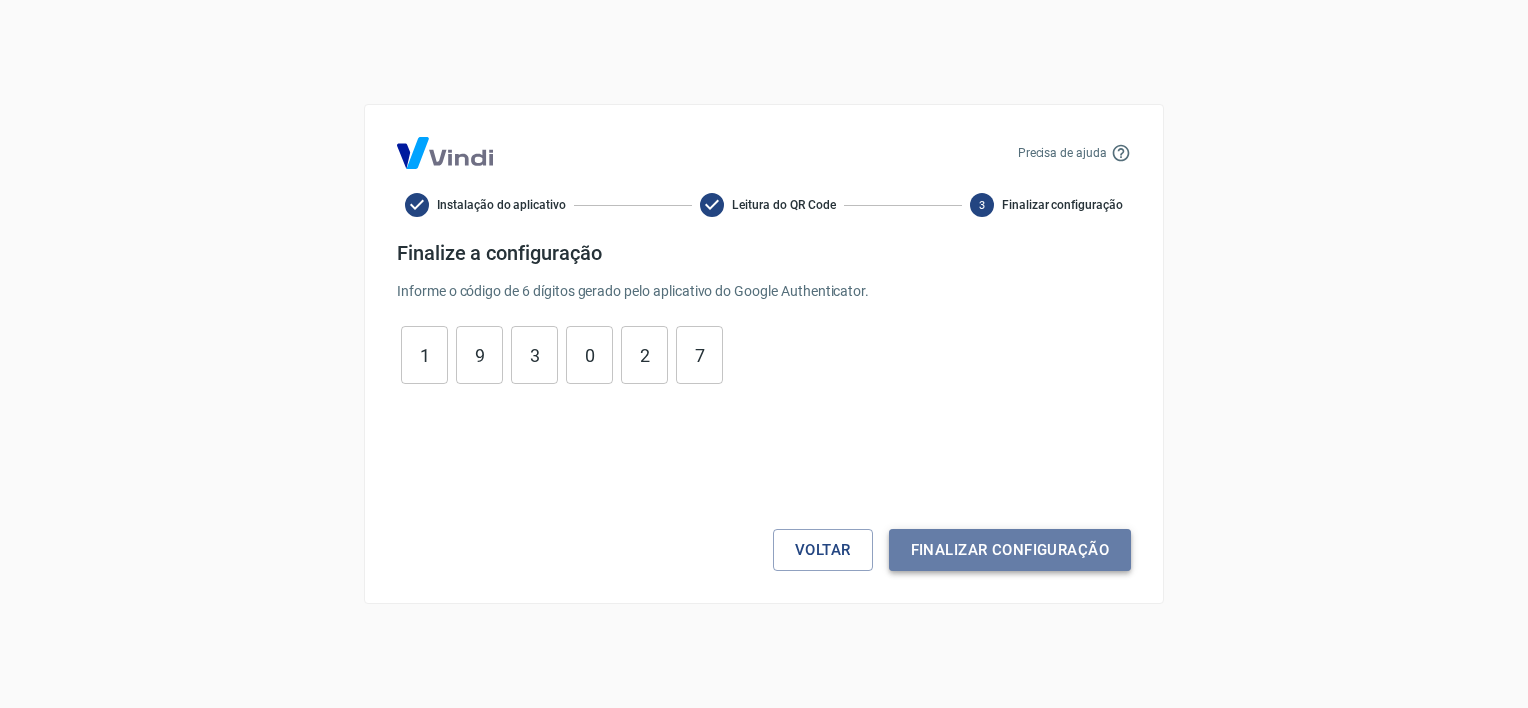 click on "Finalizar configuração" at bounding box center [1010, 550] 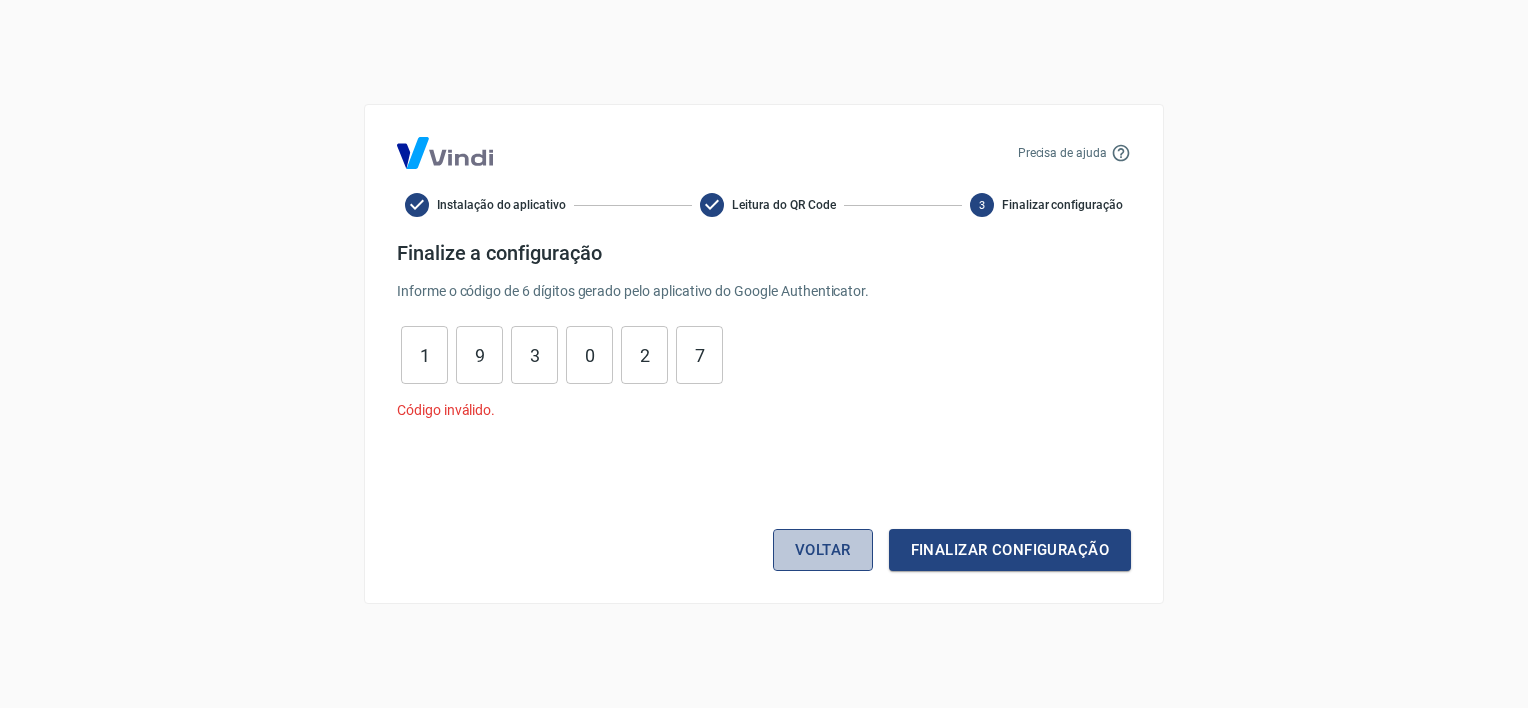 click on "Voltar" at bounding box center [823, 550] 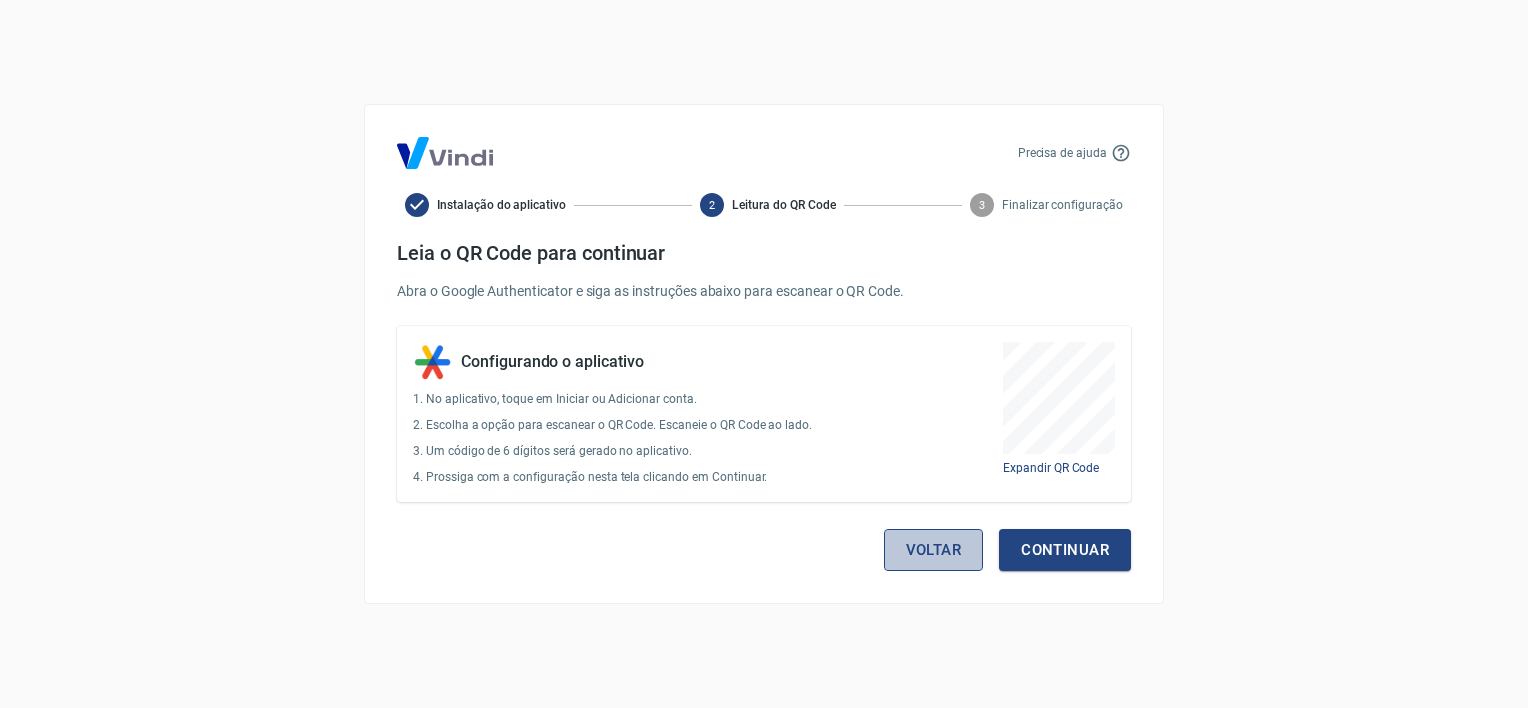 click on "Voltar" at bounding box center [934, 550] 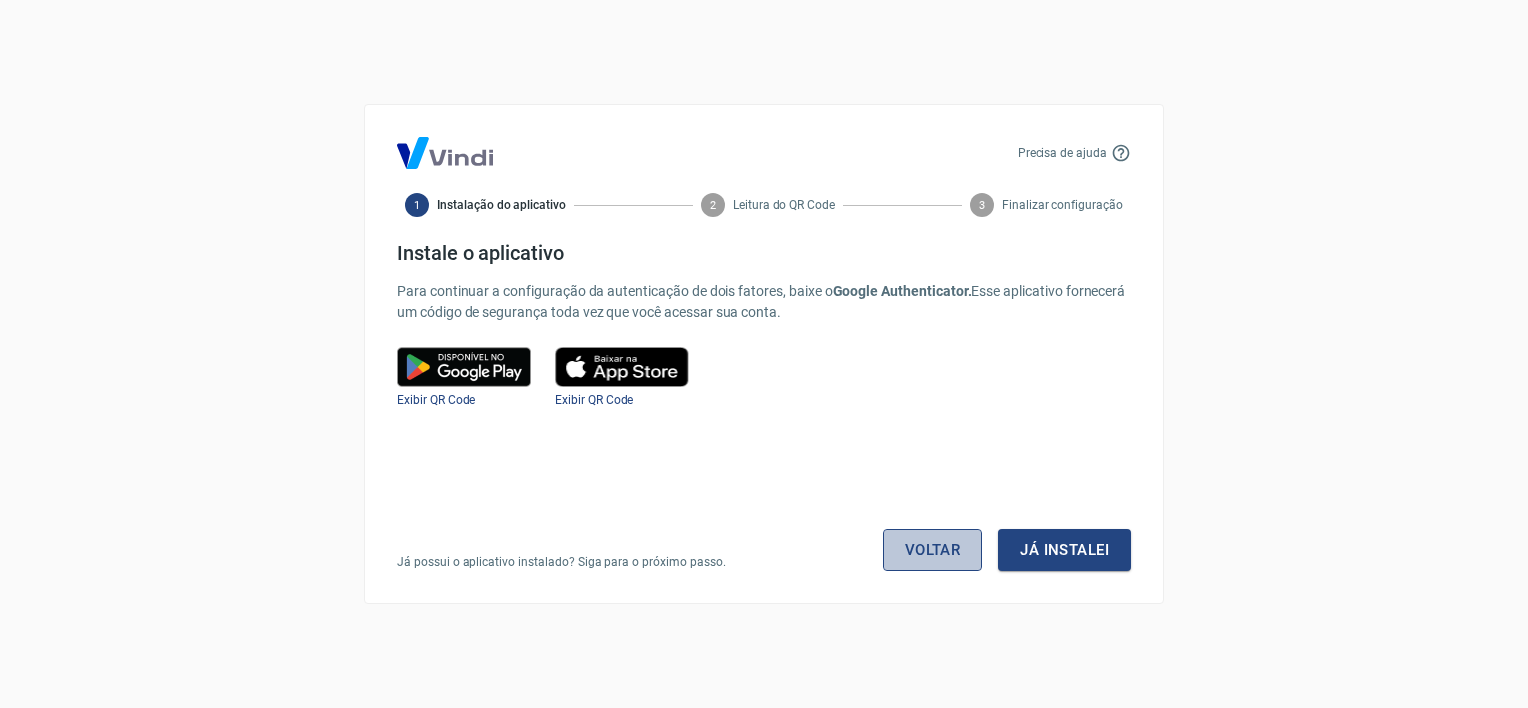 click on "Voltar" at bounding box center [933, 550] 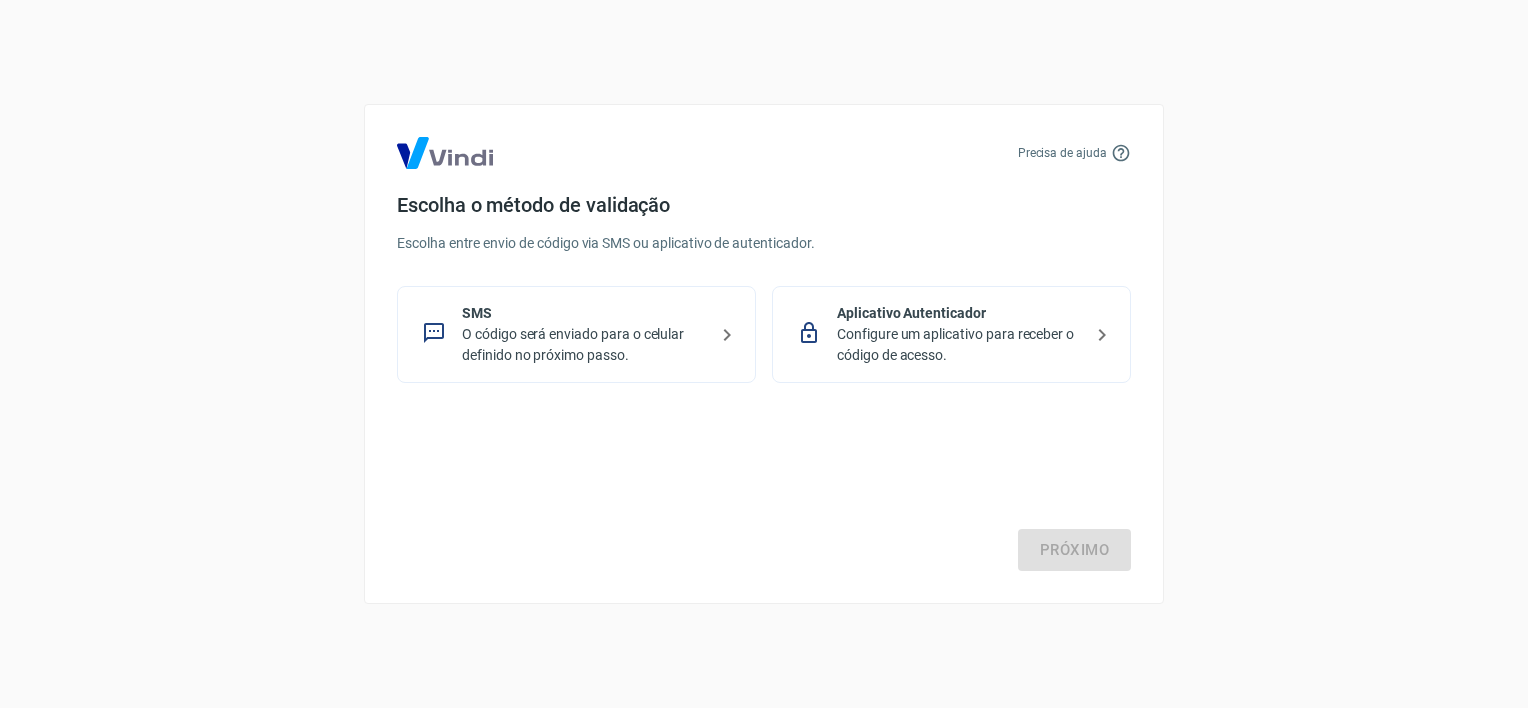 click on "Configure um aplicativo para receber o código de acesso." at bounding box center [959, 345] 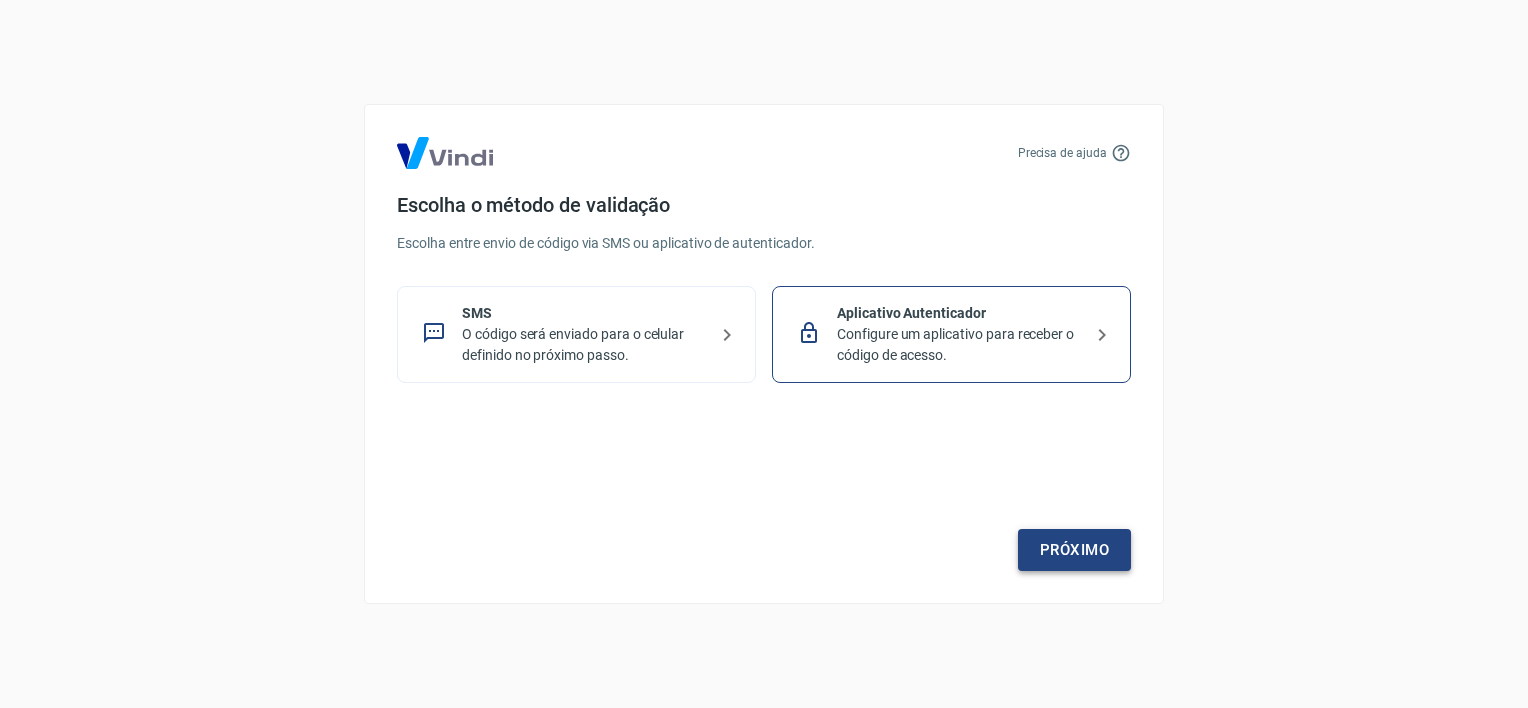 click on "Próximo" at bounding box center [1074, 550] 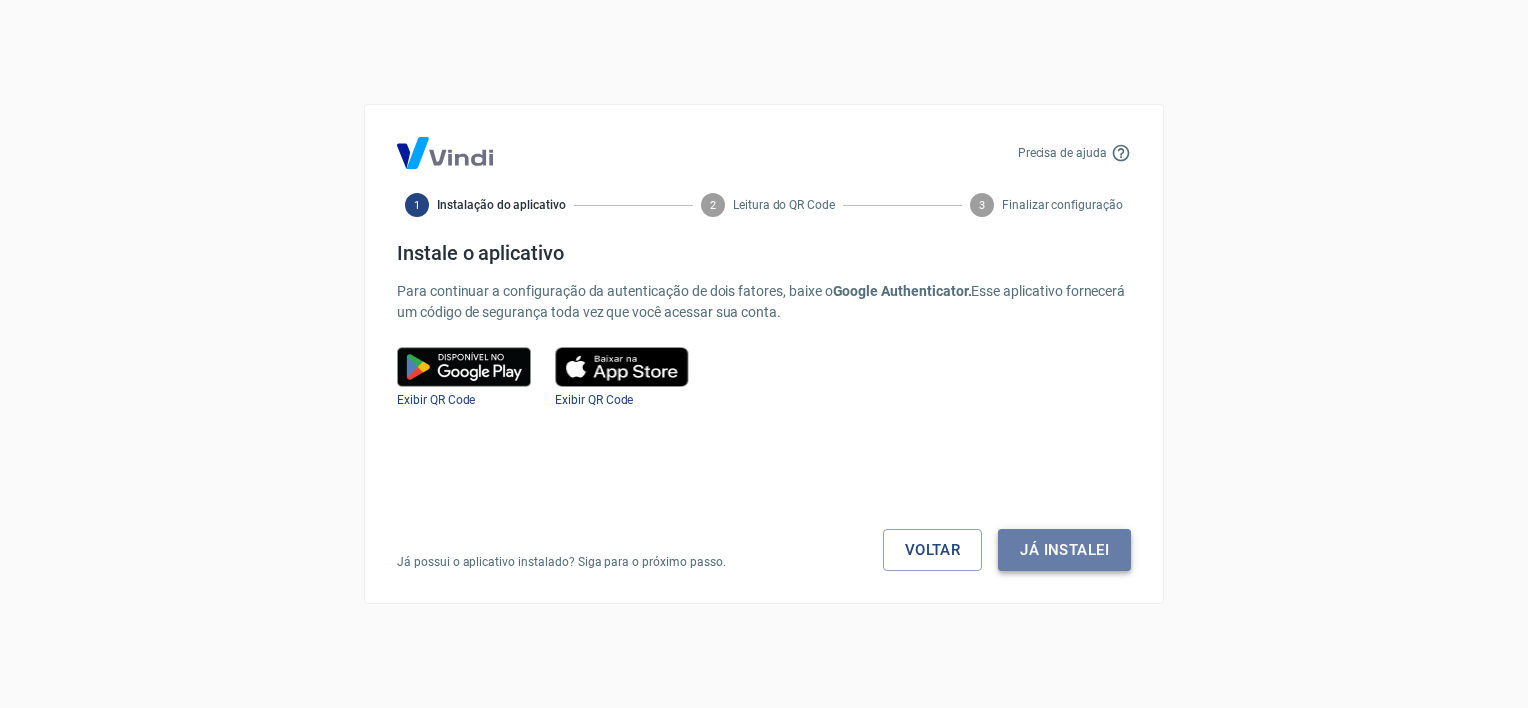 click on "Já instalei" at bounding box center (1064, 550) 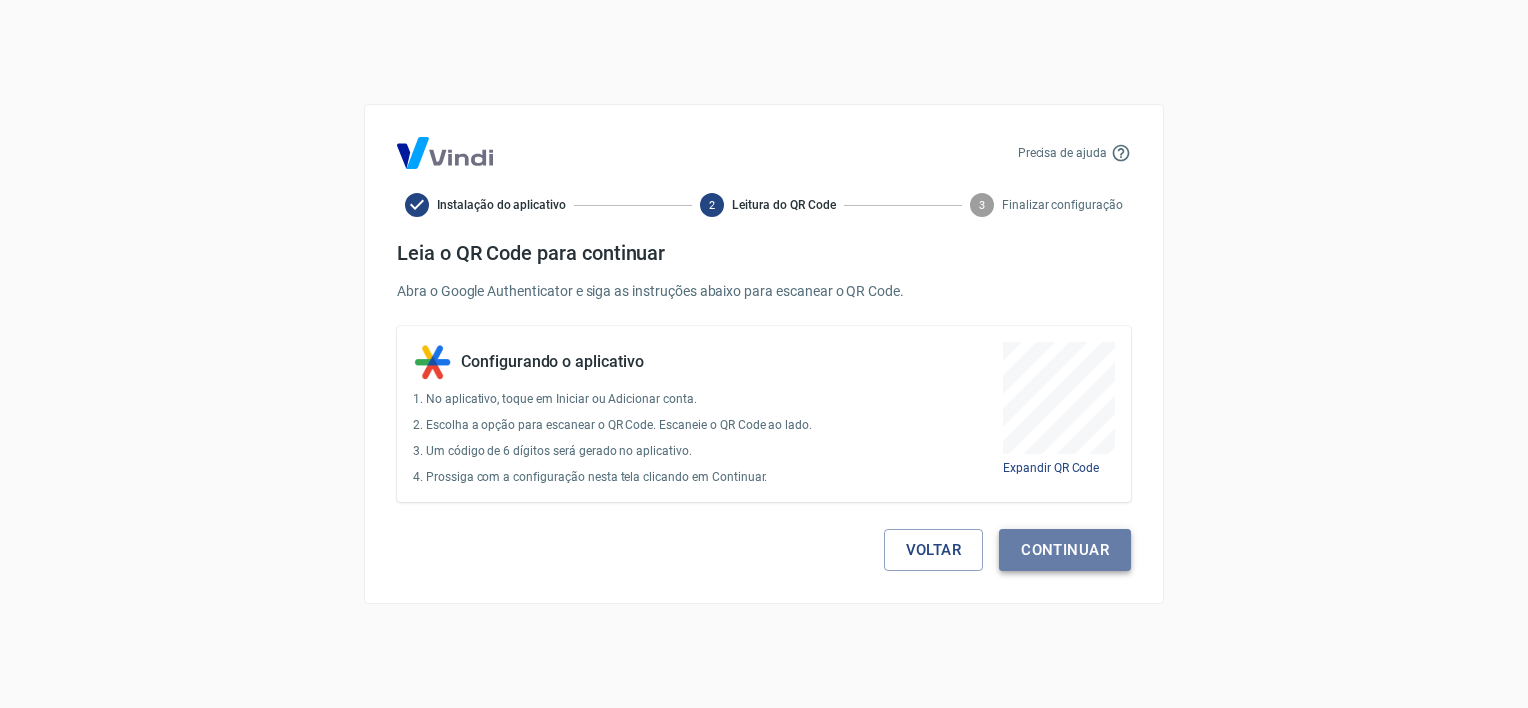 click on "Continuar" at bounding box center (1065, 550) 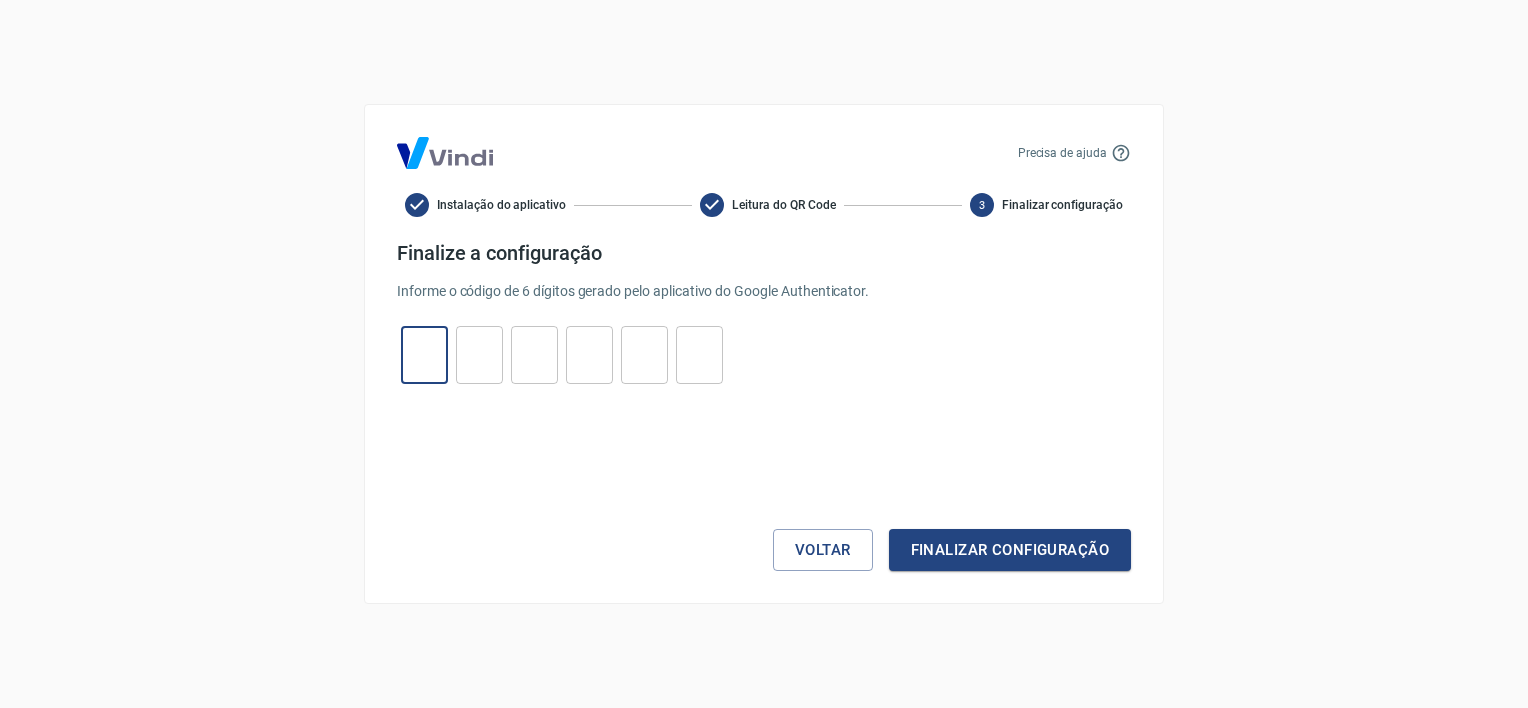 click at bounding box center (424, 355) 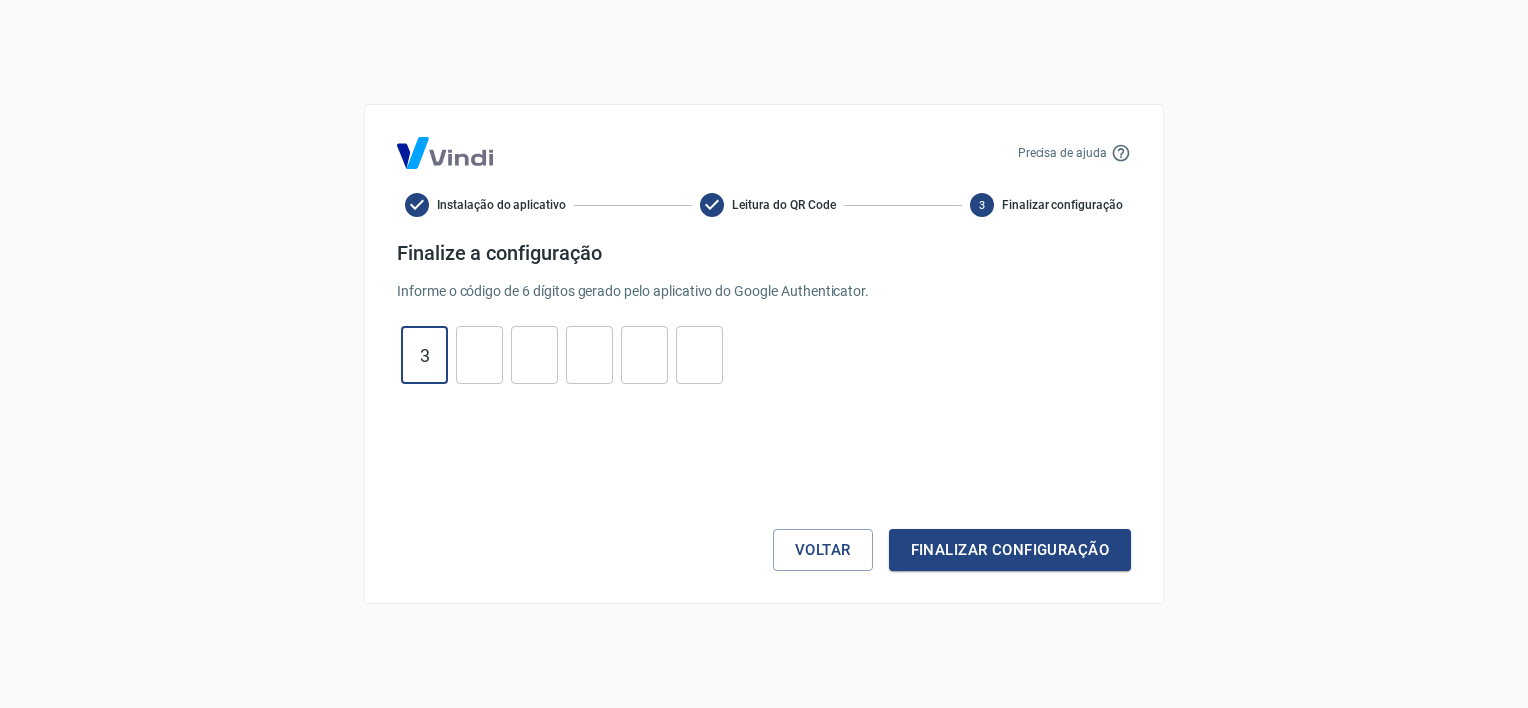 type on "3" 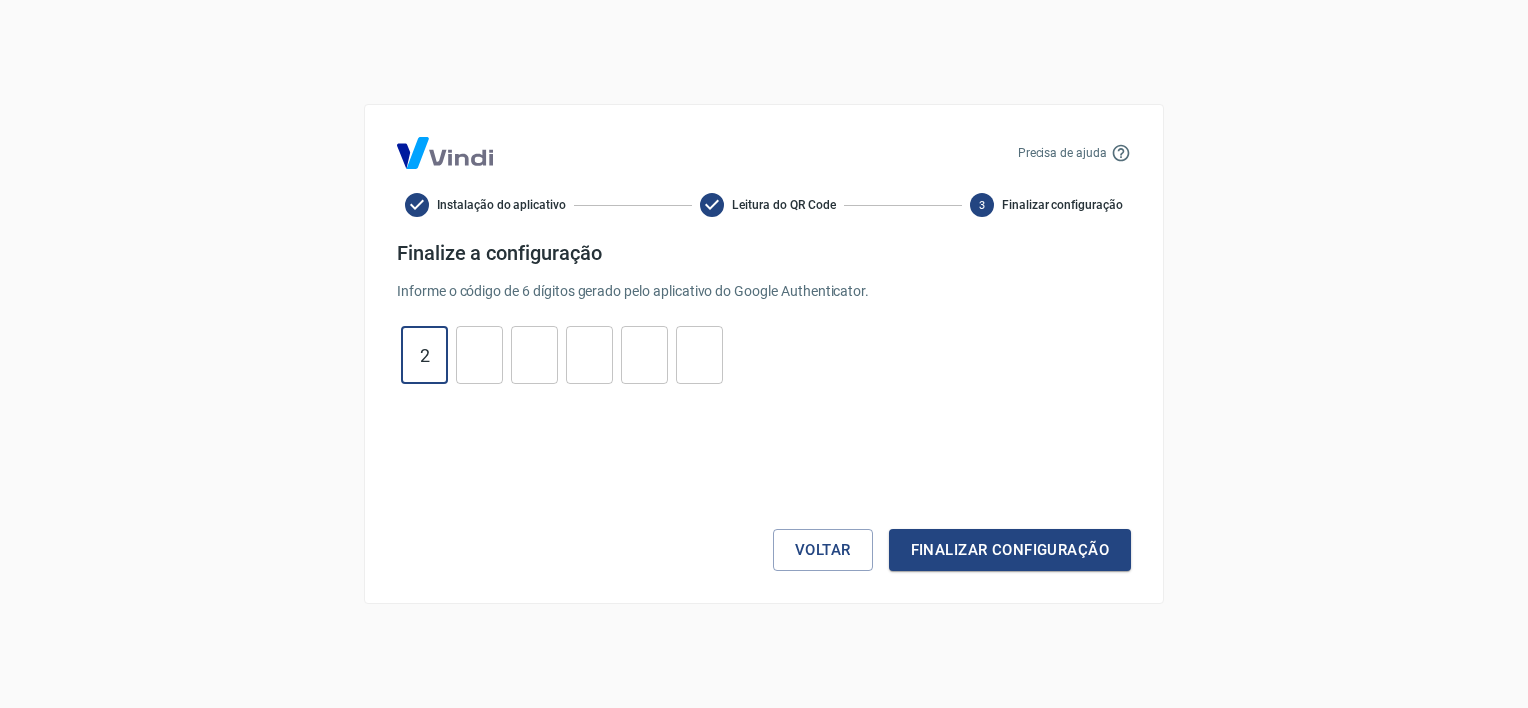 type on "2" 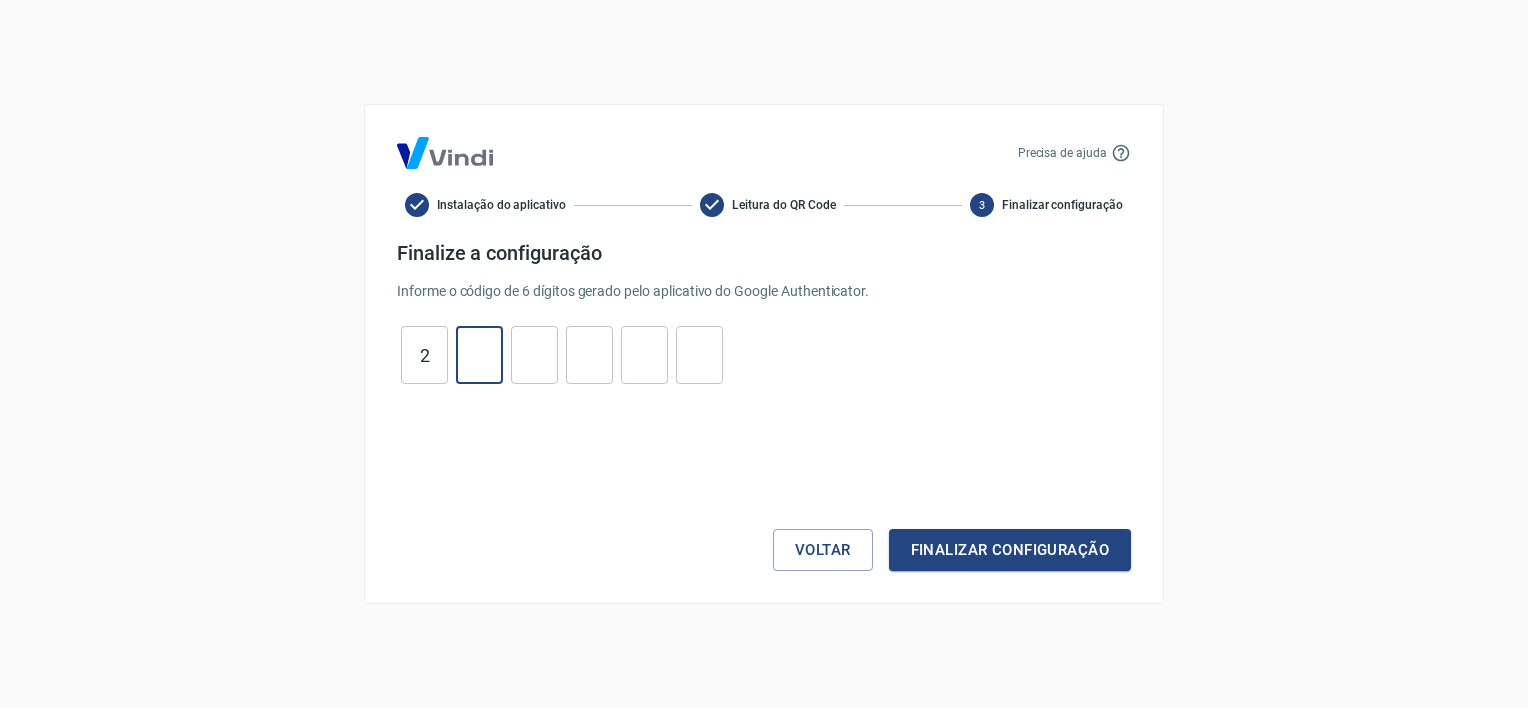 type on "0" 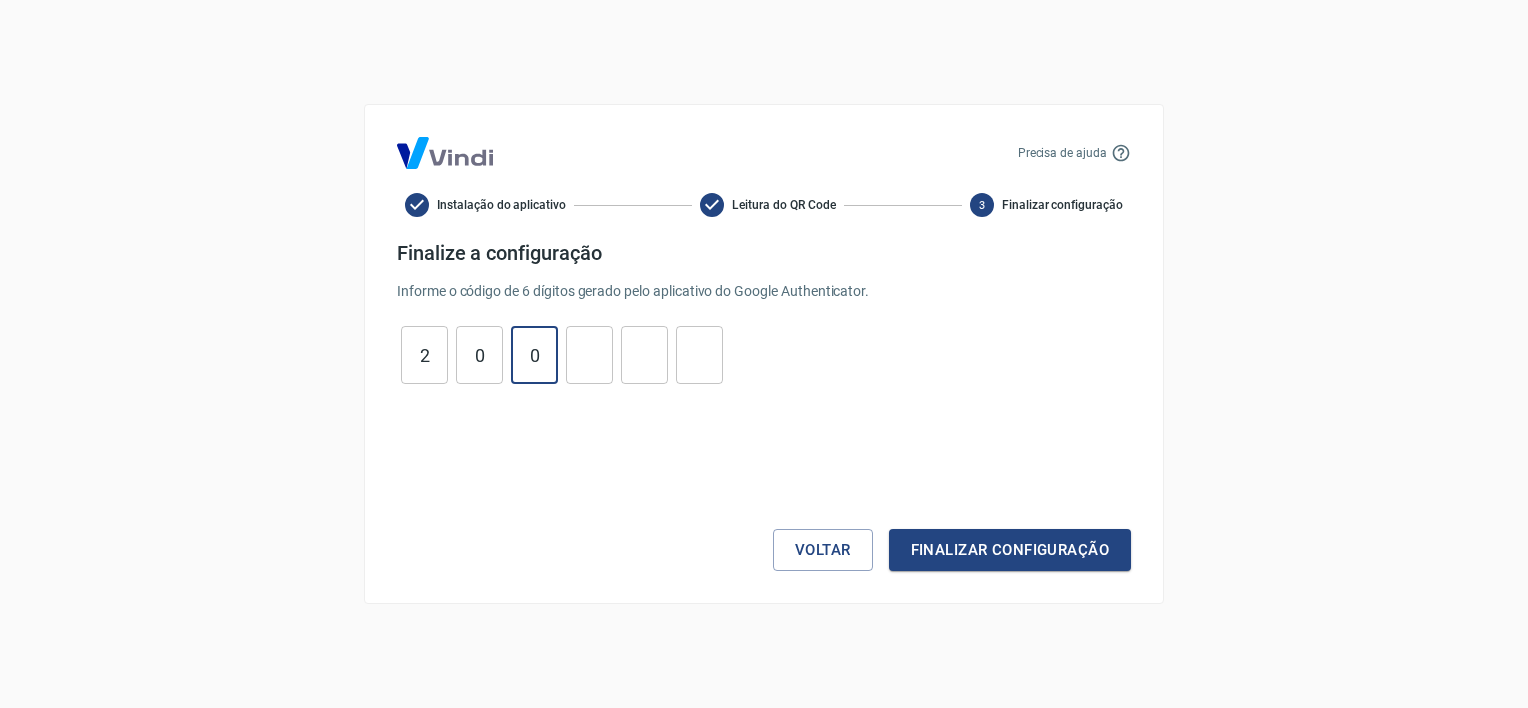 type on "0" 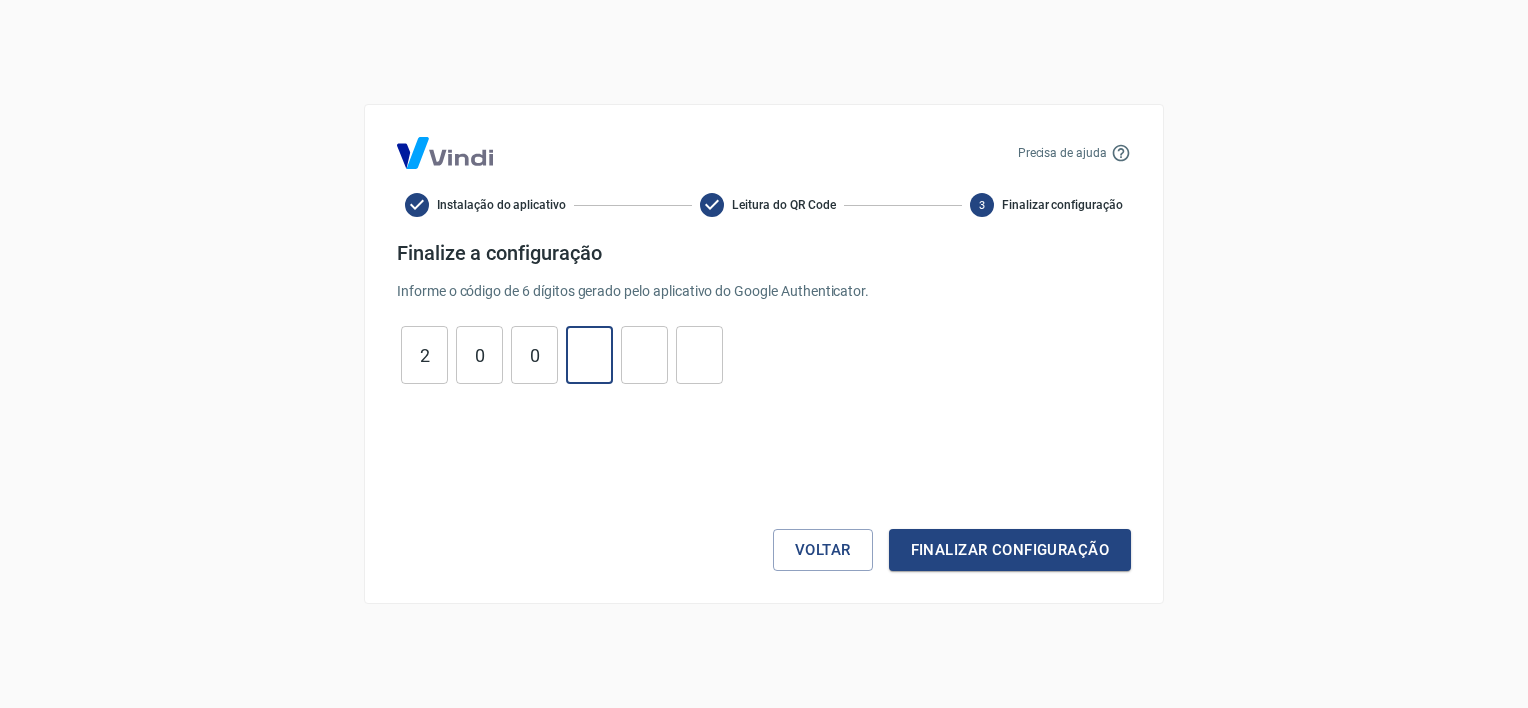 type on "3" 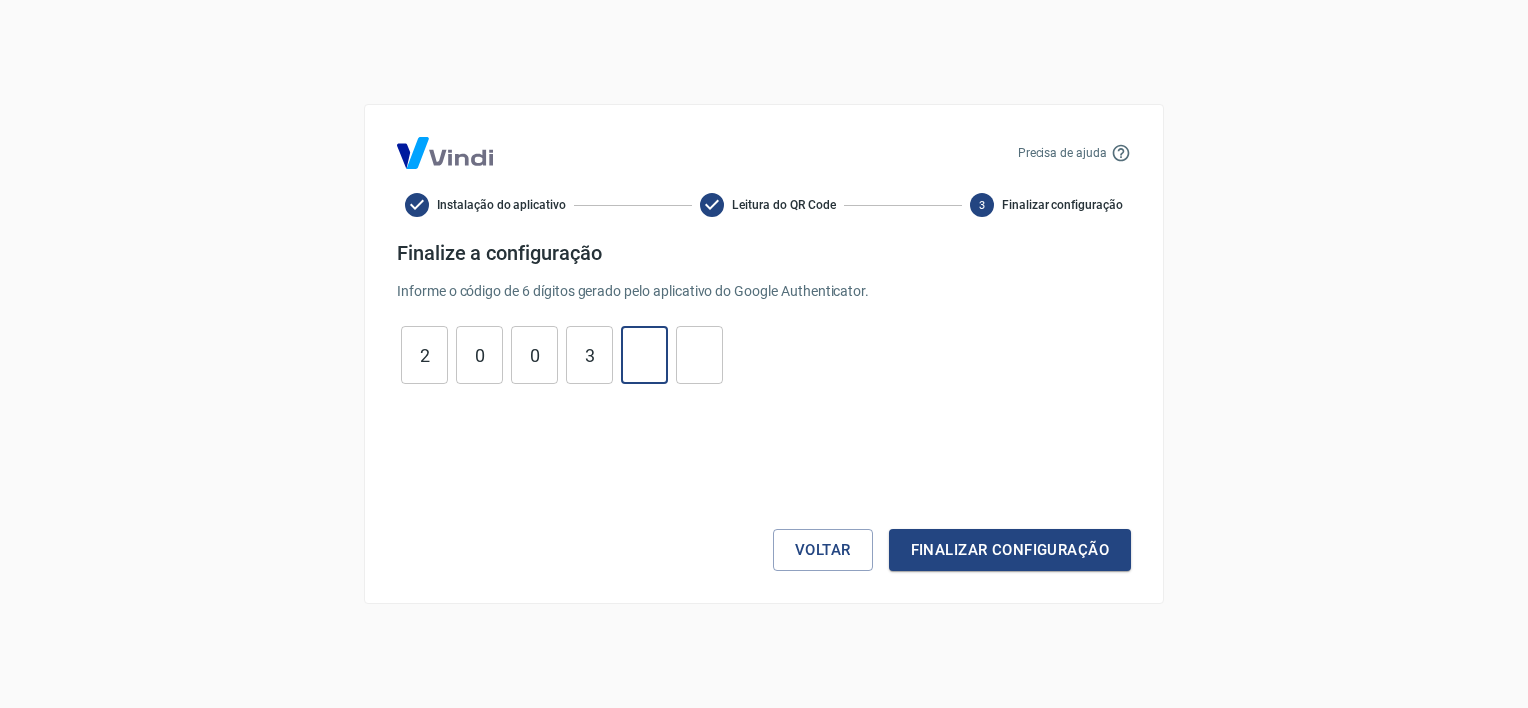 type on "5" 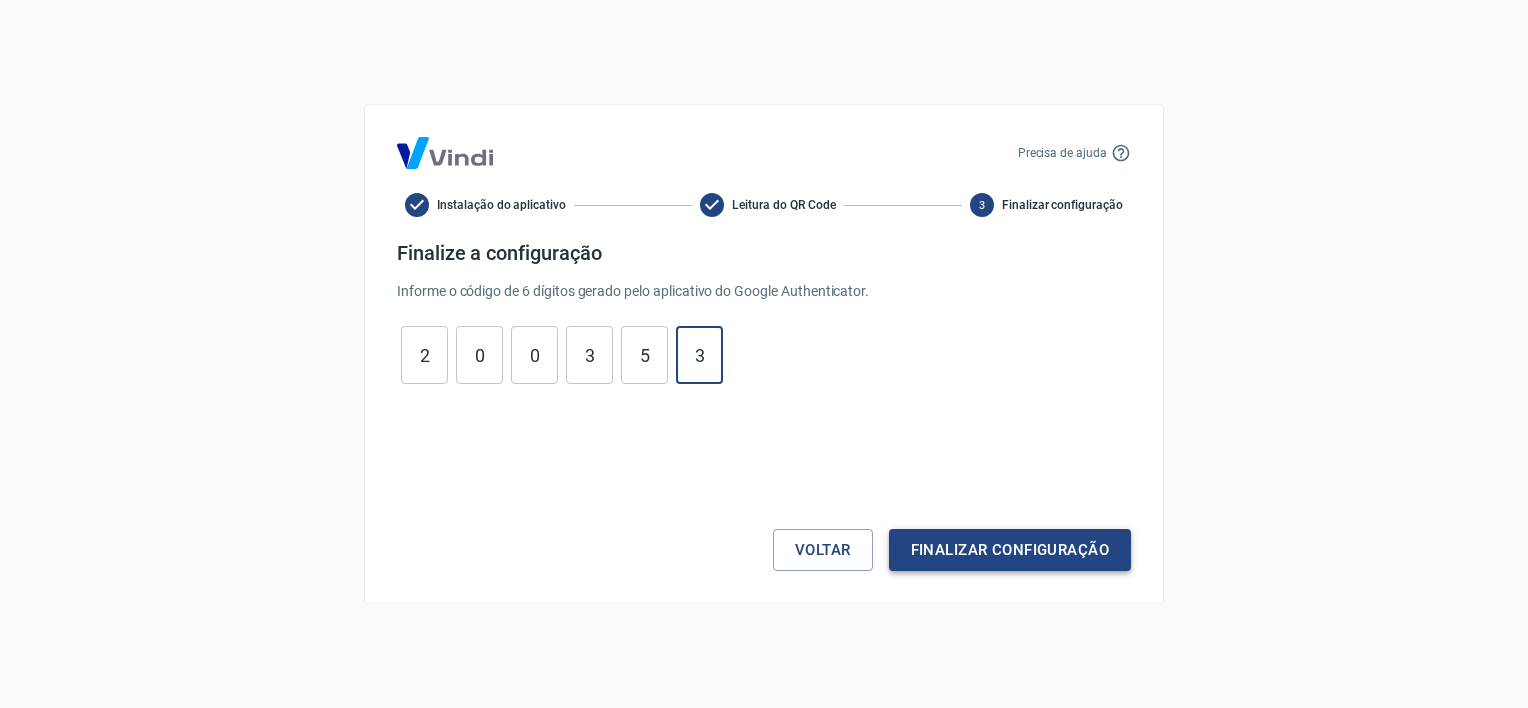 type on "3" 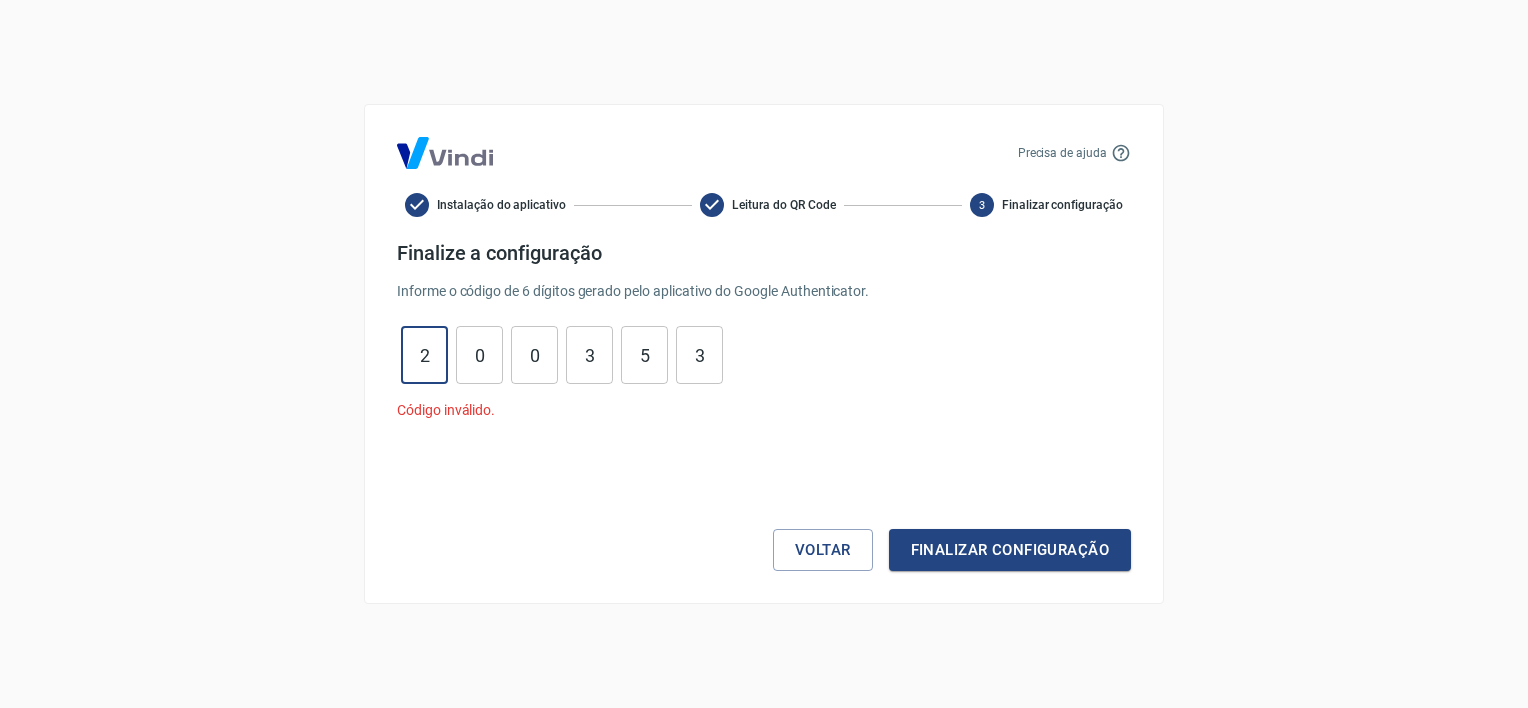 drag, startPoint x: 428, startPoint y: 352, endPoint x: 327, endPoint y: 344, distance: 101.31634 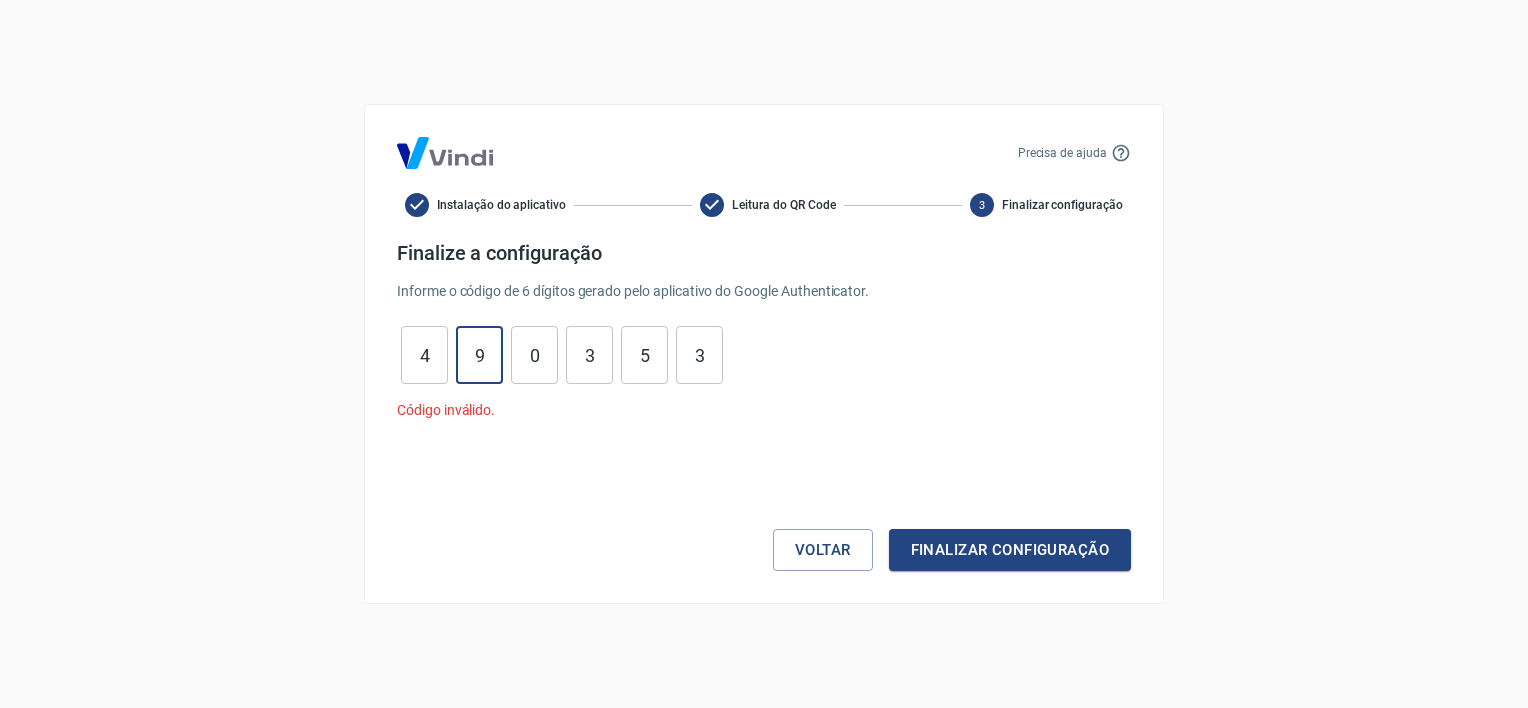 type on "9" 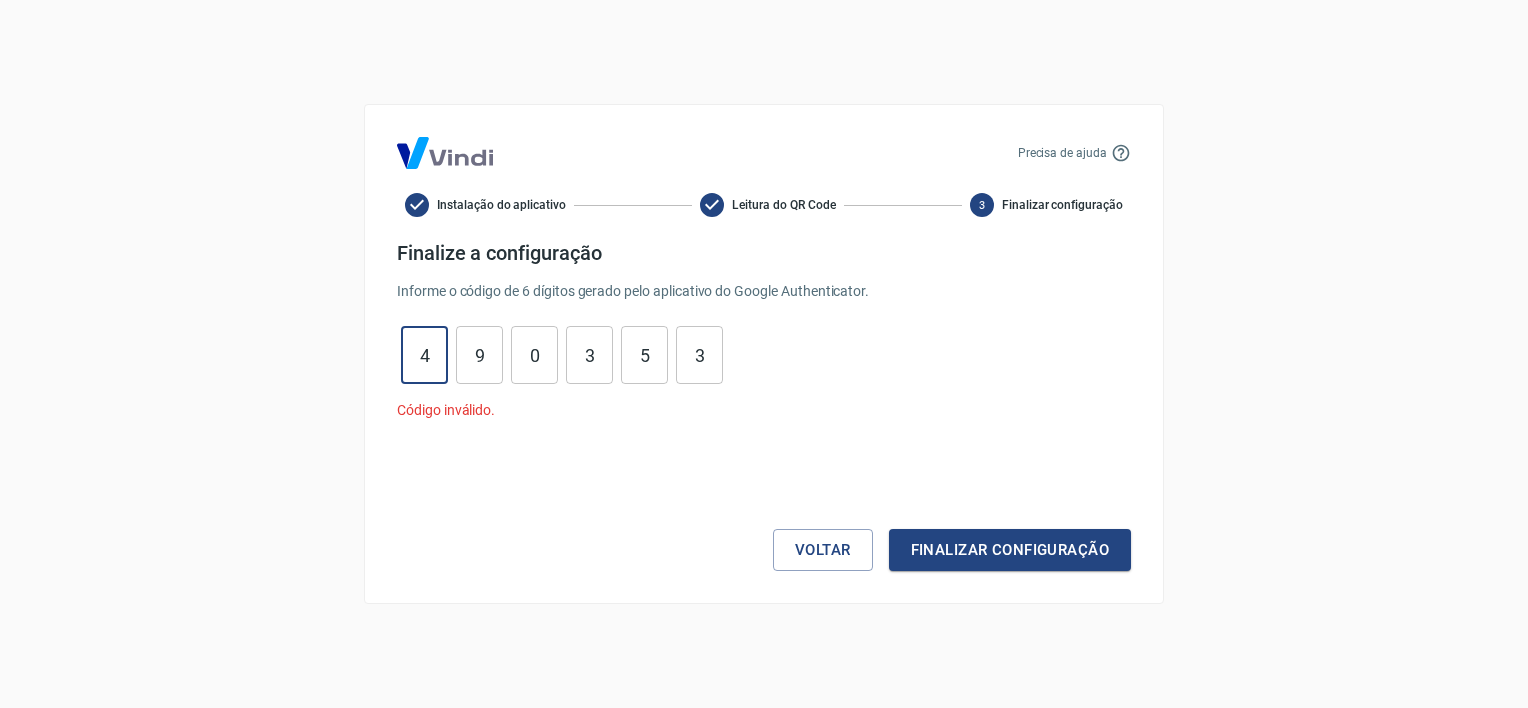 drag, startPoint x: 413, startPoint y: 356, endPoint x: 441, endPoint y: 353, distance: 28.160255 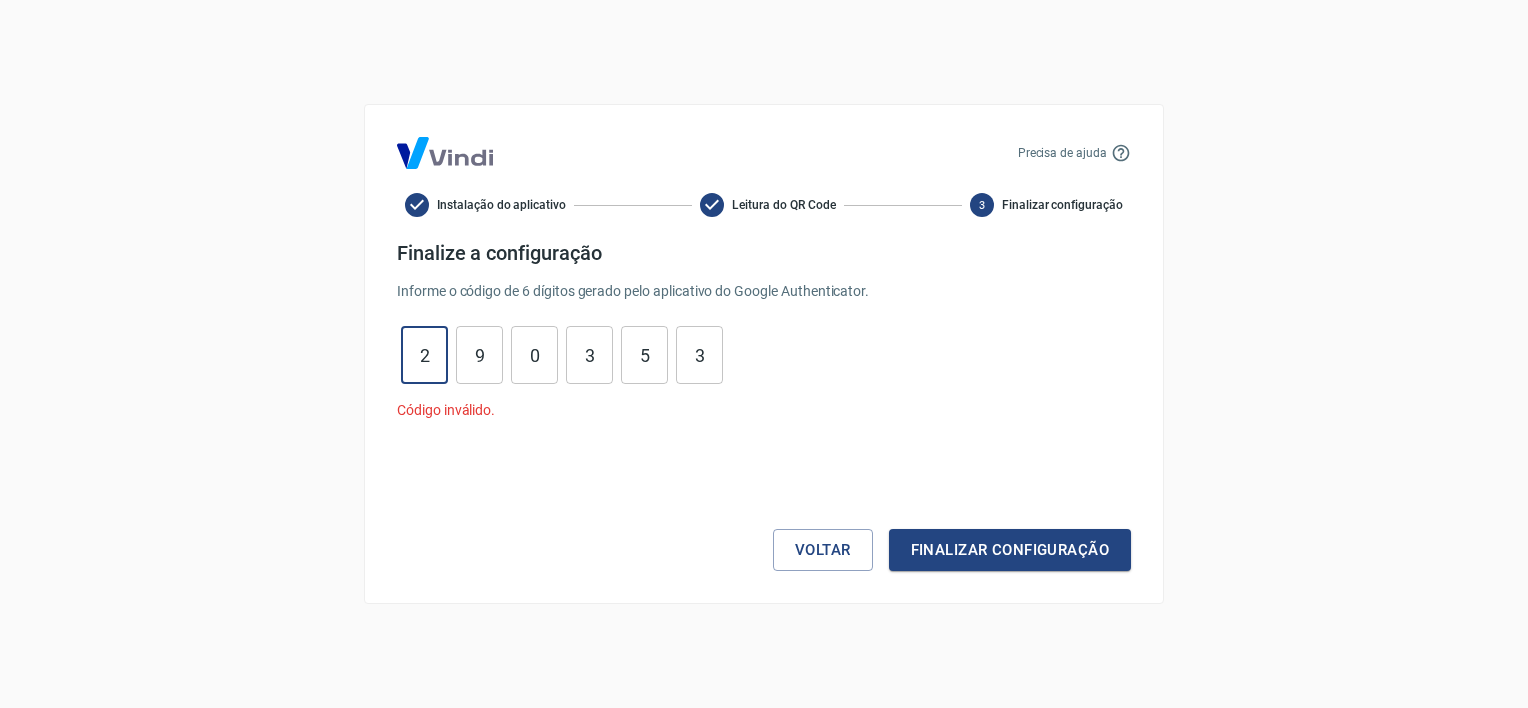 type on "2" 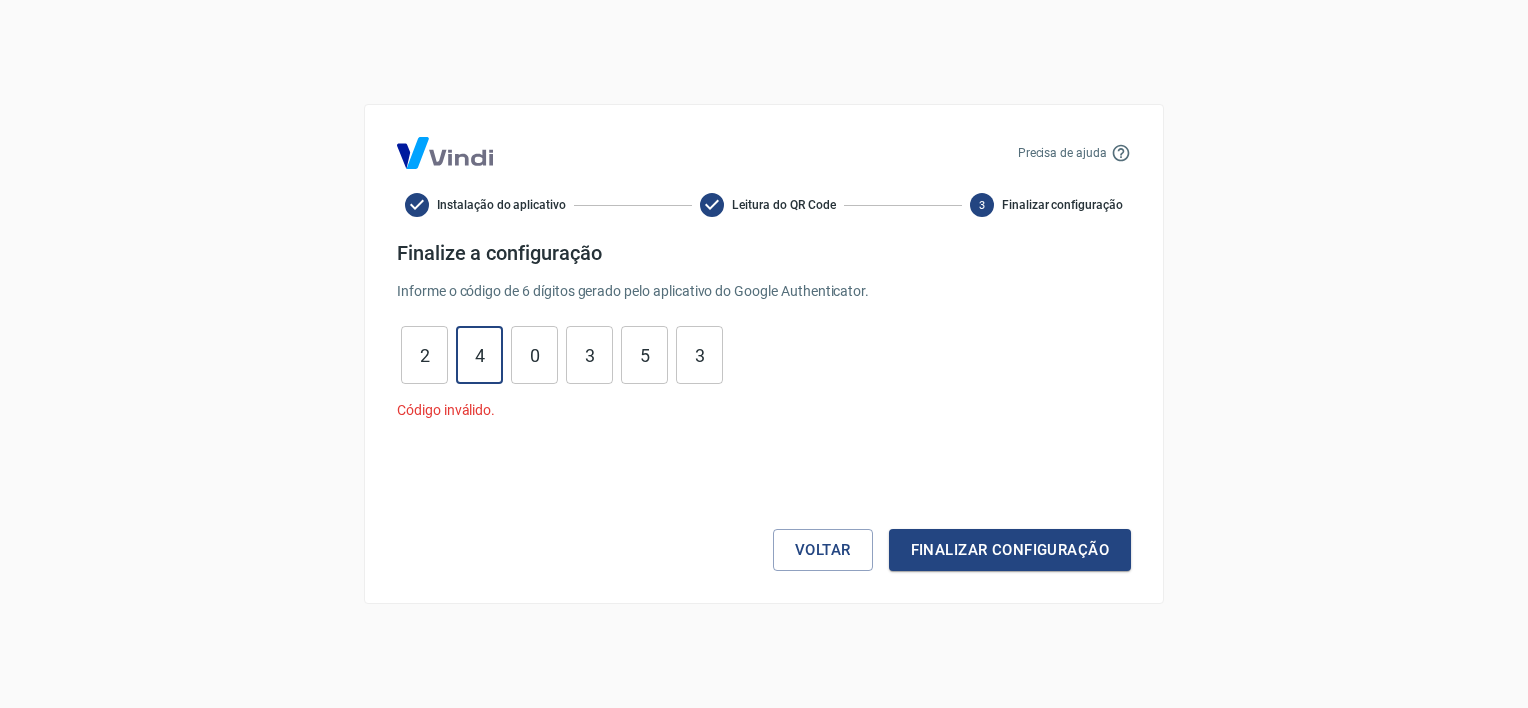 type on "4" 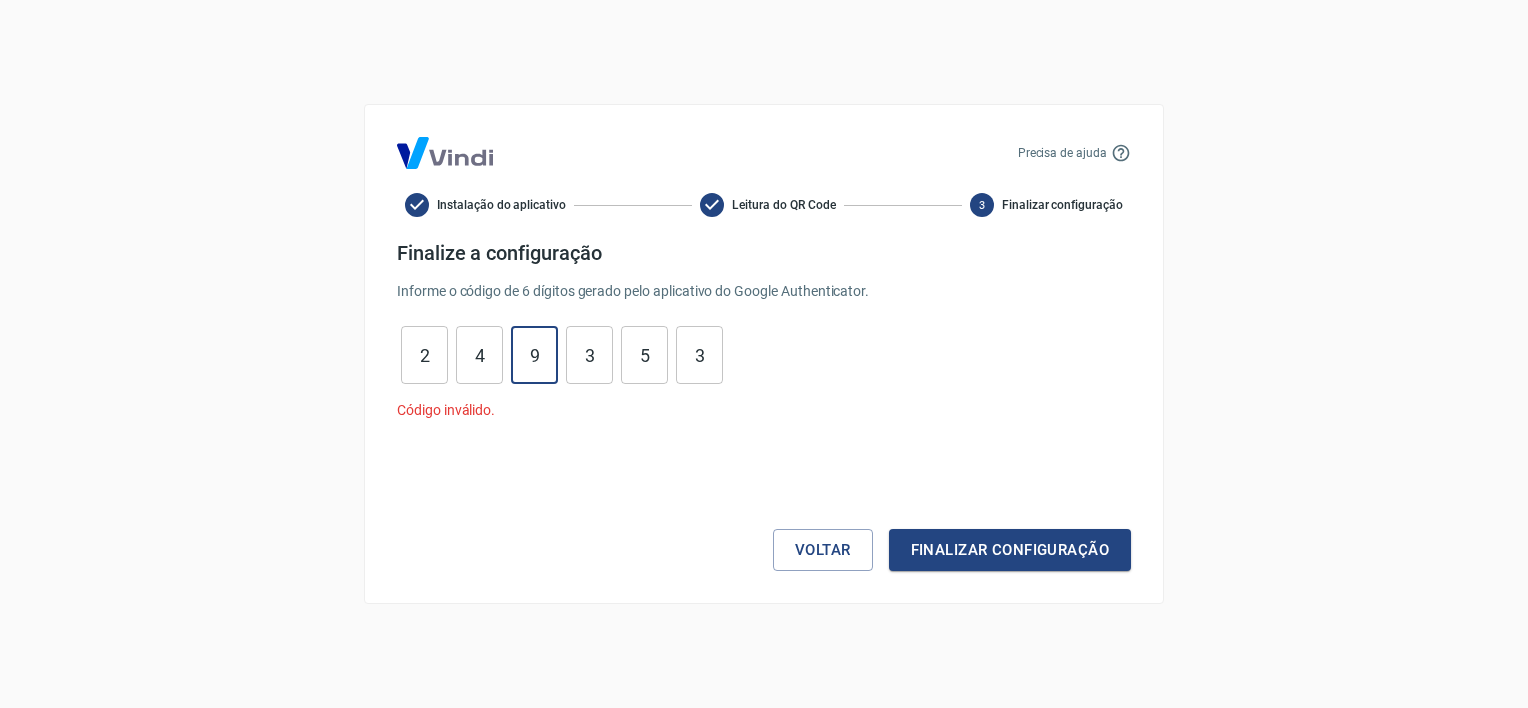 type on "9" 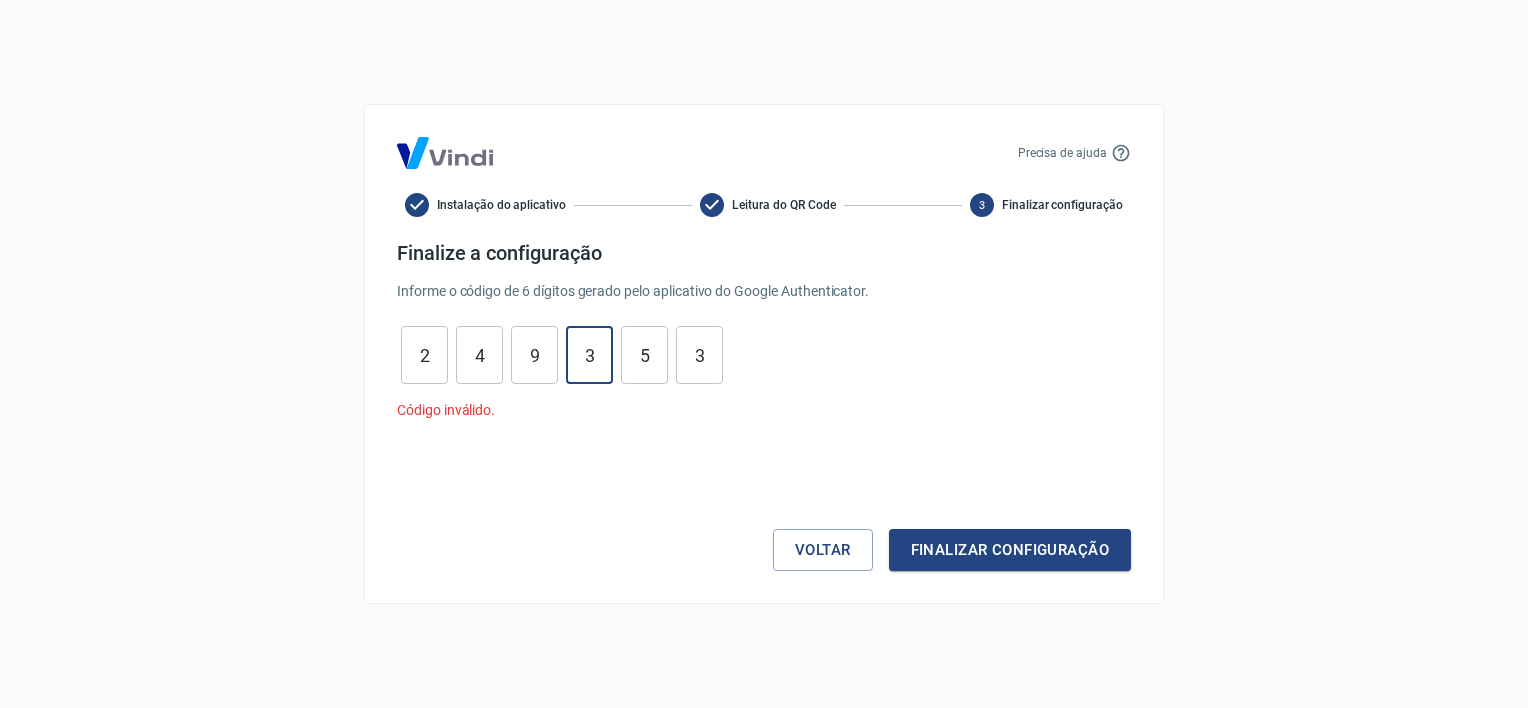 type on "1" 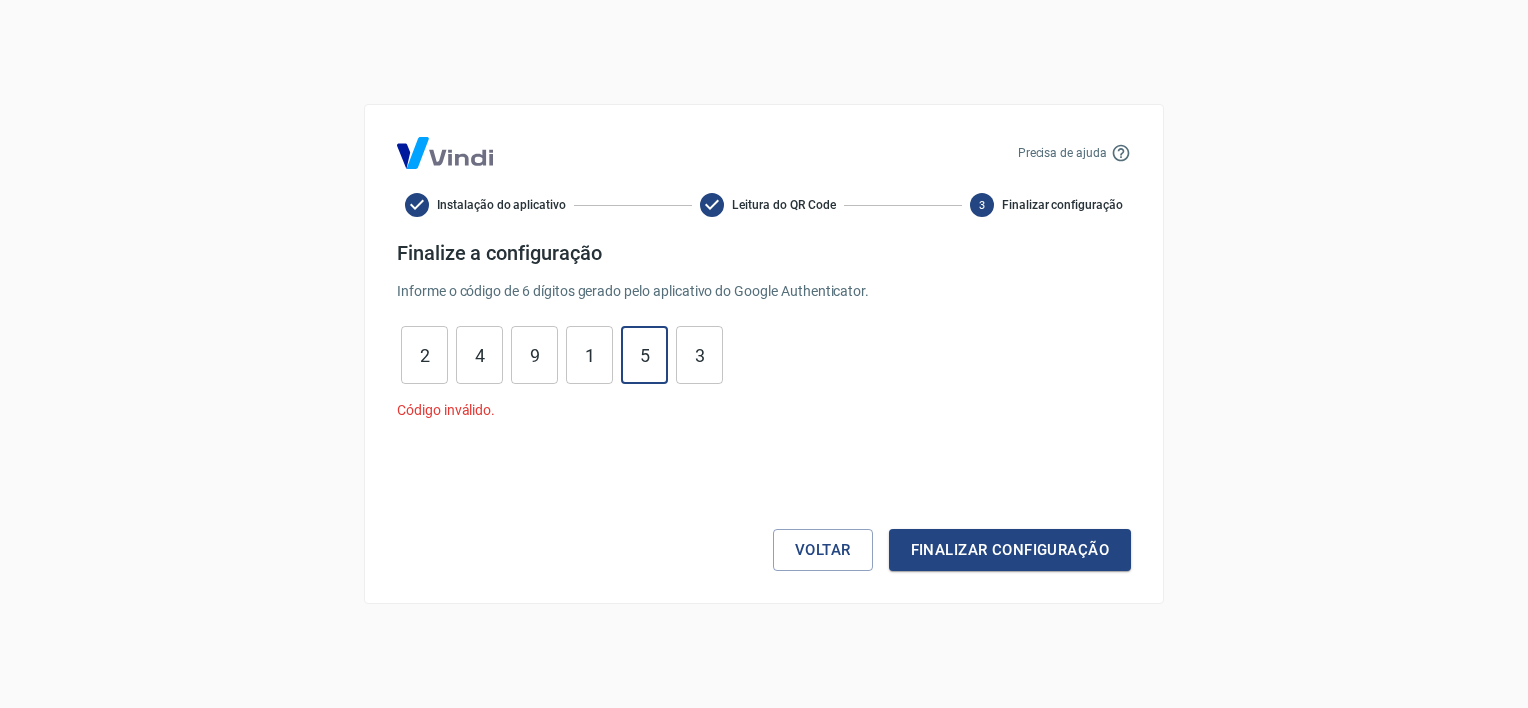 type on "4" 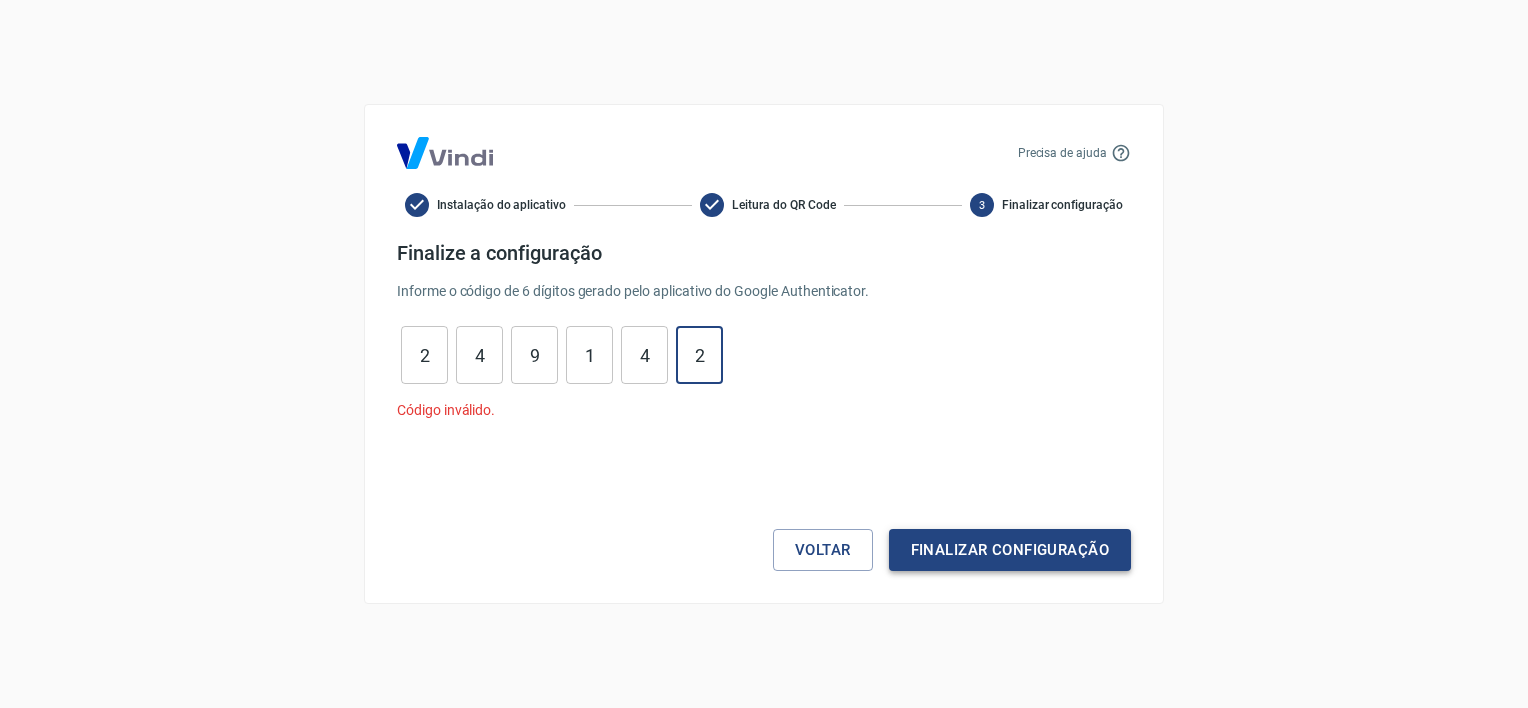 type on "2" 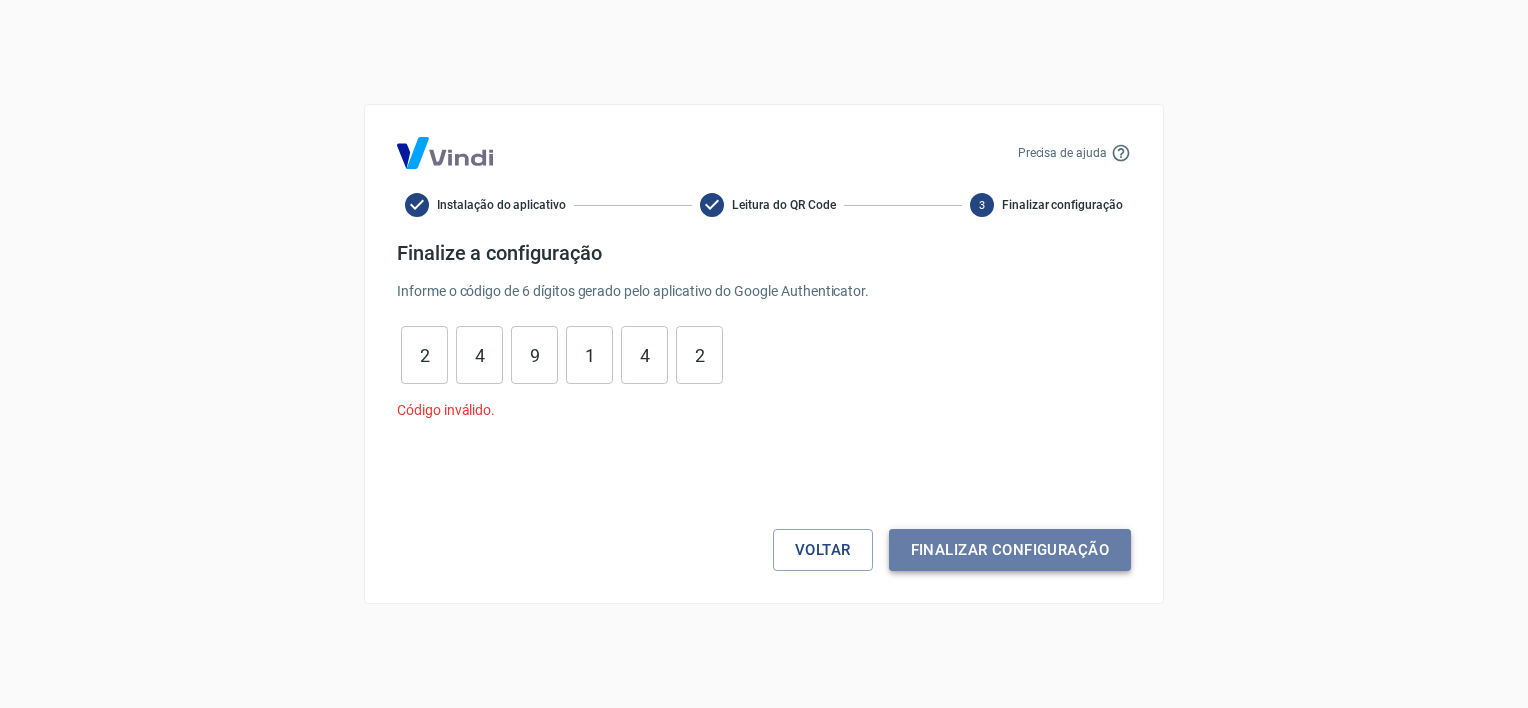 click on "Finalizar configuração" at bounding box center (1010, 550) 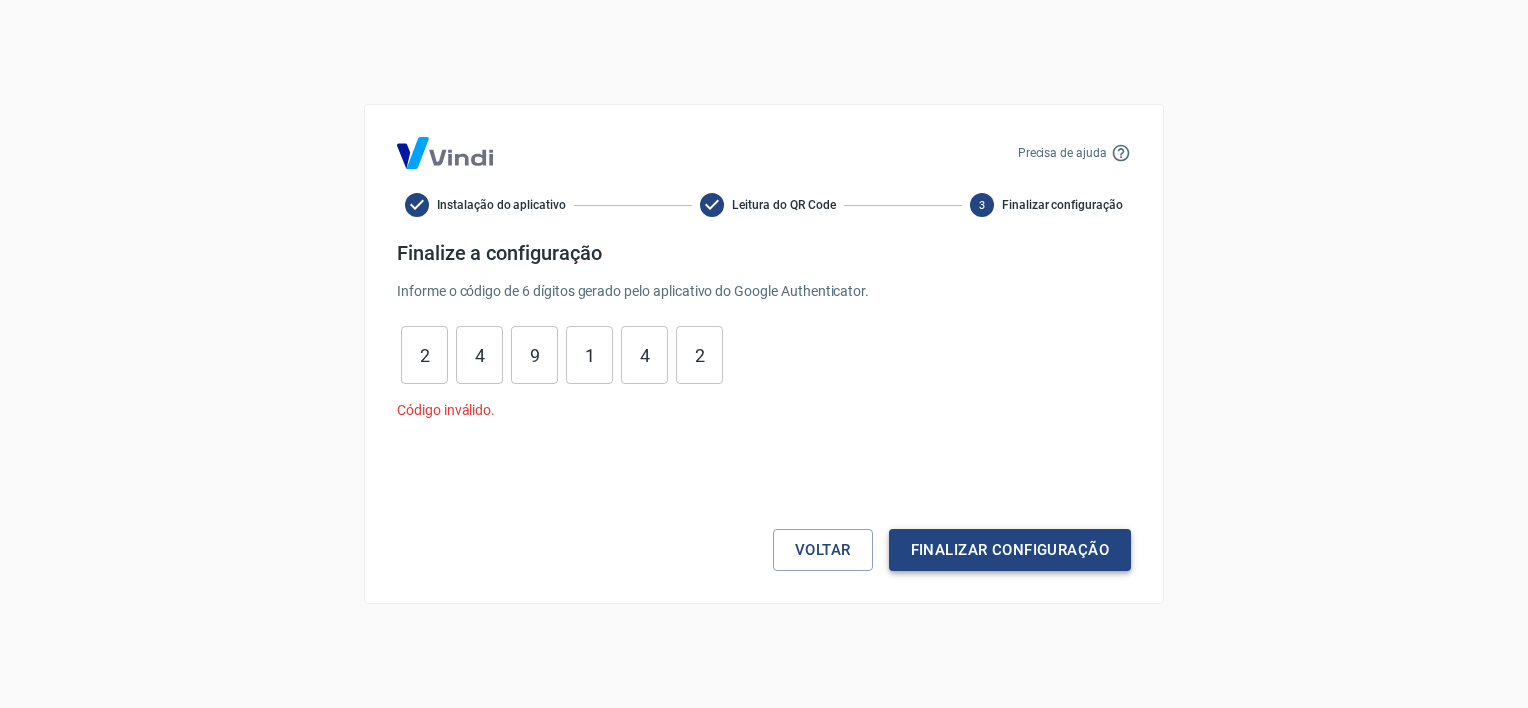 click on "Finalizar configuração" at bounding box center [1010, 550] 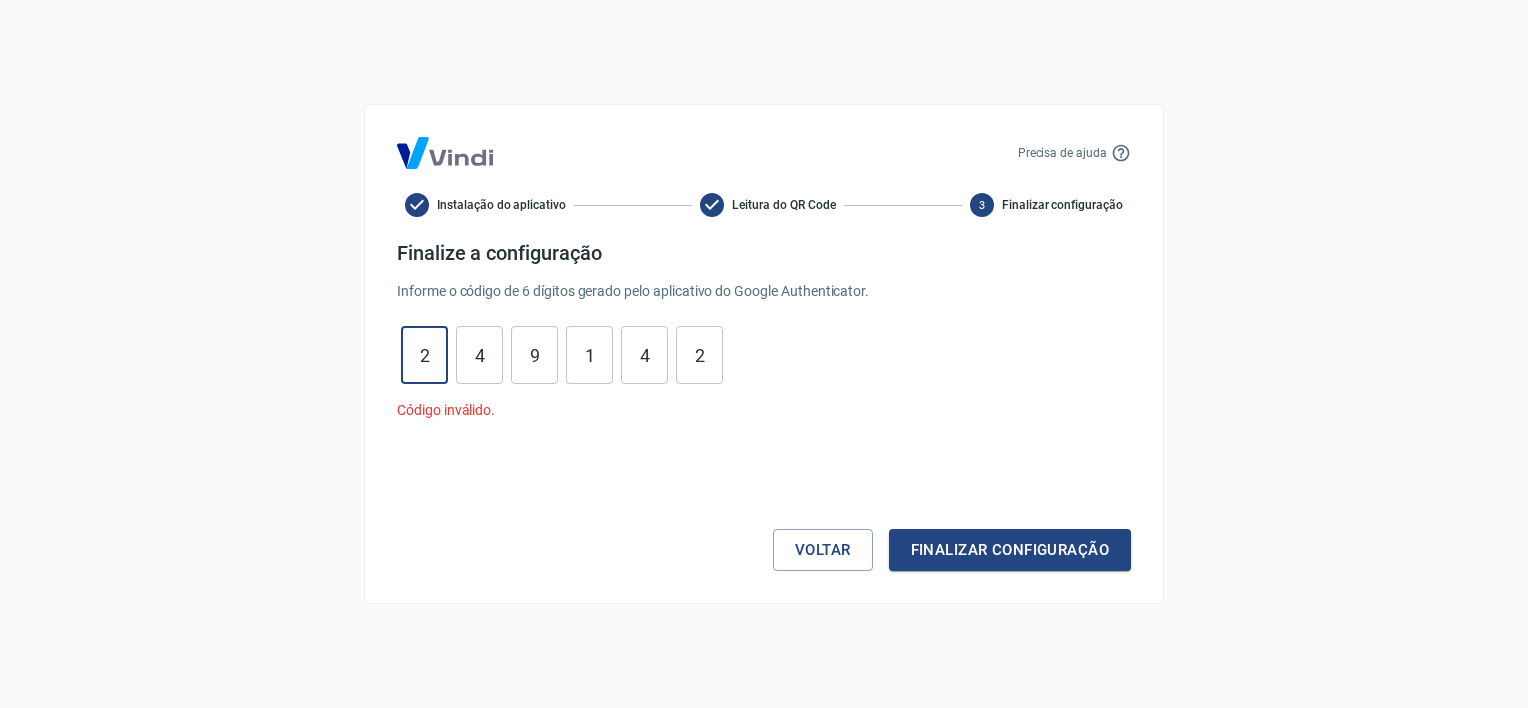 drag, startPoint x: 422, startPoint y: 348, endPoint x: 436, endPoint y: 345, distance: 14.3178215 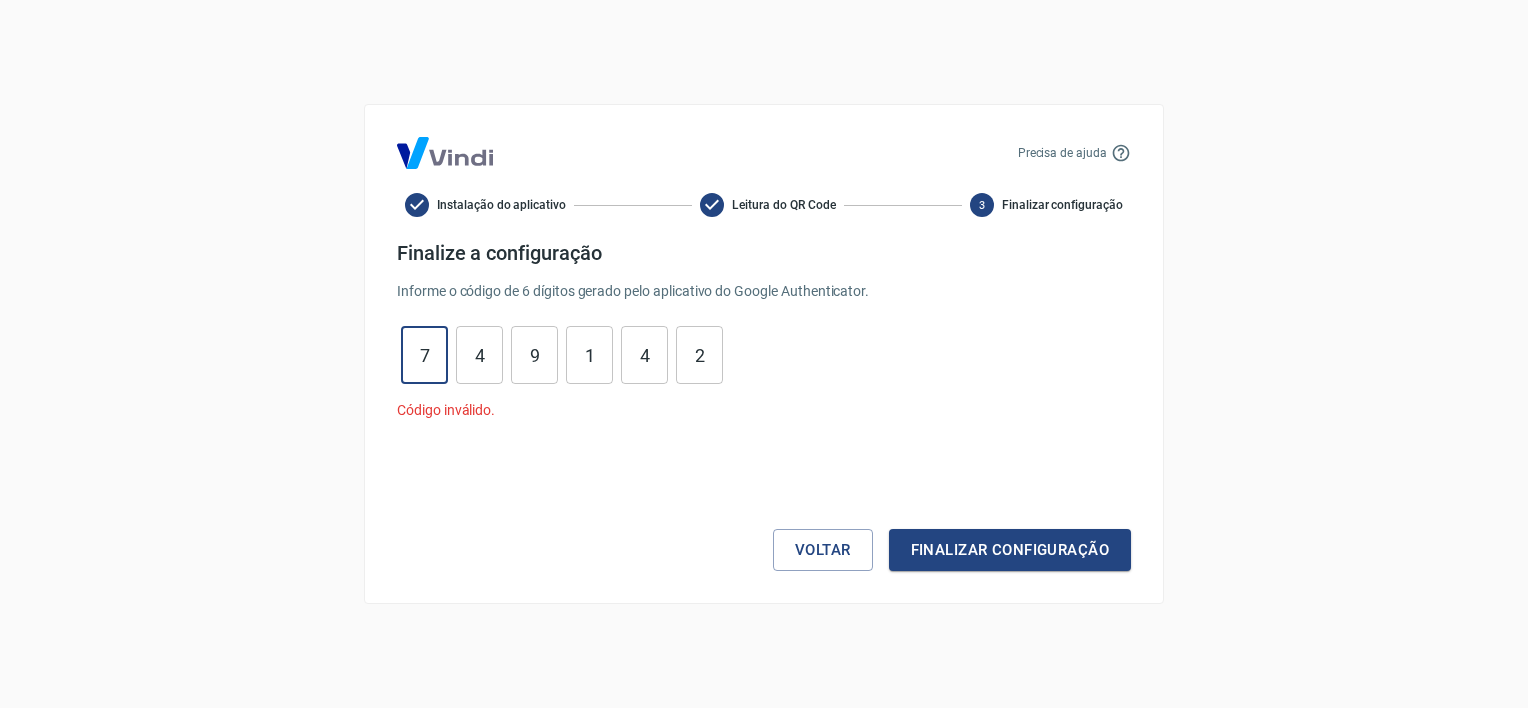 type on "7" 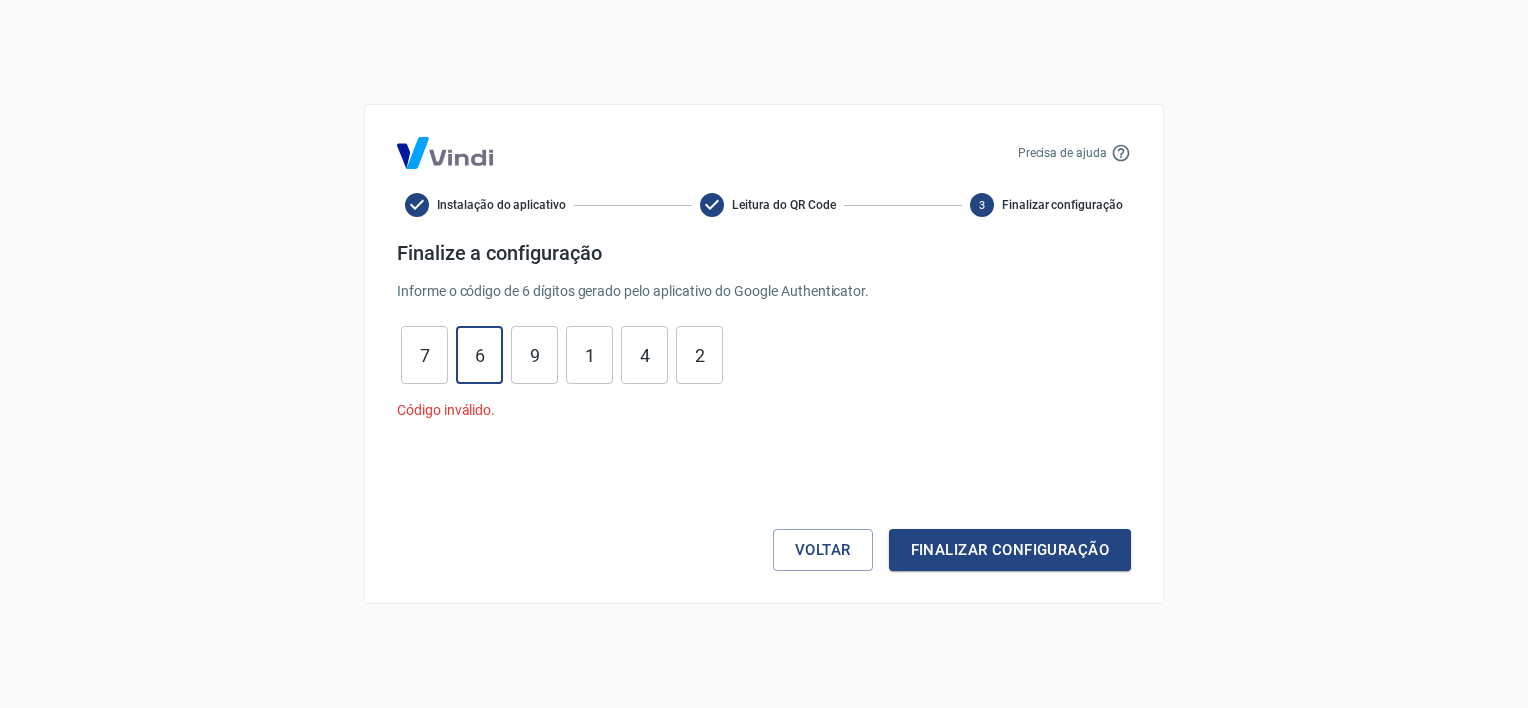 type on "6" 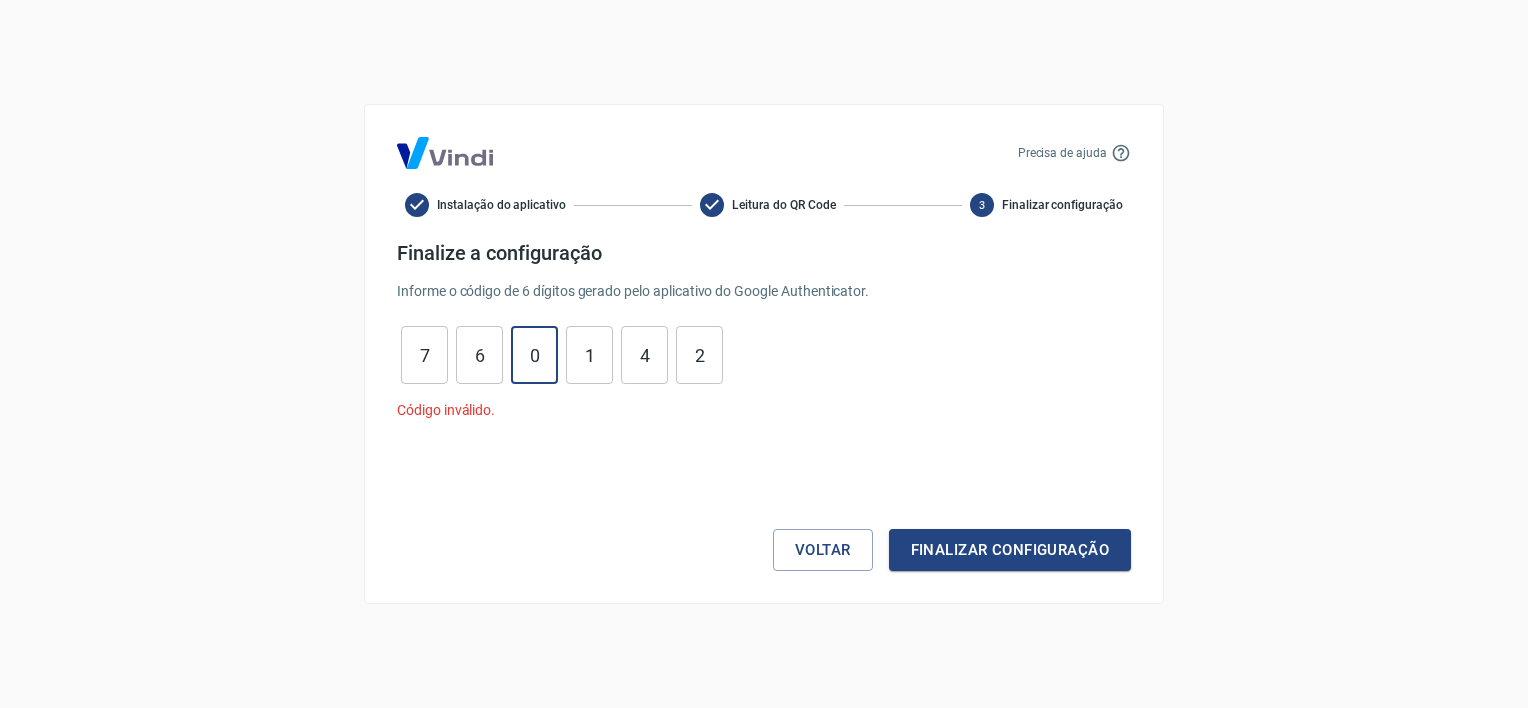 type on "0" 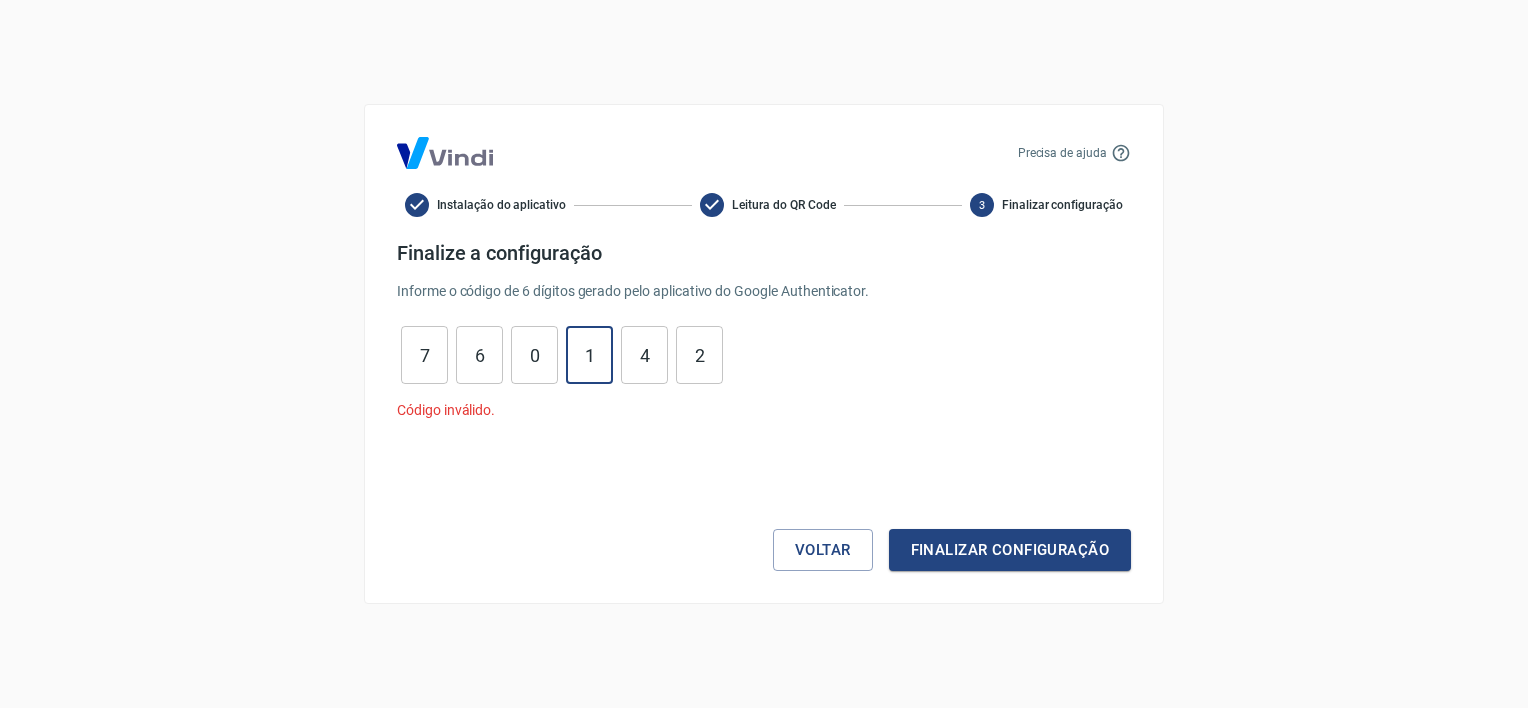 type on "9" 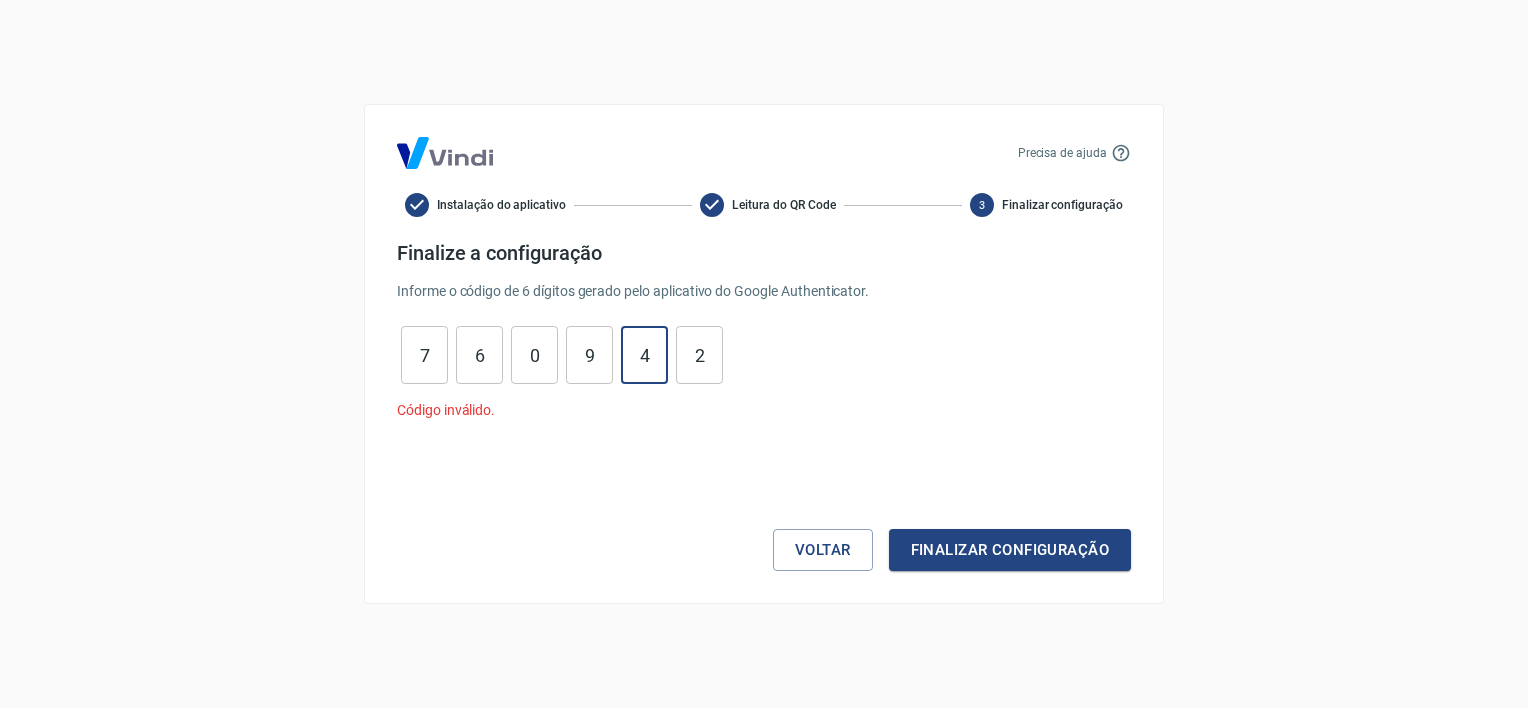 type on "3" 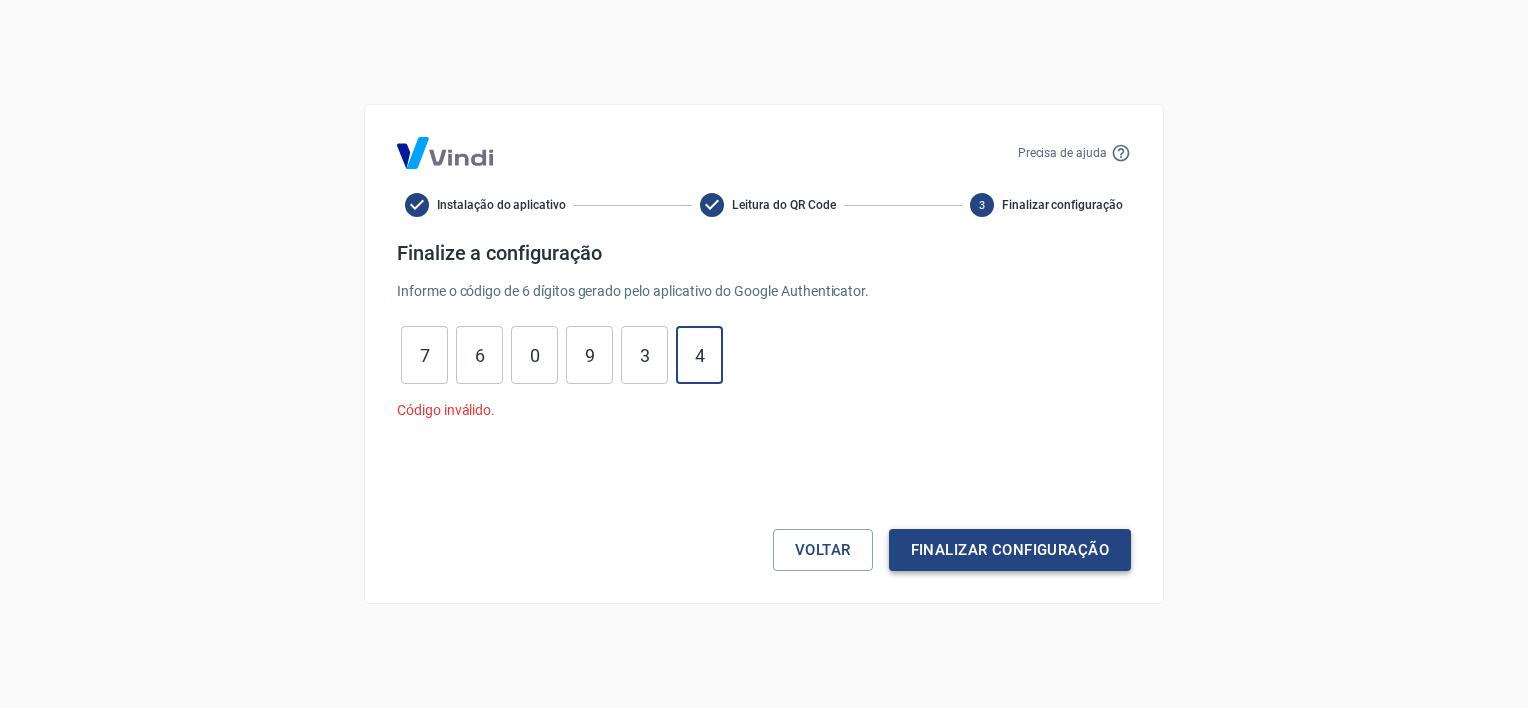 type on "4" 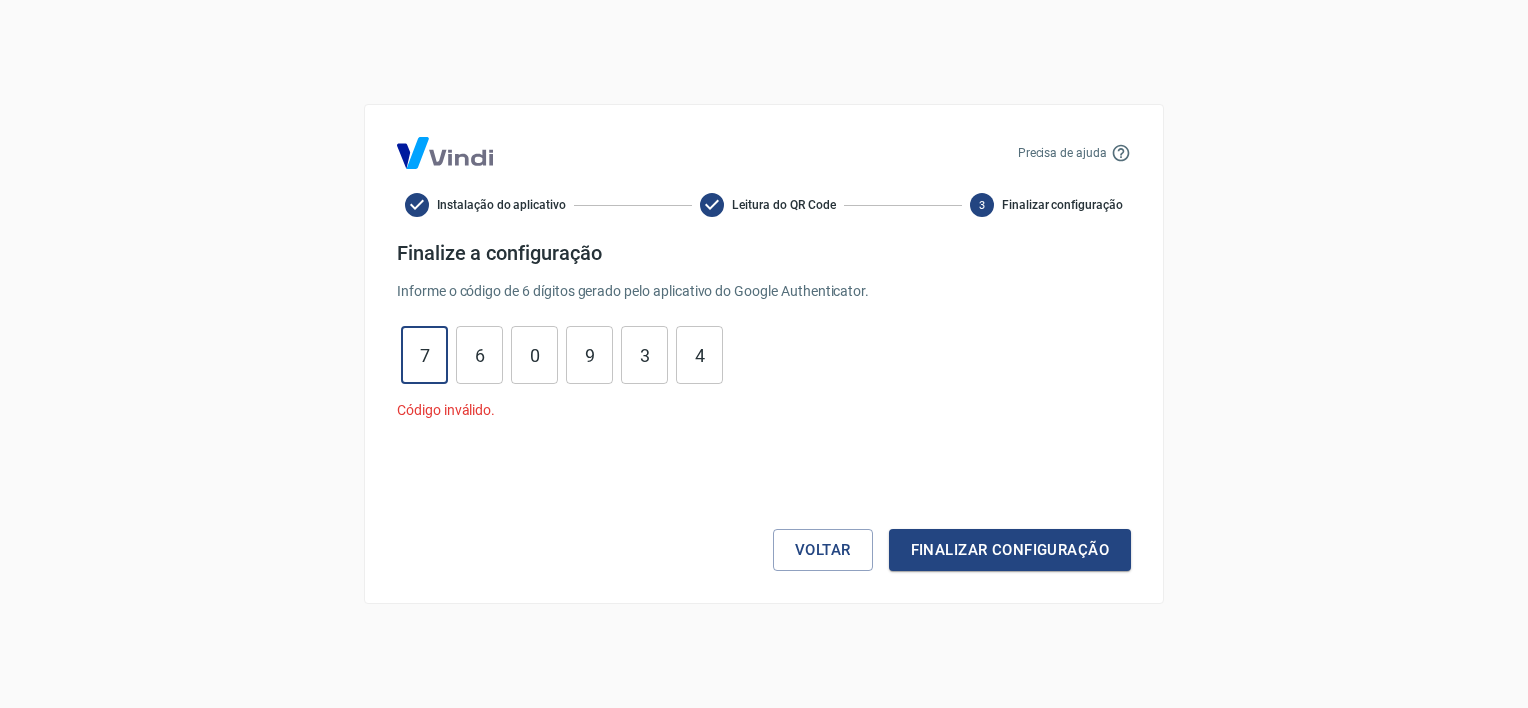drag, startPoint x: 415, startPoint y: 352, endPoint x: 454, endPoint y: 344, distance: 39.812057 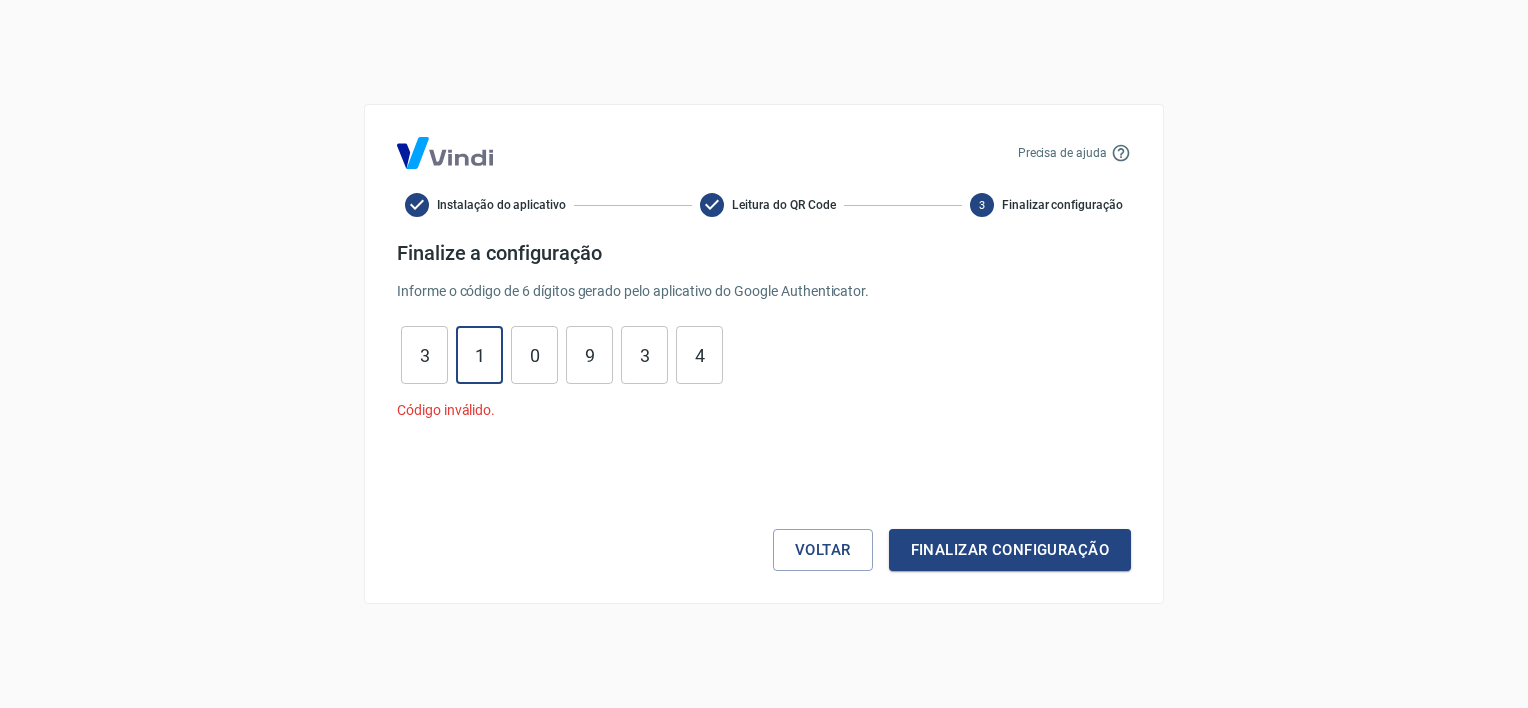 type on "1" 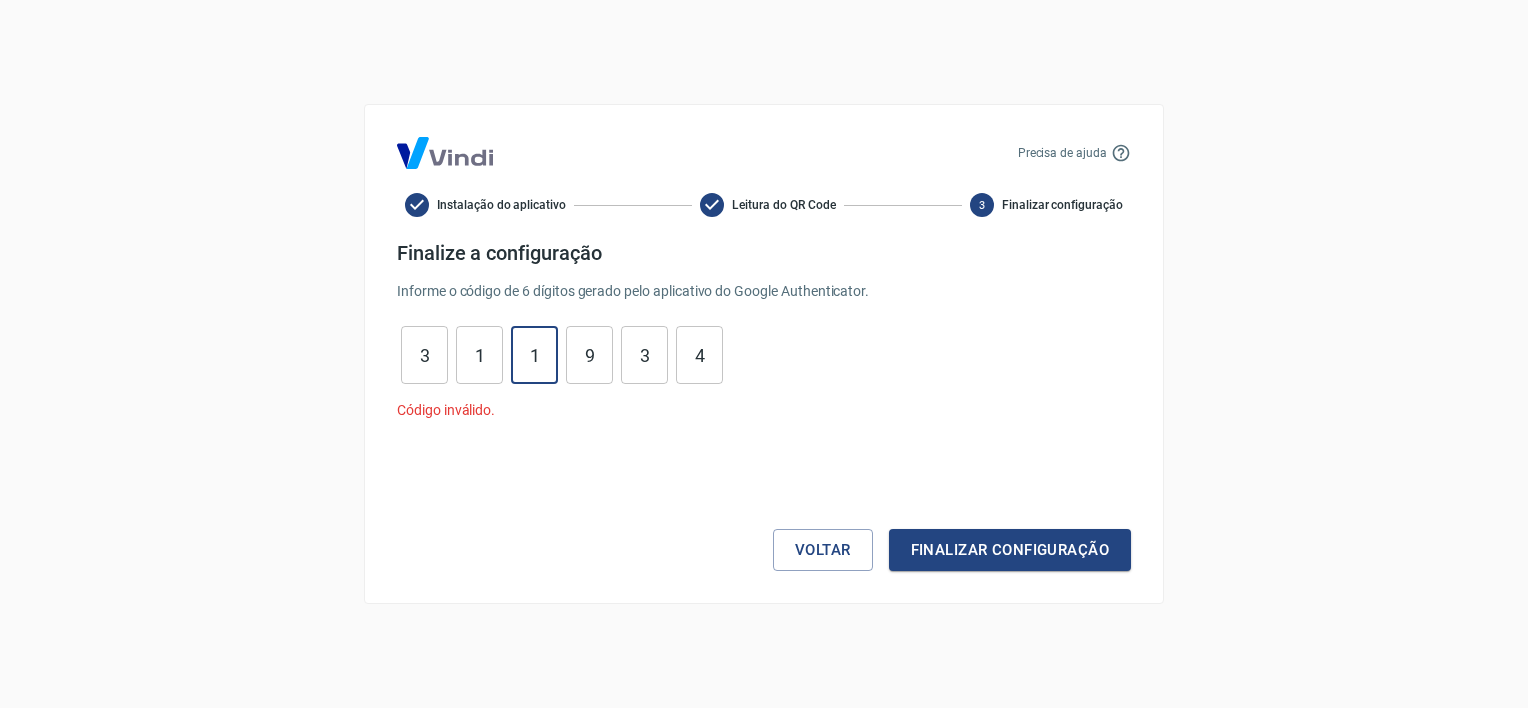type on "1" 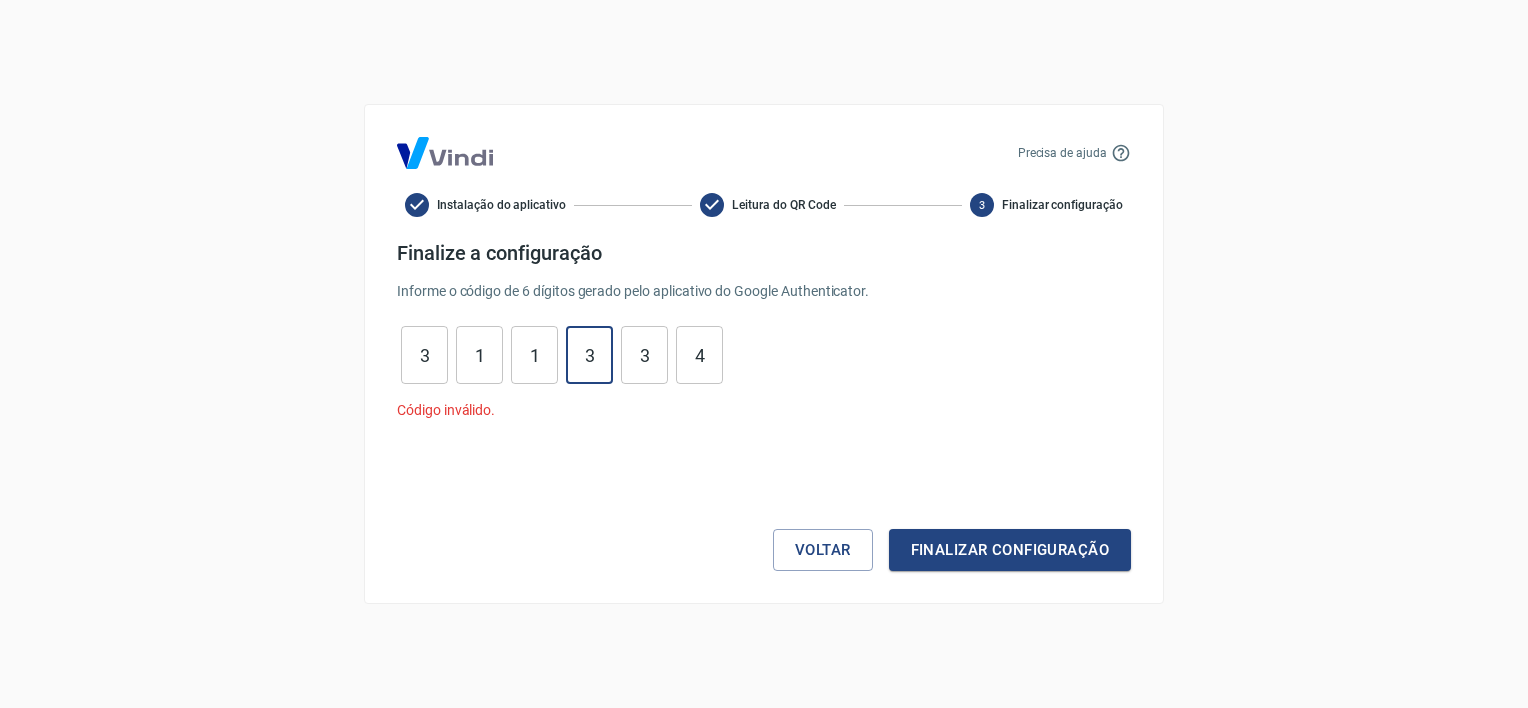 type on "3" 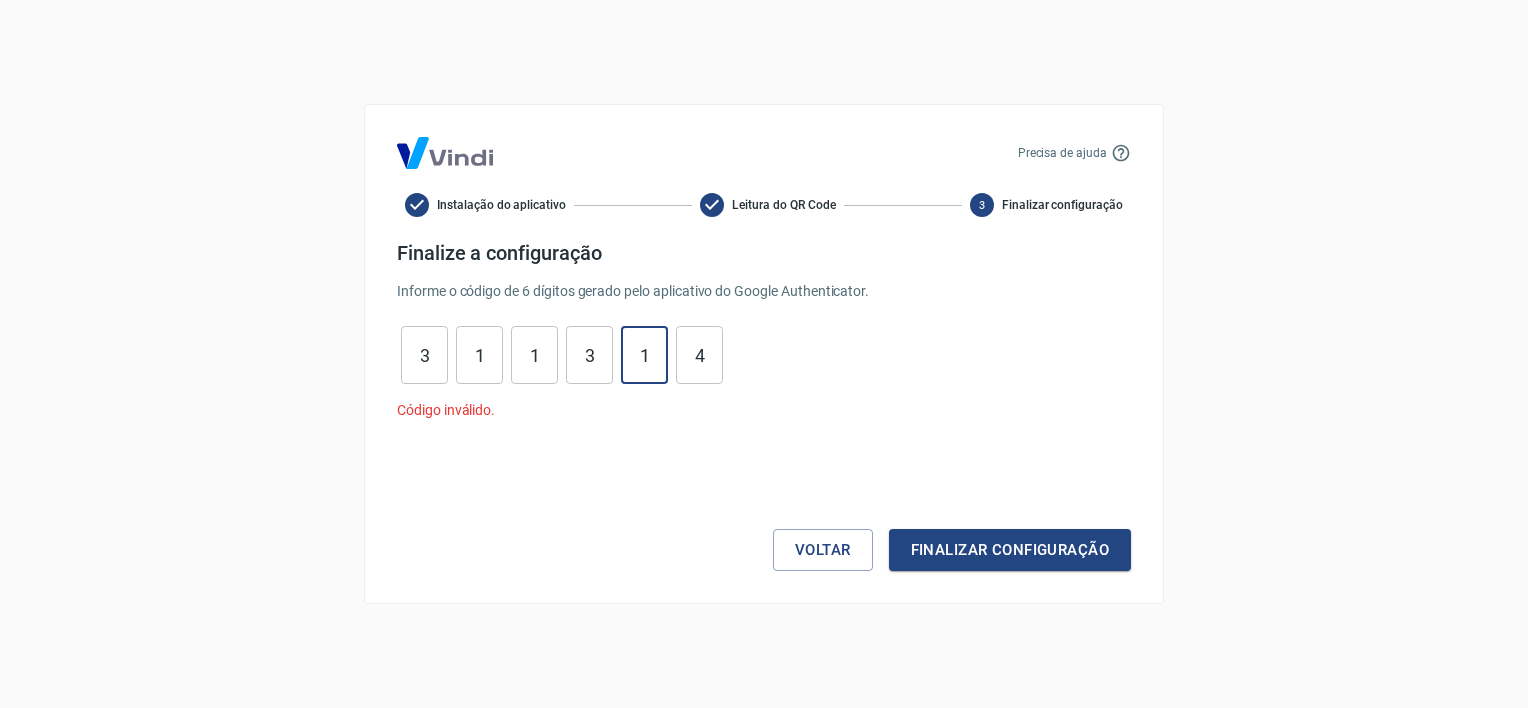 type on "1" 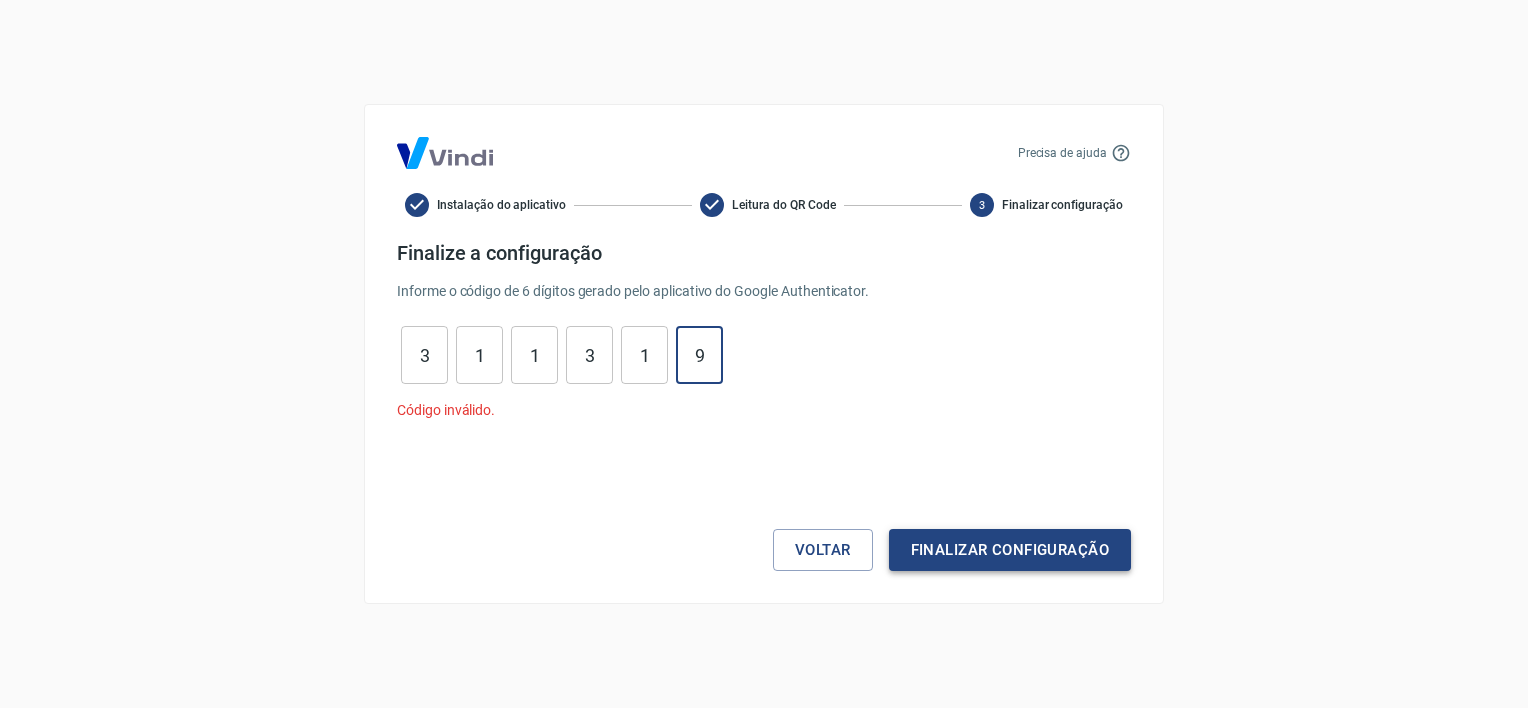 type on "9" 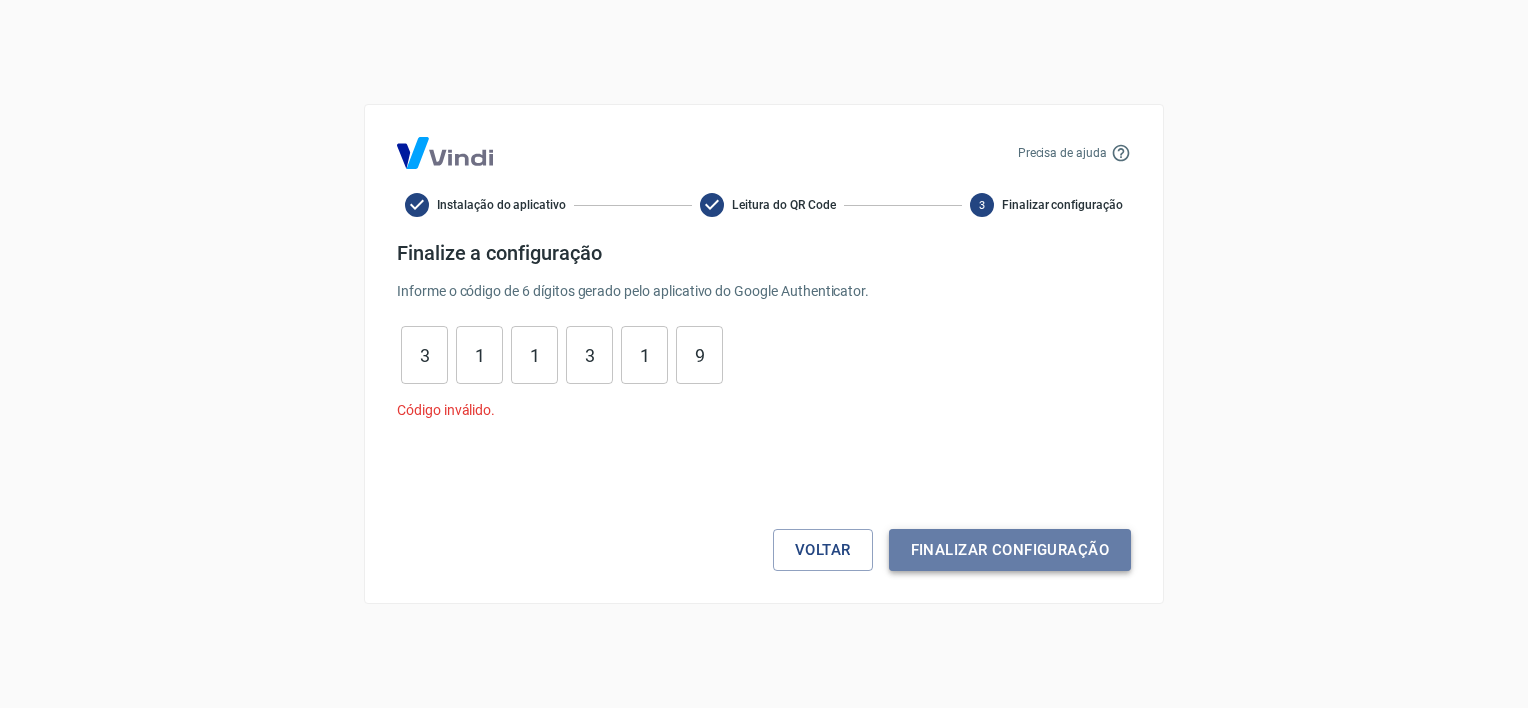click on "Finalizar configuração" at bounding box center (1010, 550) 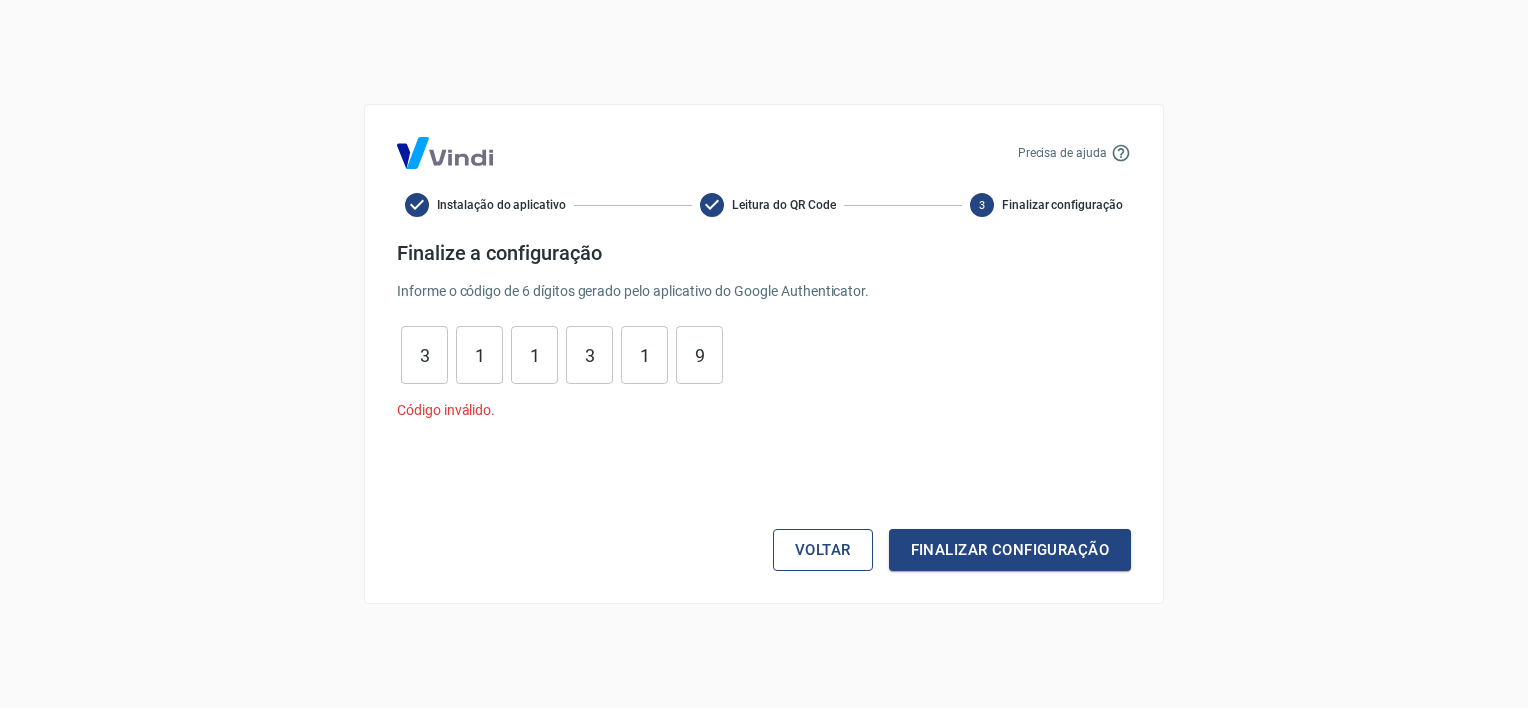 click on "Voltar" at bounding box center (823, 550) 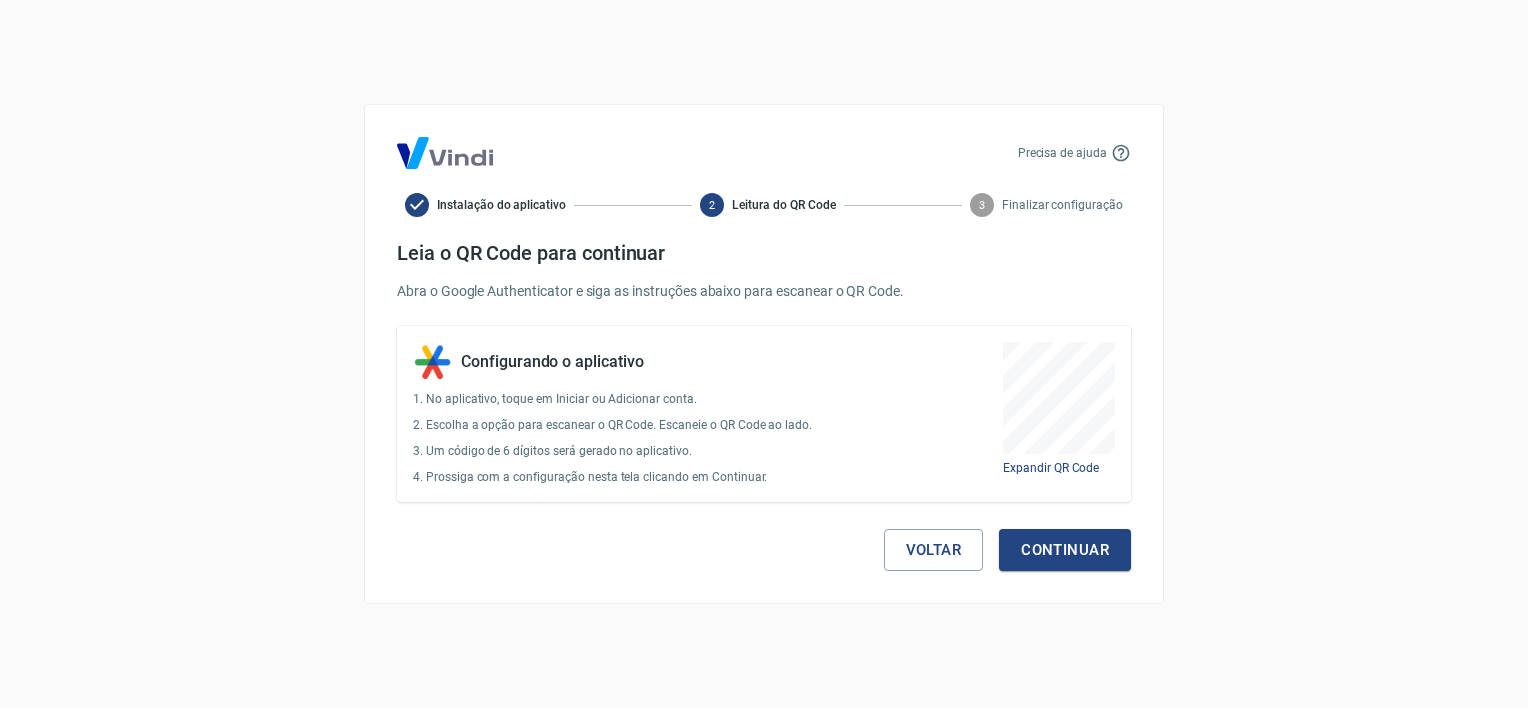 click on "Voltar Continuar" at bounding box center [764, 536] 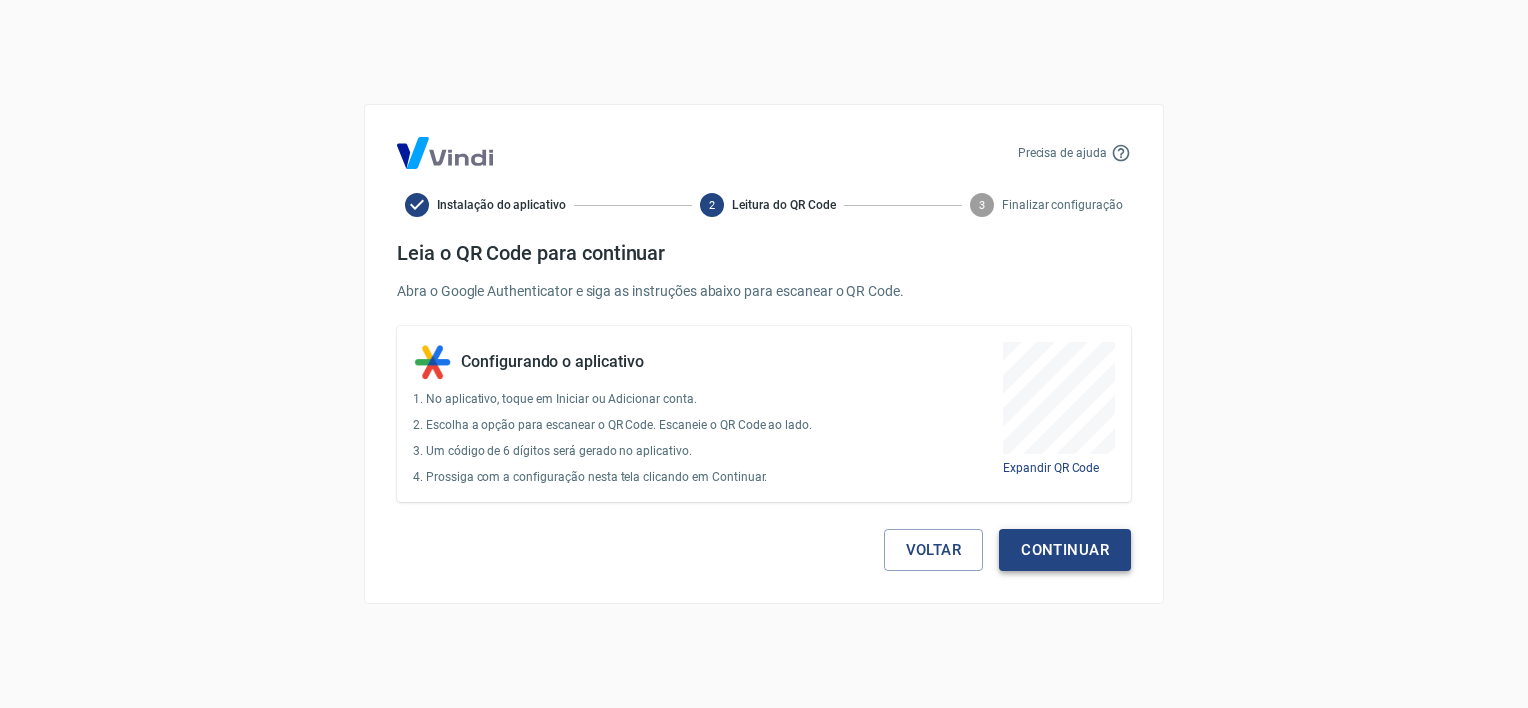 click on "Continuar" at bounding box center (1065, 550) 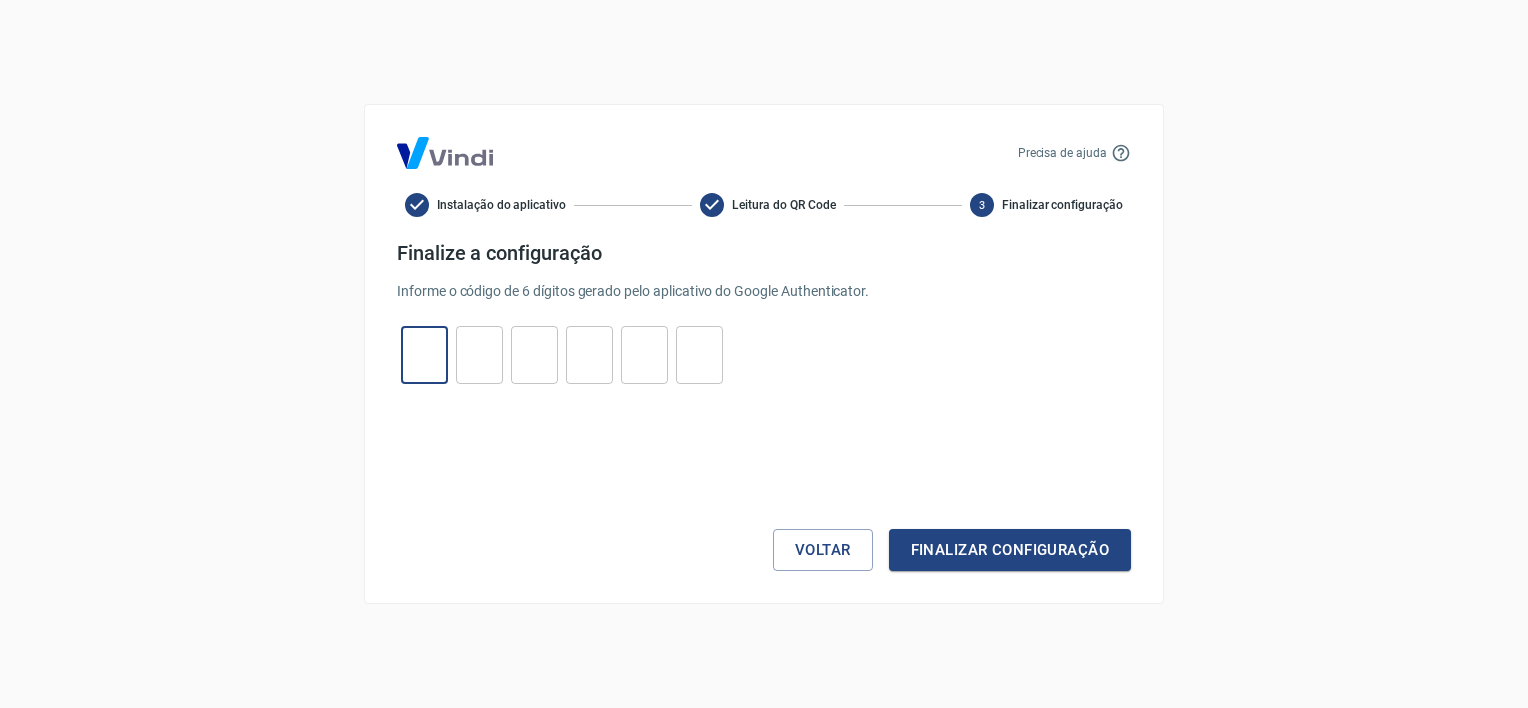 click at bounding box center (424, 355) 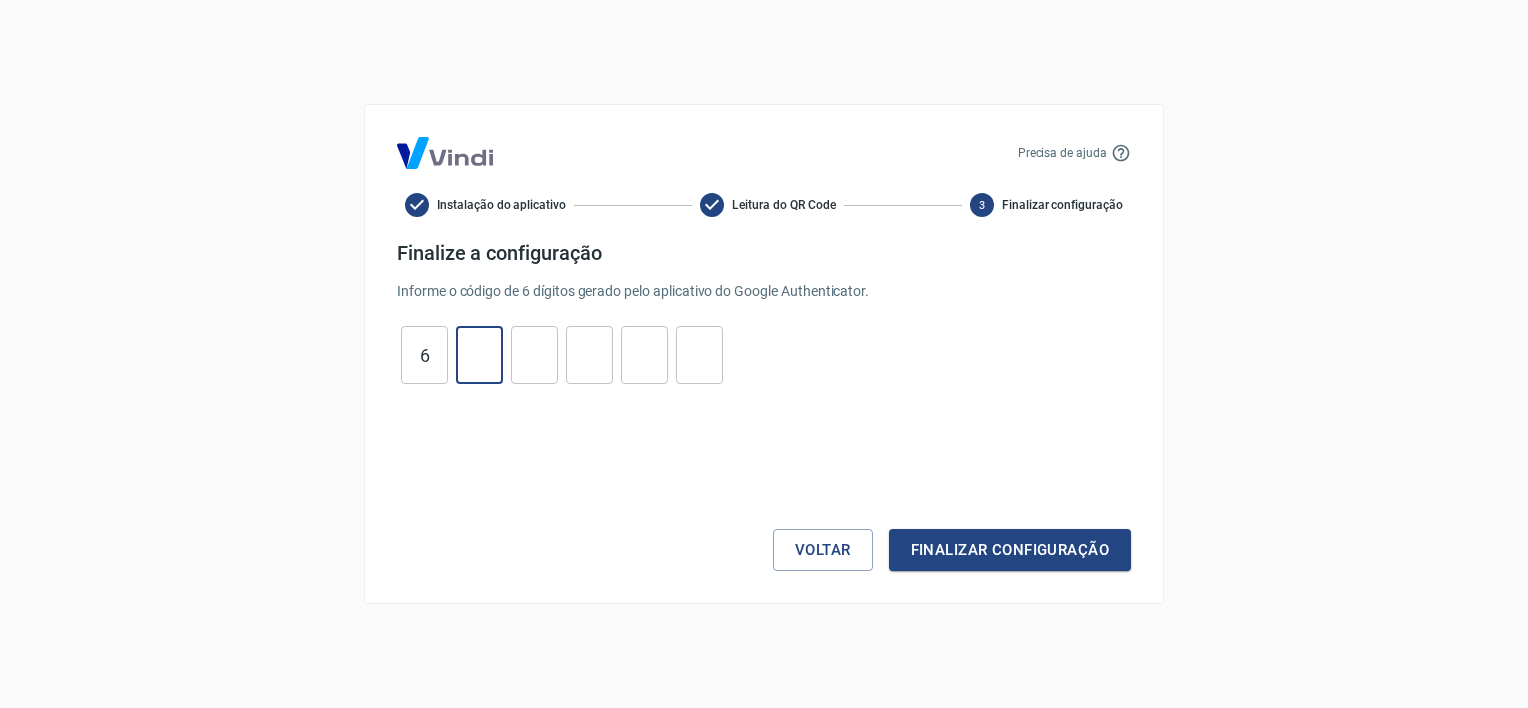 type on "8" 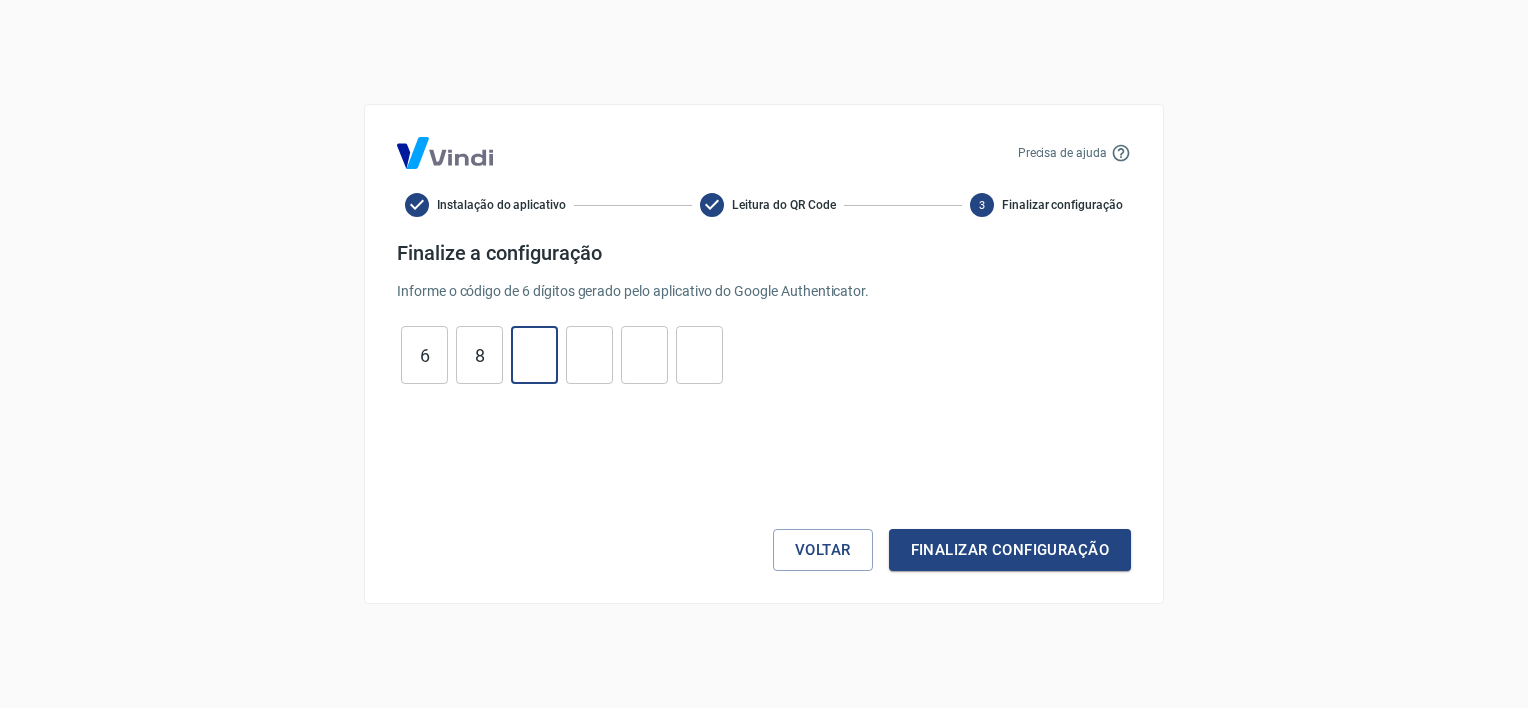 type on "1" 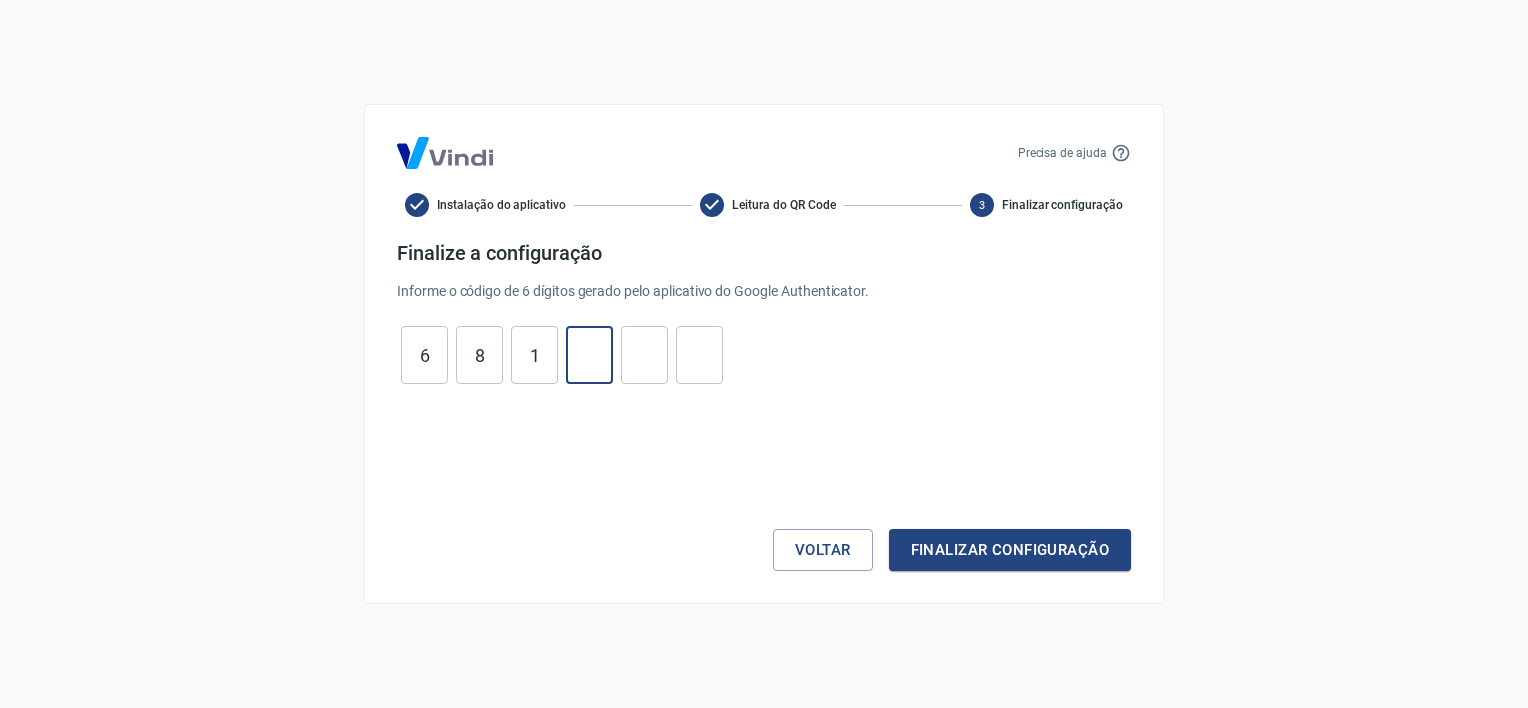 type on "0" 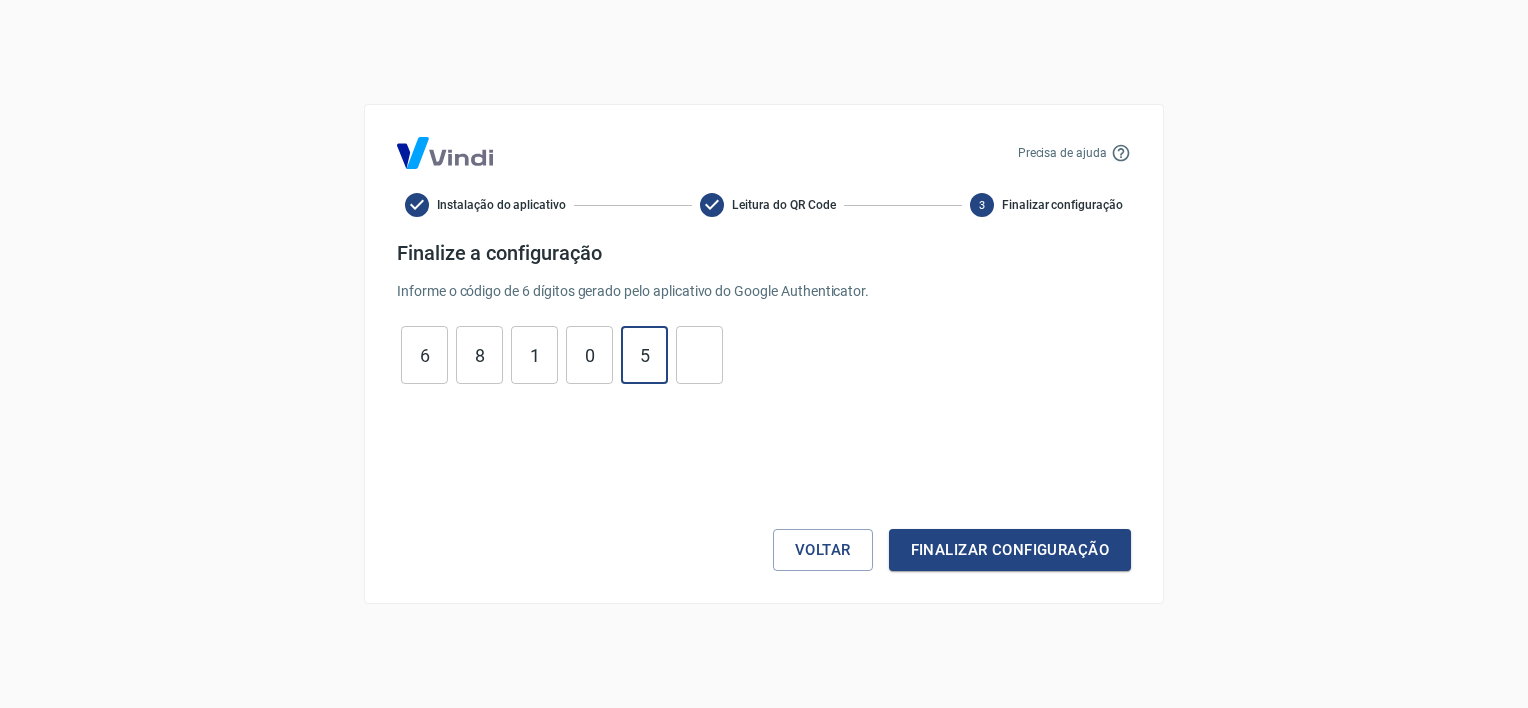 type on "5" 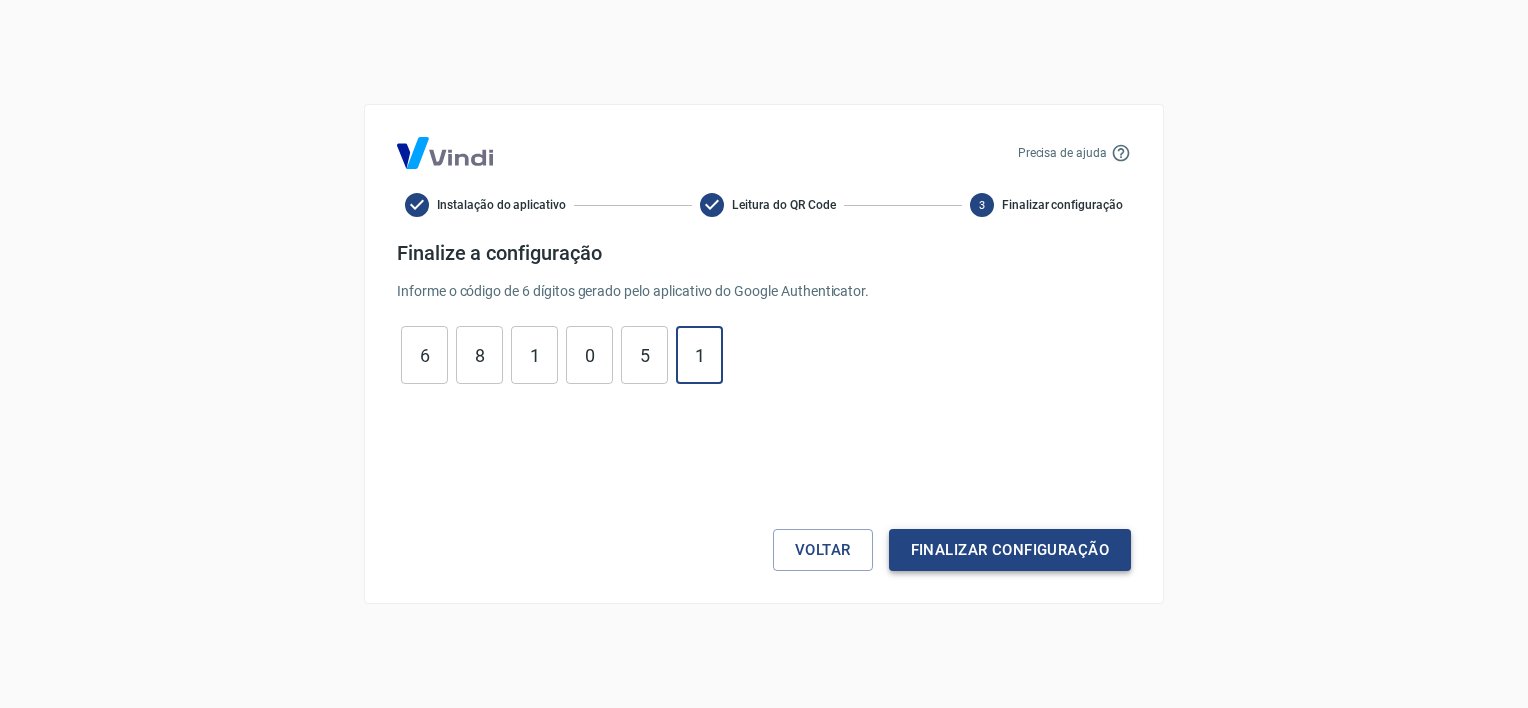 type on "1" 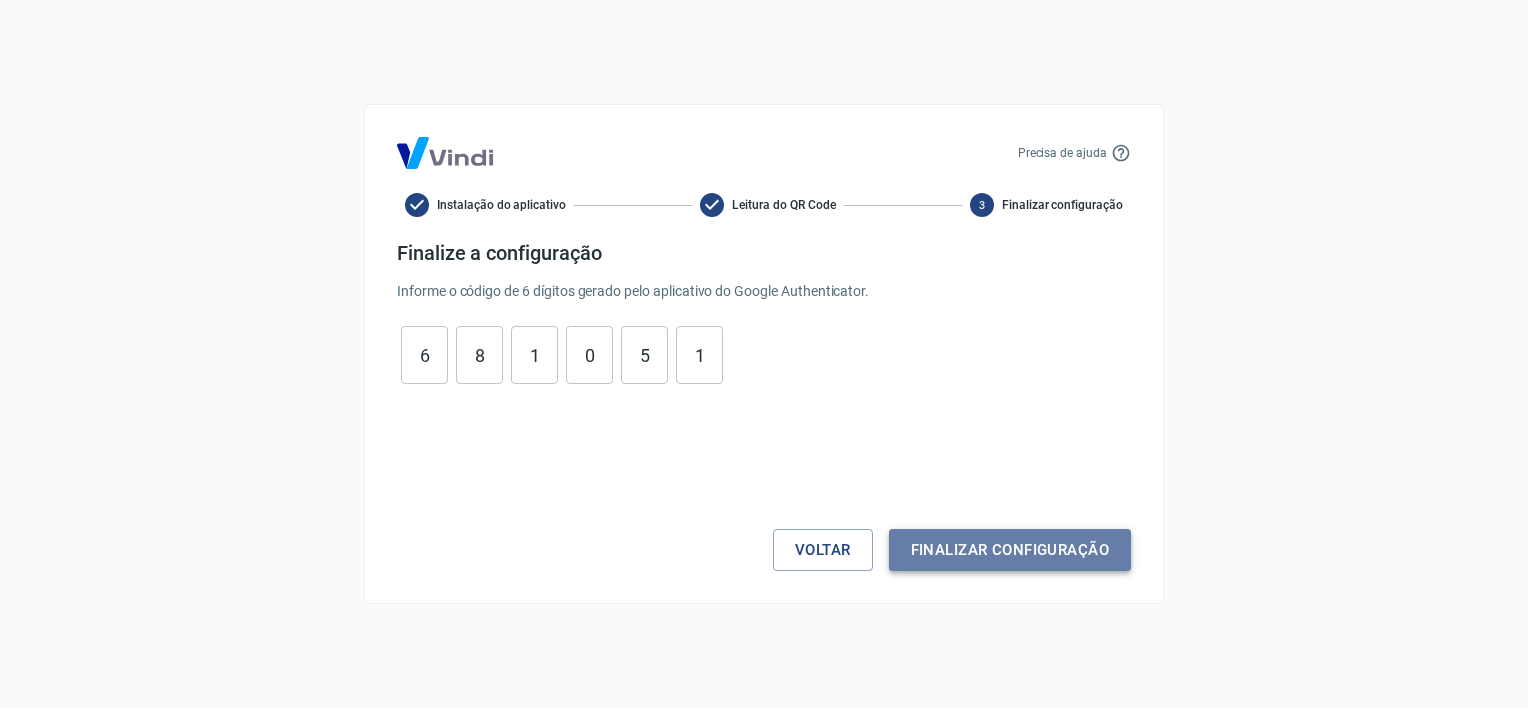 click on "Finalizar configuração" at bounding box center [1010, 550] 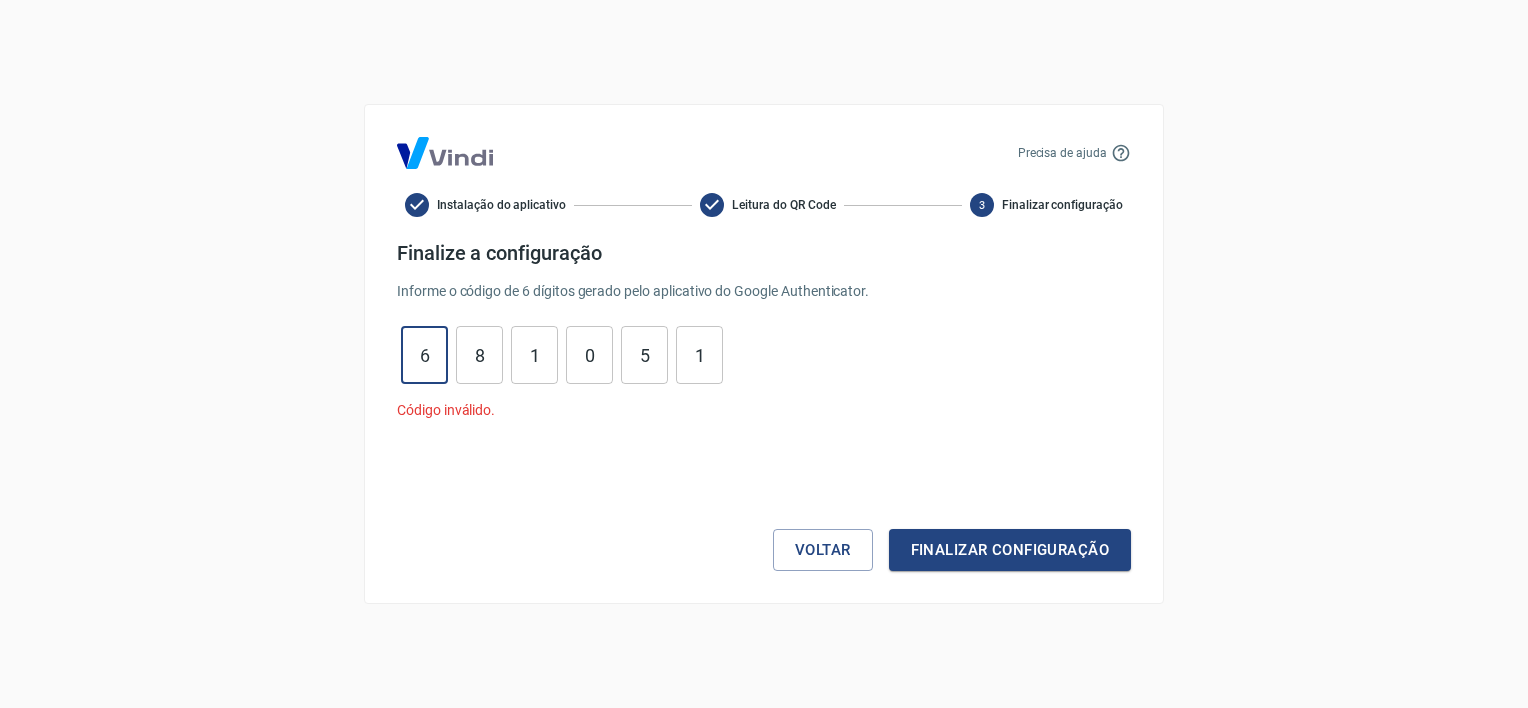 drag, startPoint x: 432, startPoint y: 357, endPoint x: 308, endPoint y: 351, distance: 124.14507 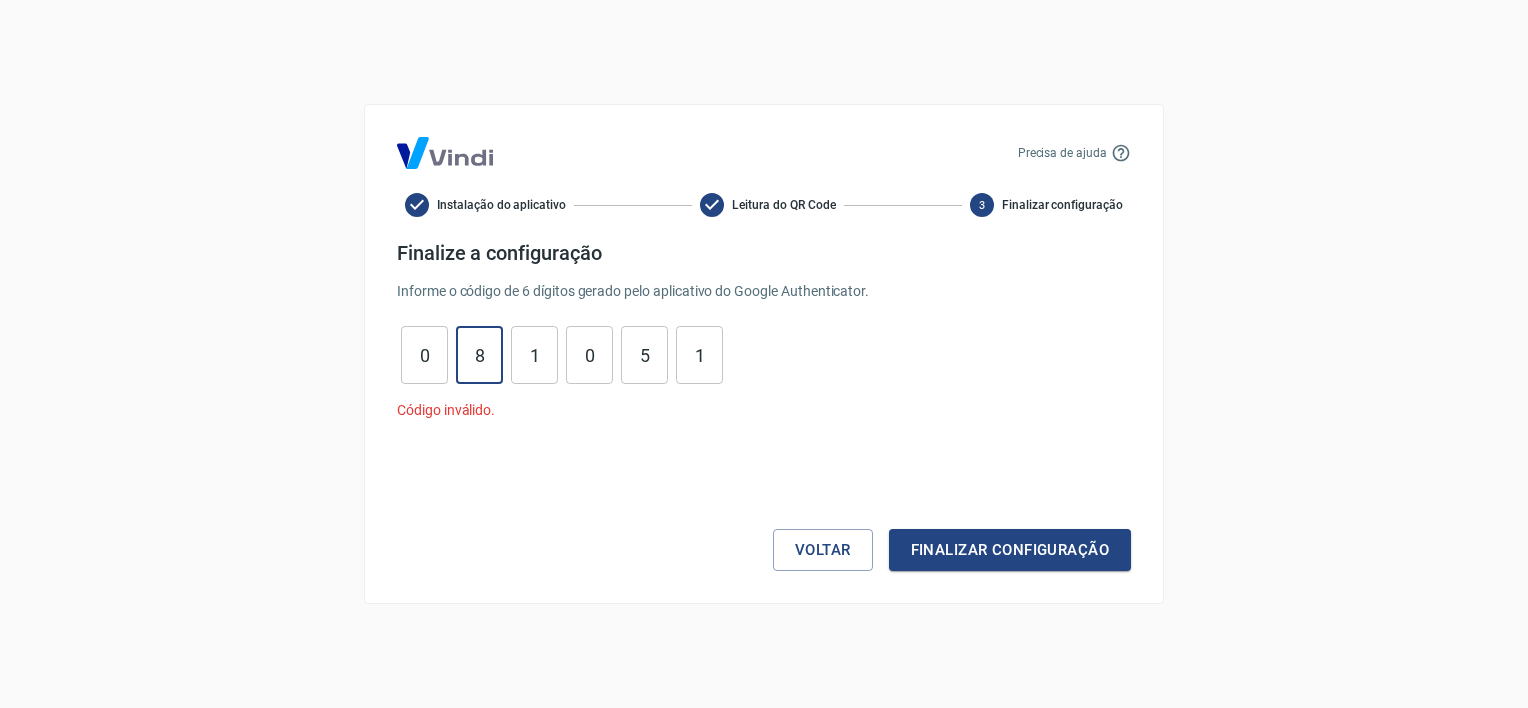 type on "0" 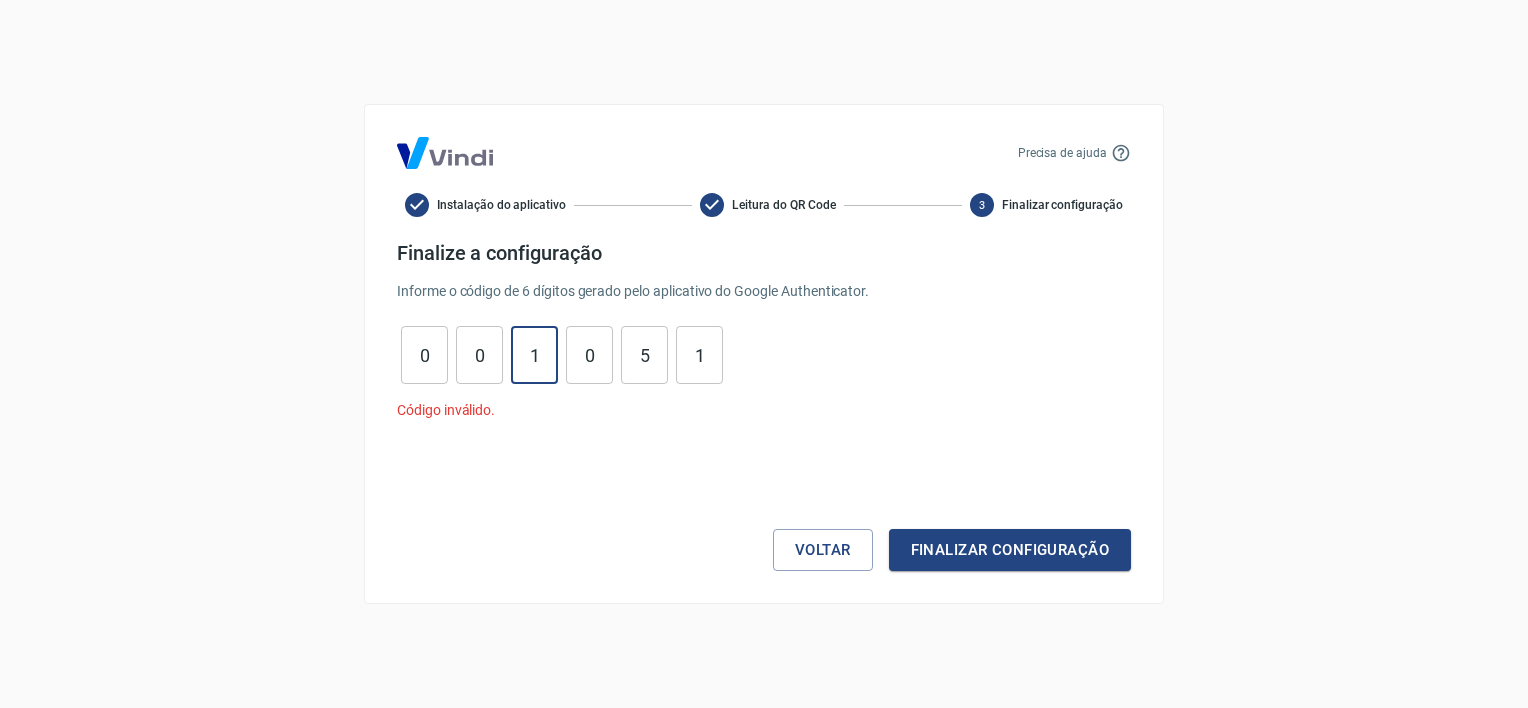 type on "7" 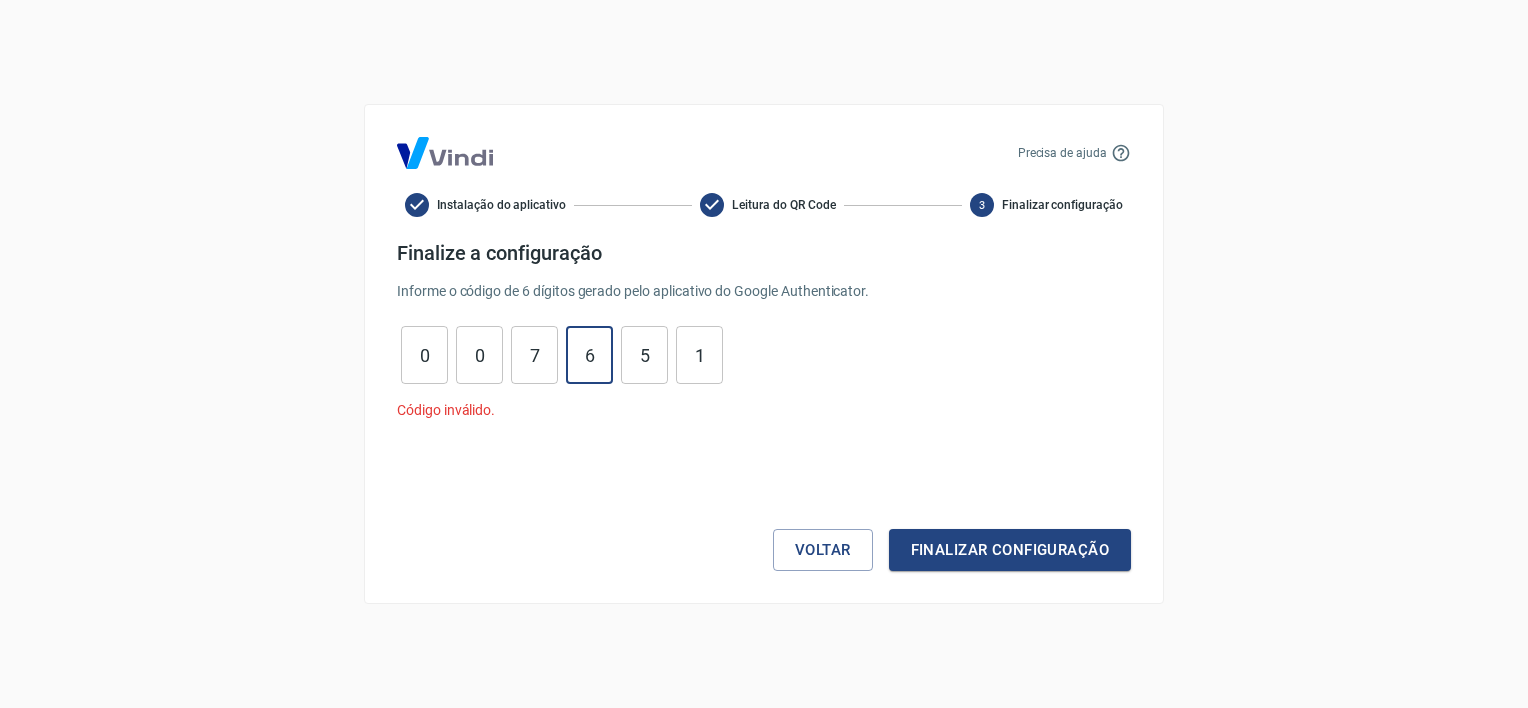 type on "6" 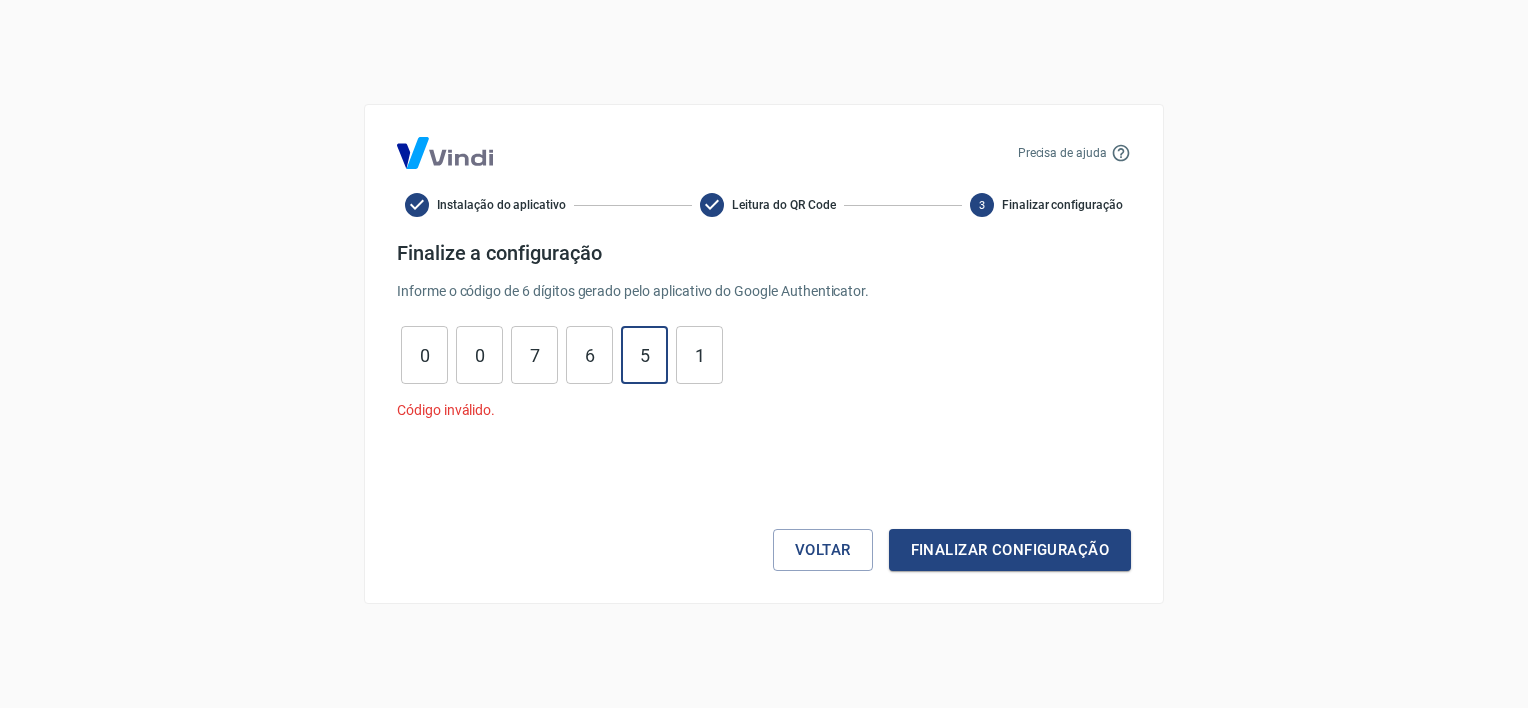 type on "2" 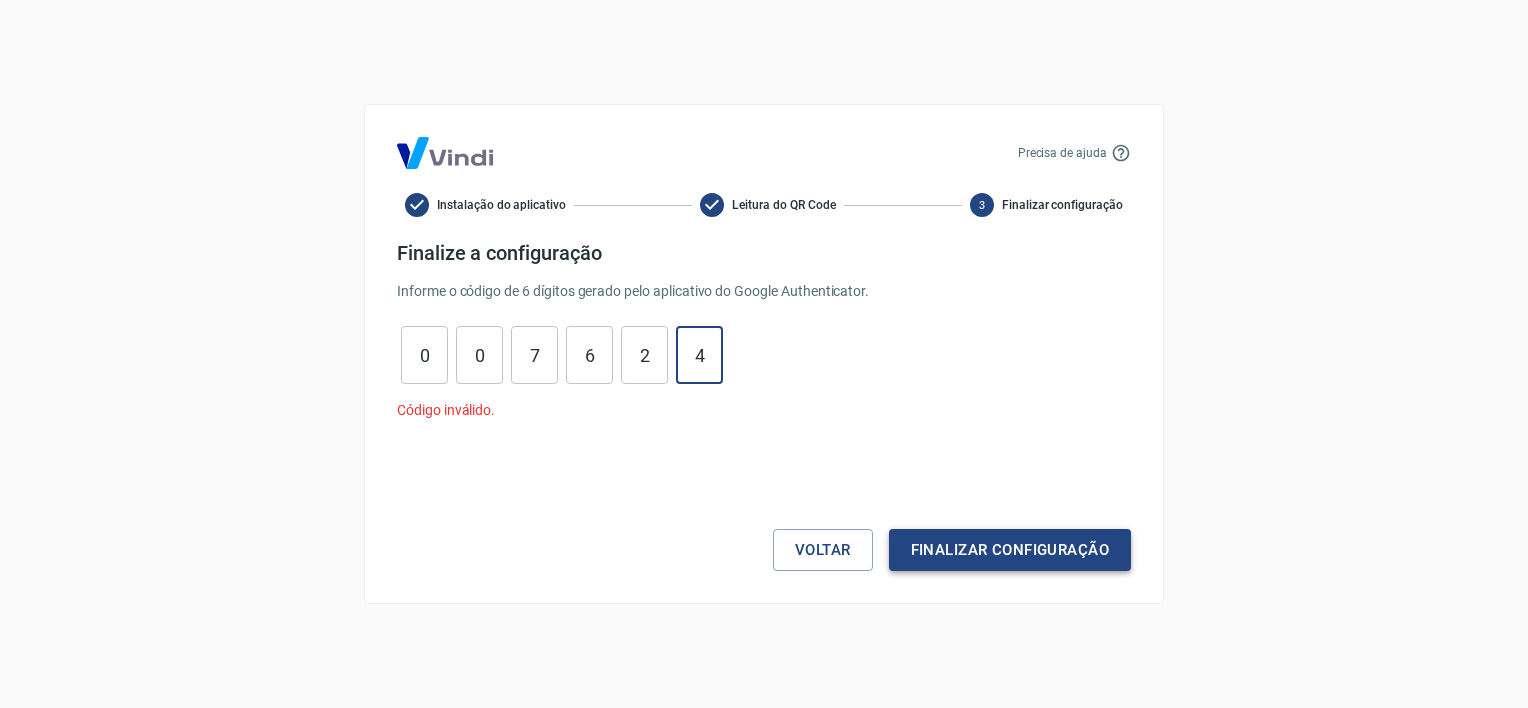 type on "4" 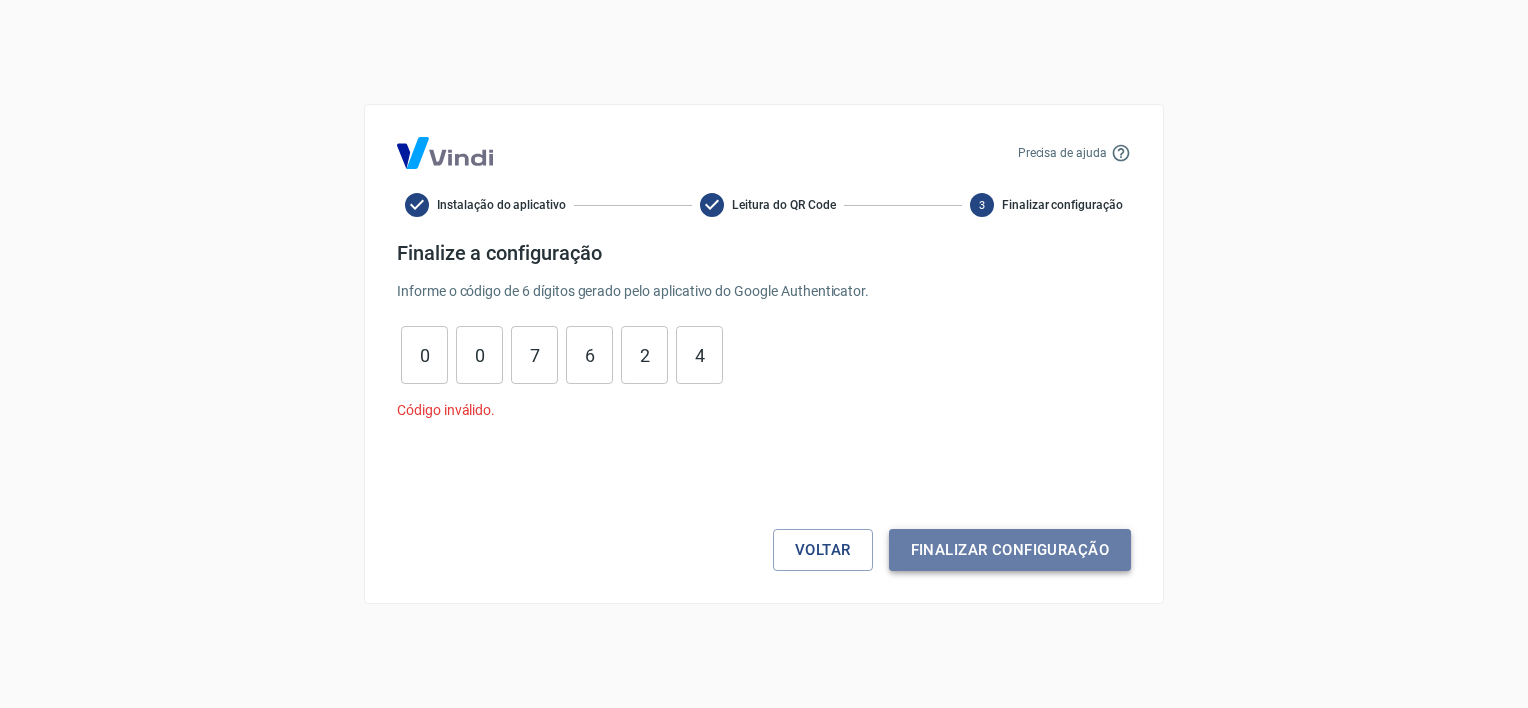click on "Finalizar configuração" at bounding box center [1010, 550] 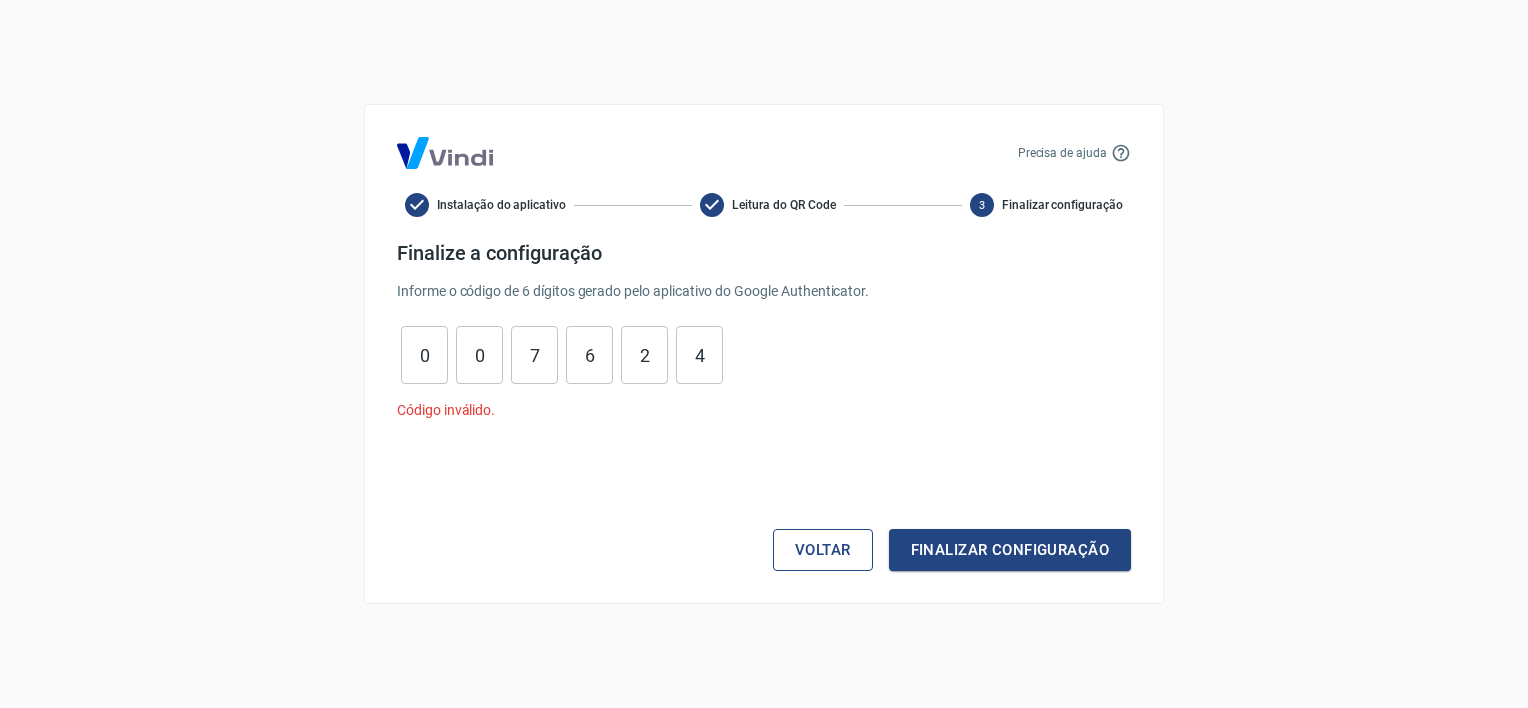 click on "Voltar" at bounding box center [823, 550] 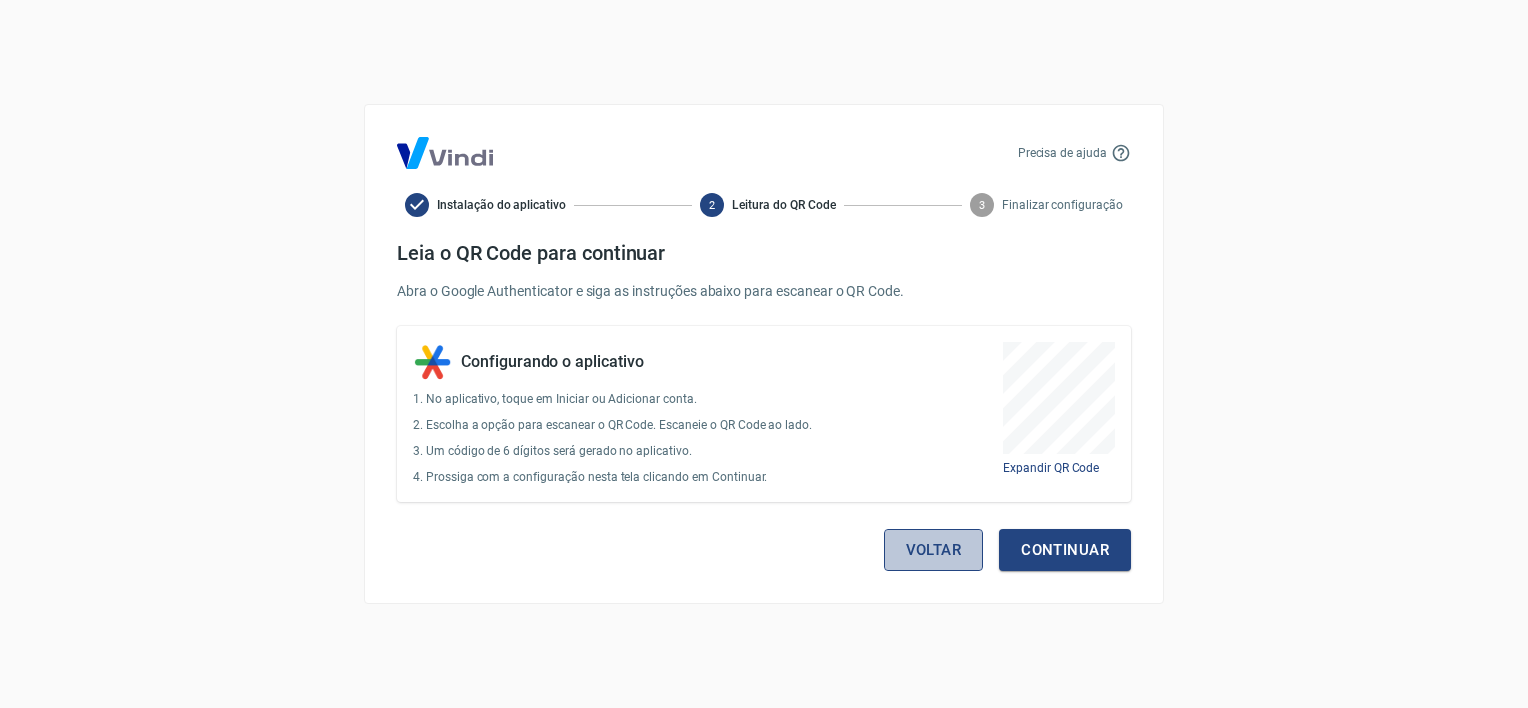 click on "Voltar" at bounding box center (934, 550) 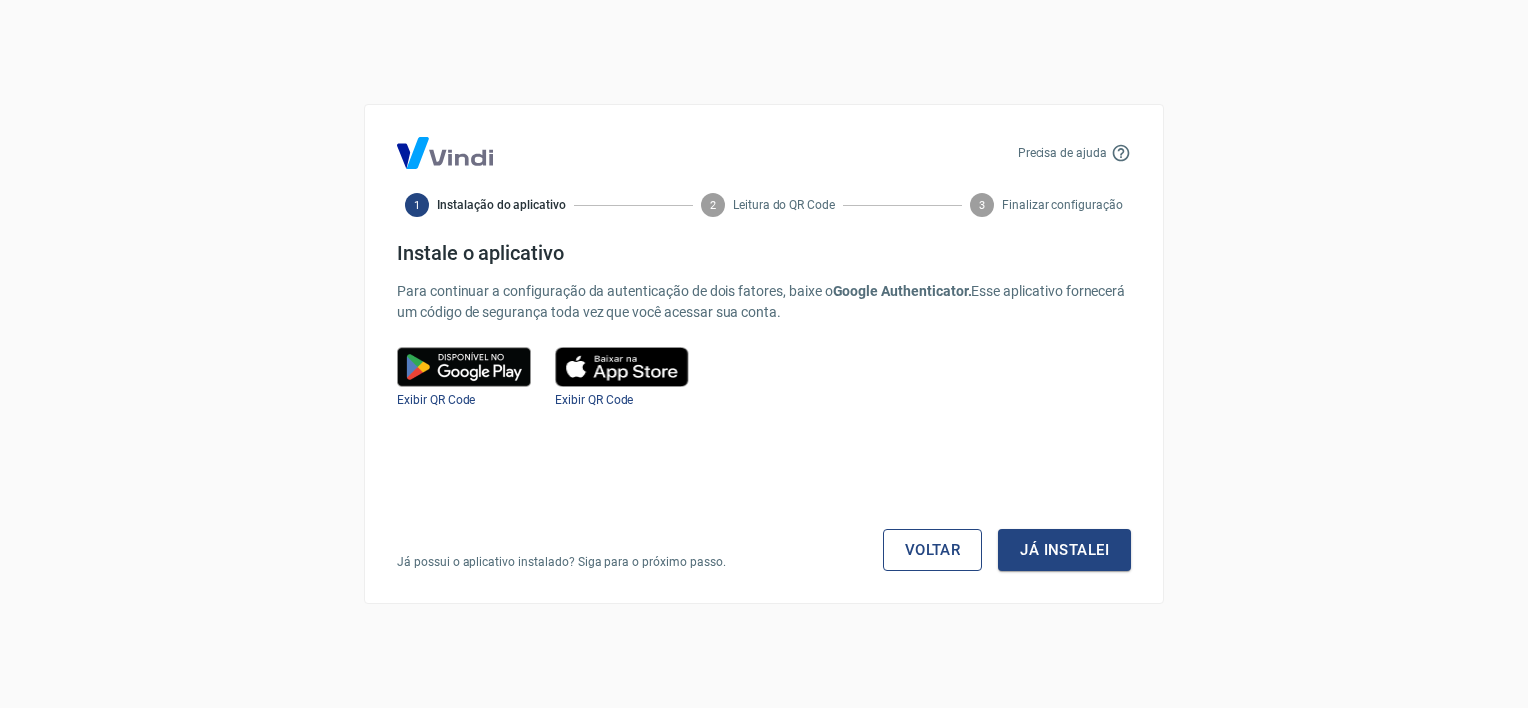 click on "Voltar" at bounding box center [933, 550] 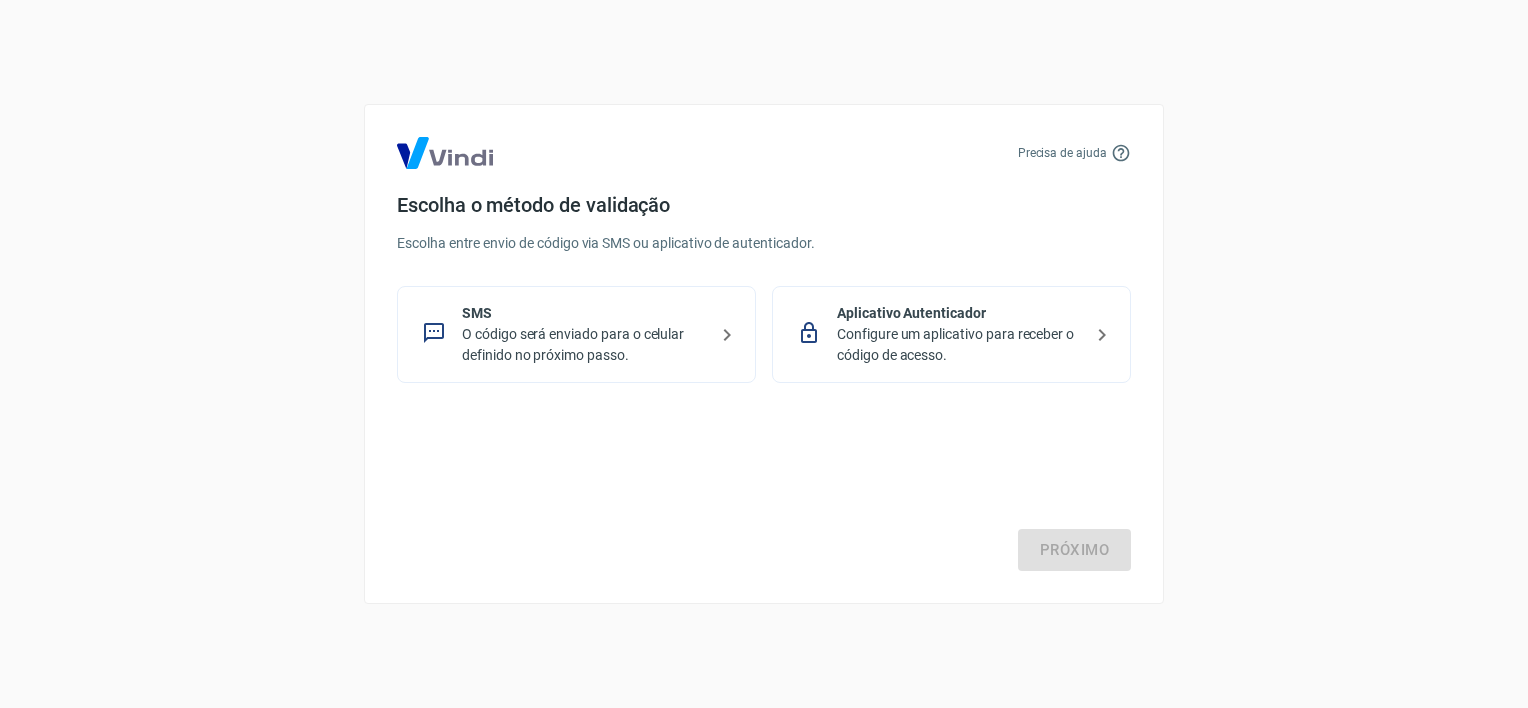 click on "O código será enviado para o celular definido no próximo passo." at bounding box center [584, 345] 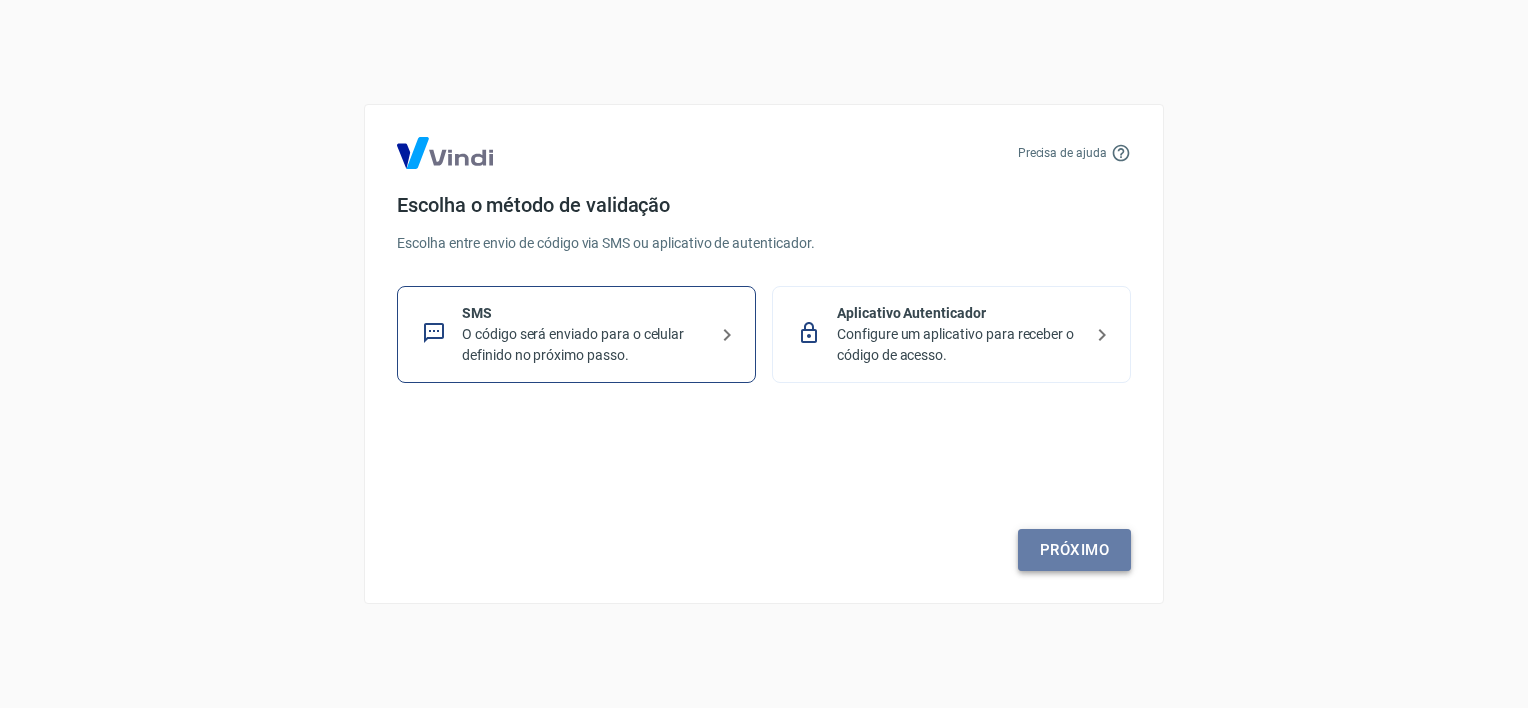 click on "Próximo" at bounding box center (1074, 550) 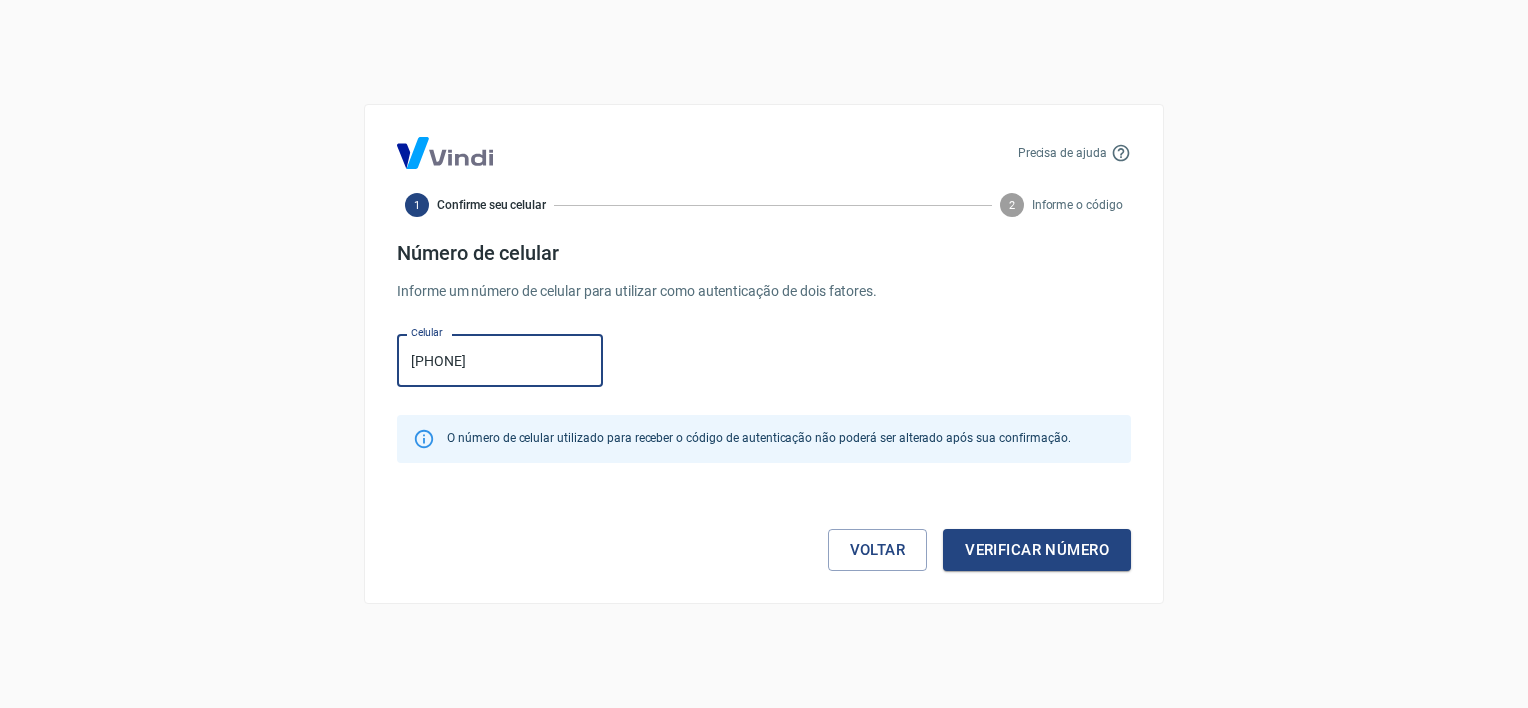 type on "[PHONE]" 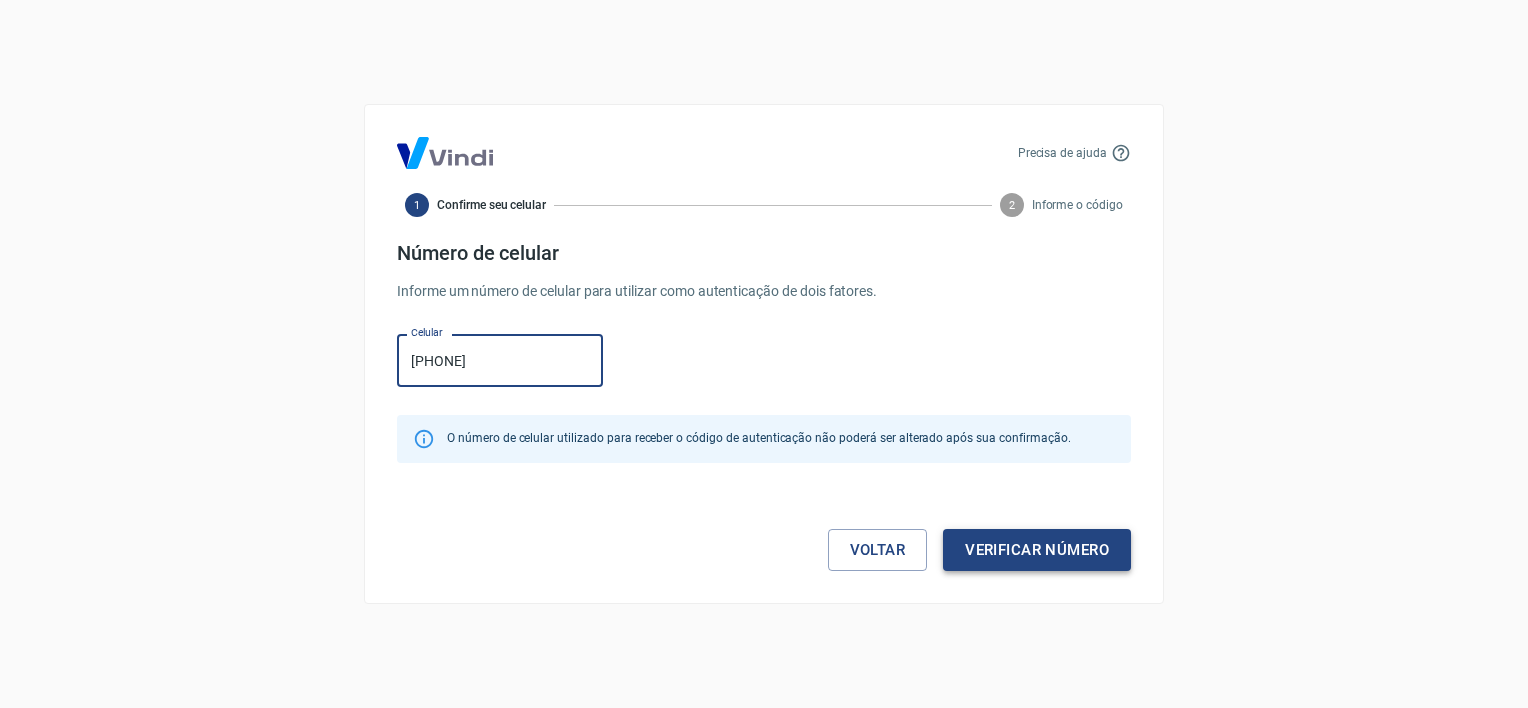 click on "Verificar número" at bounding box center [1037, 550] 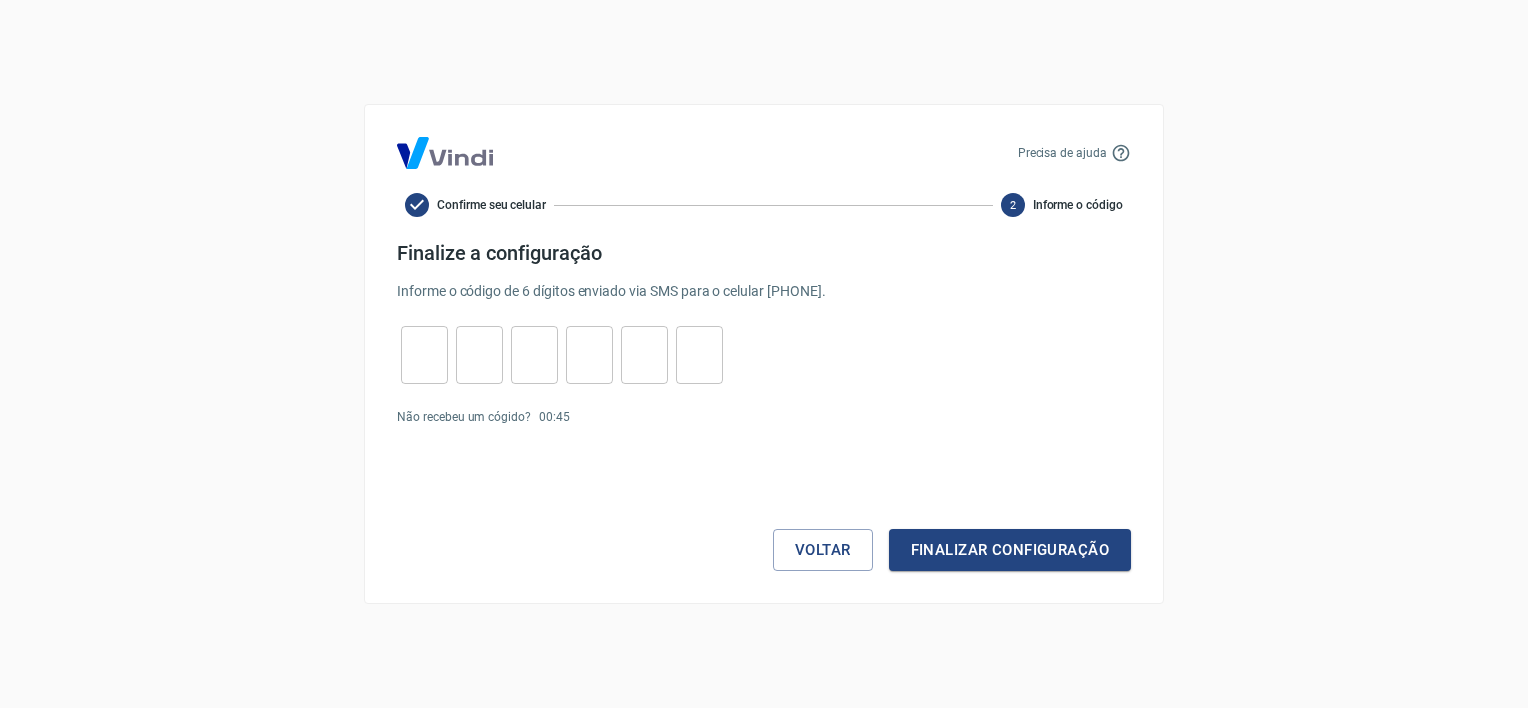 click at bounding box center [424, 355] 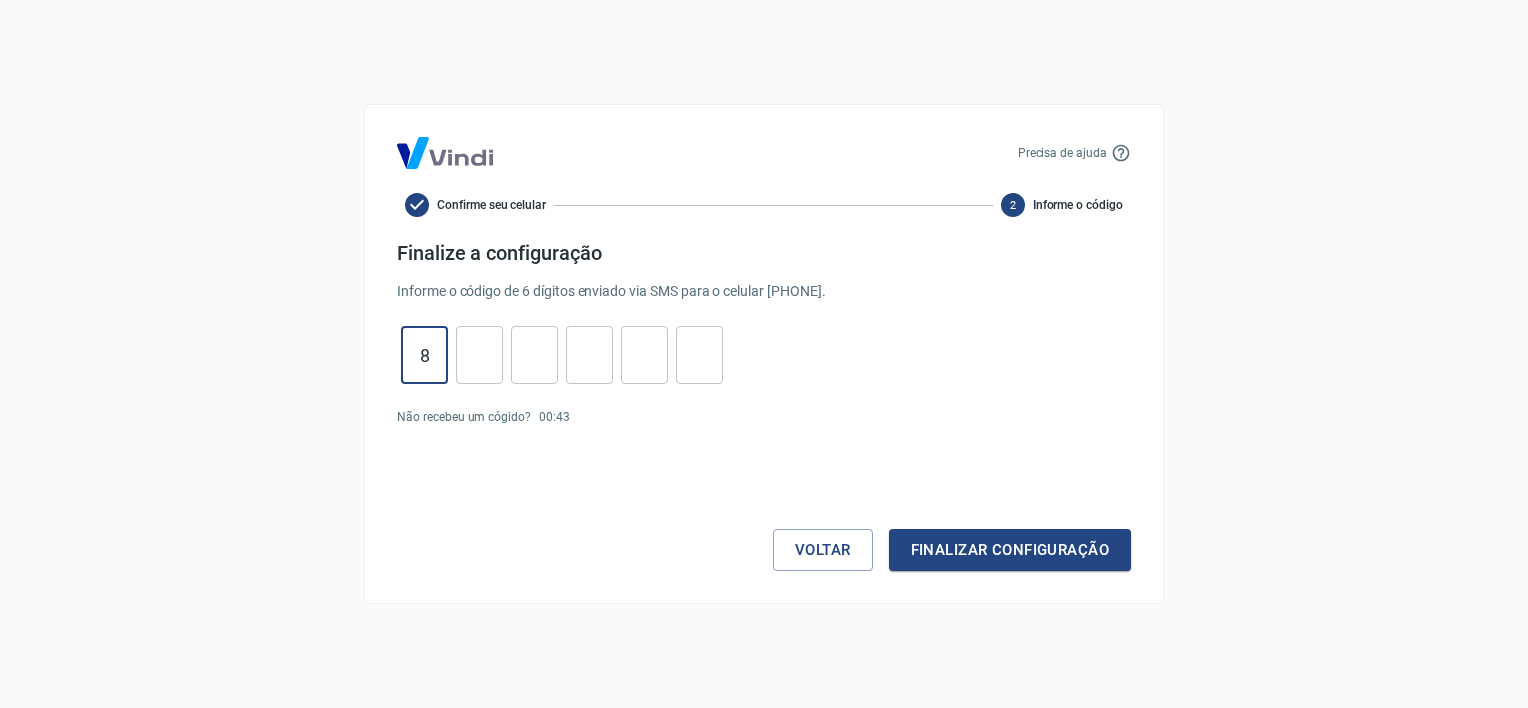 type on "8" 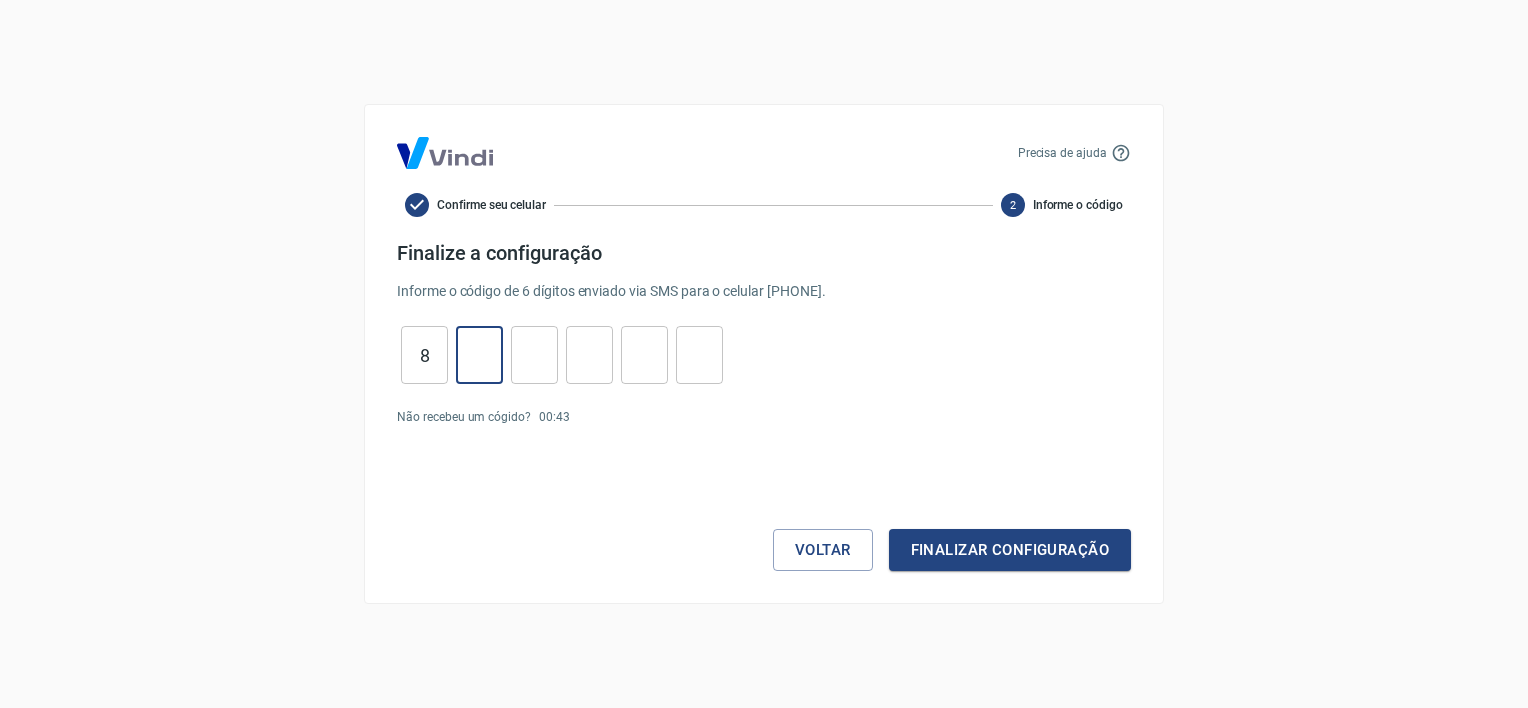 type on "0" 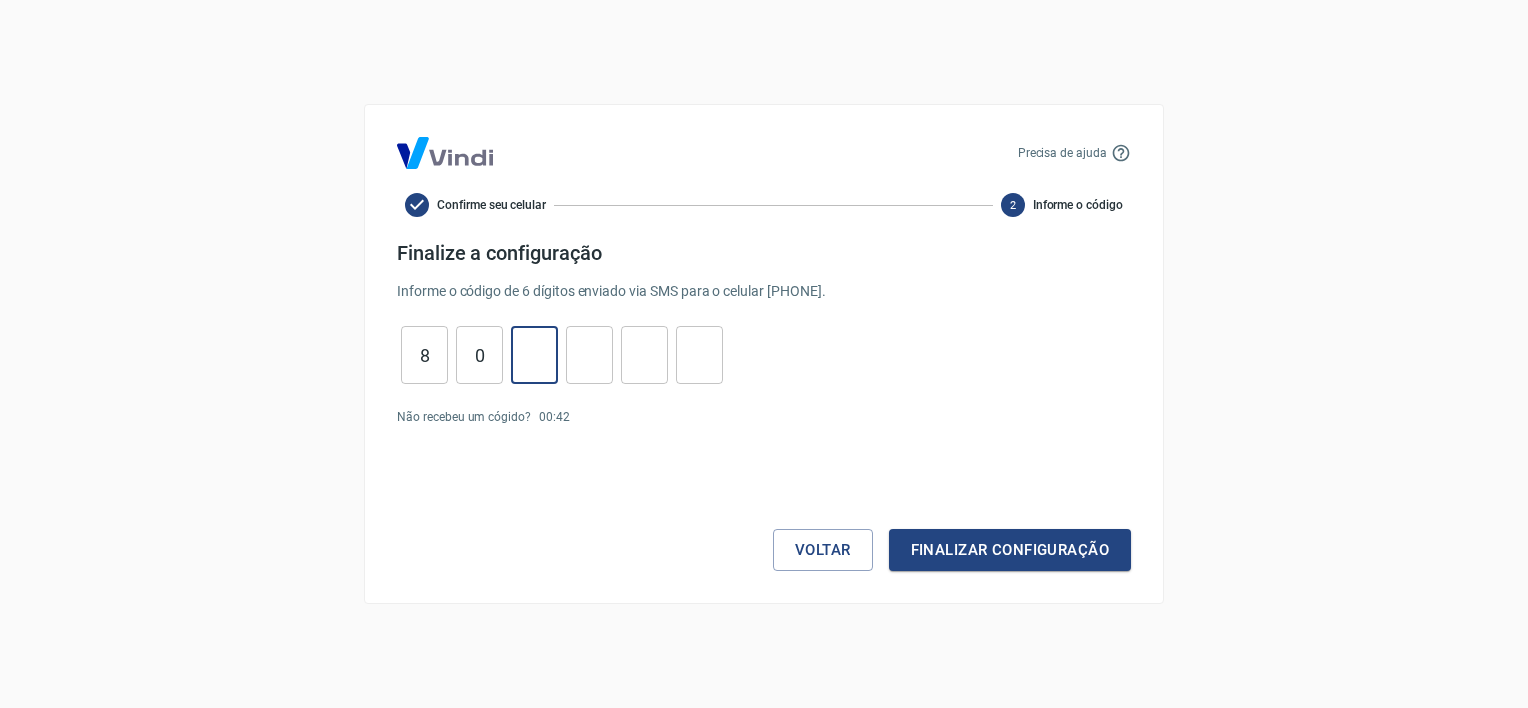 type on "4" 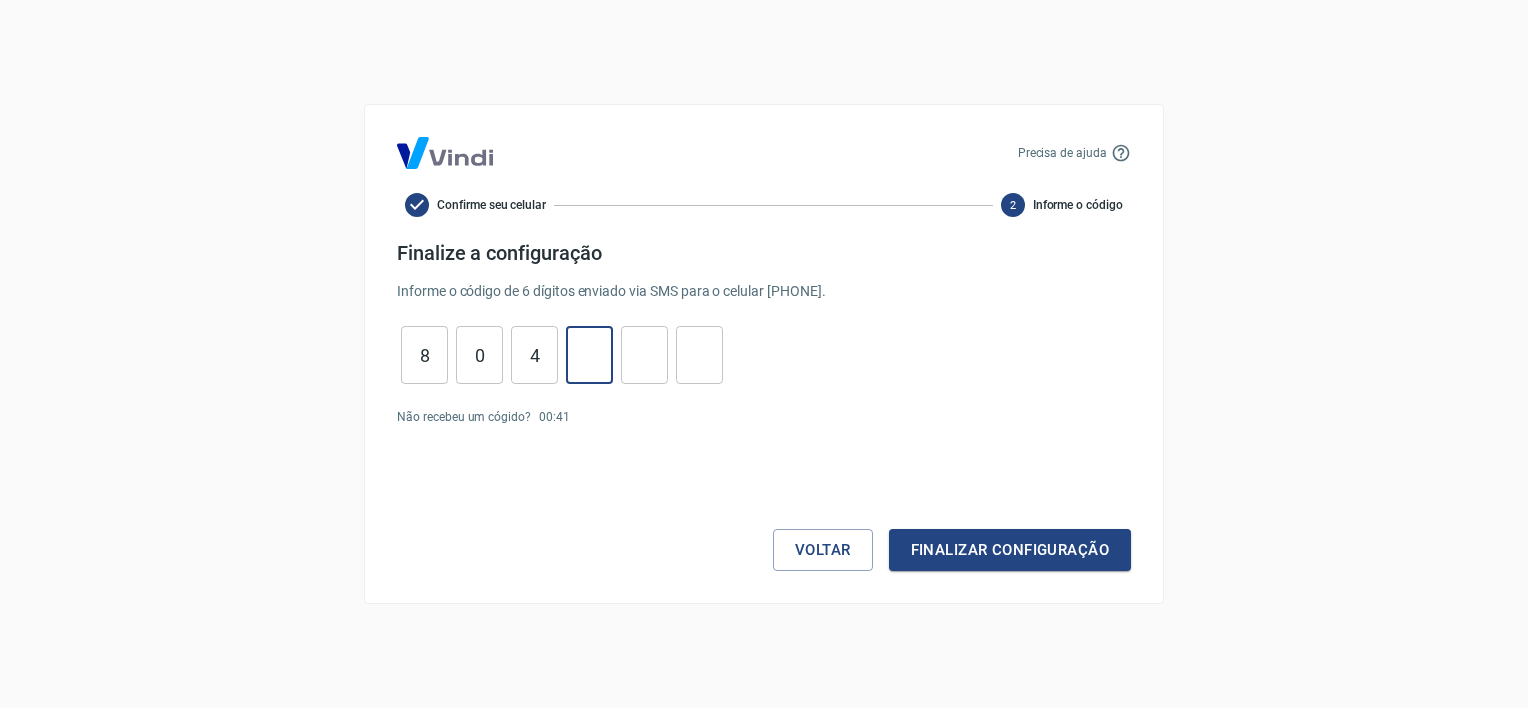 type on "3" 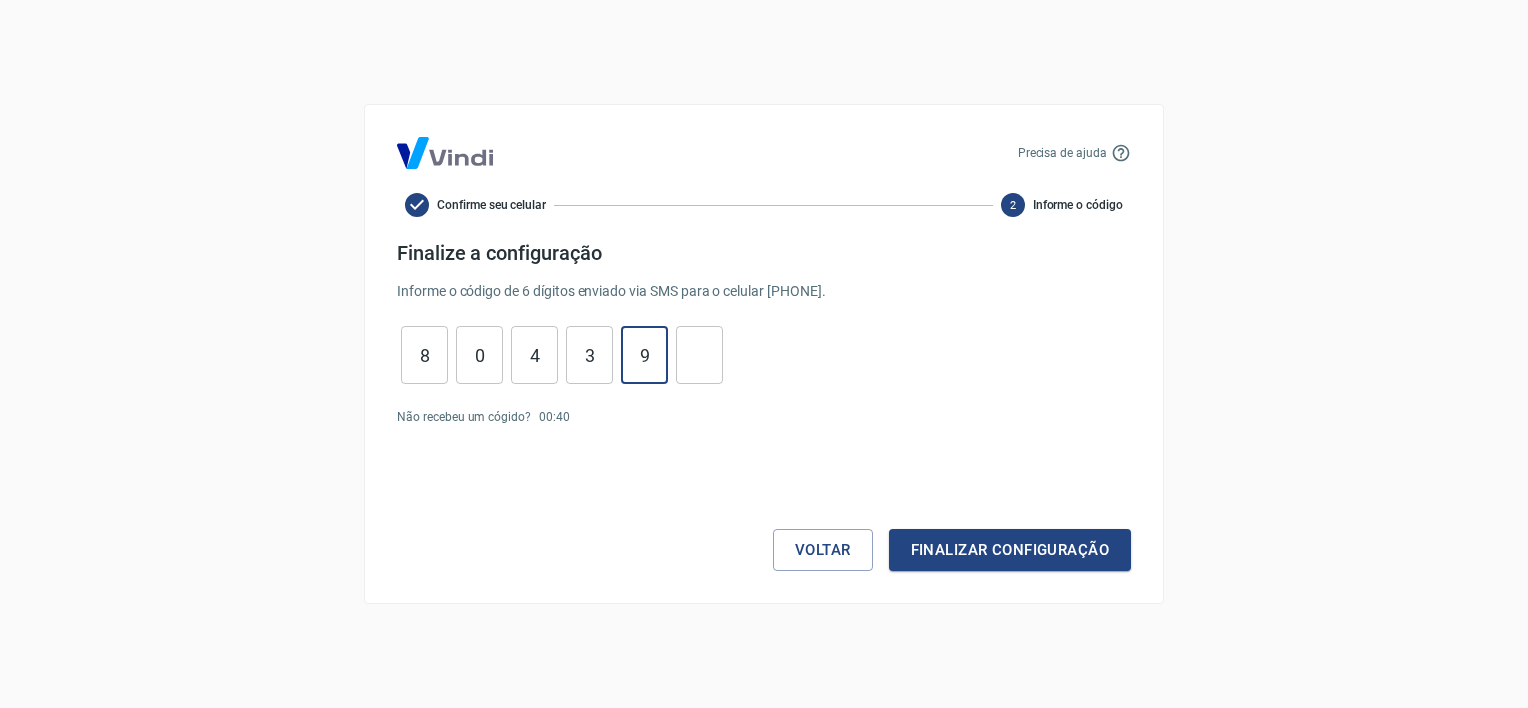 type on "9" 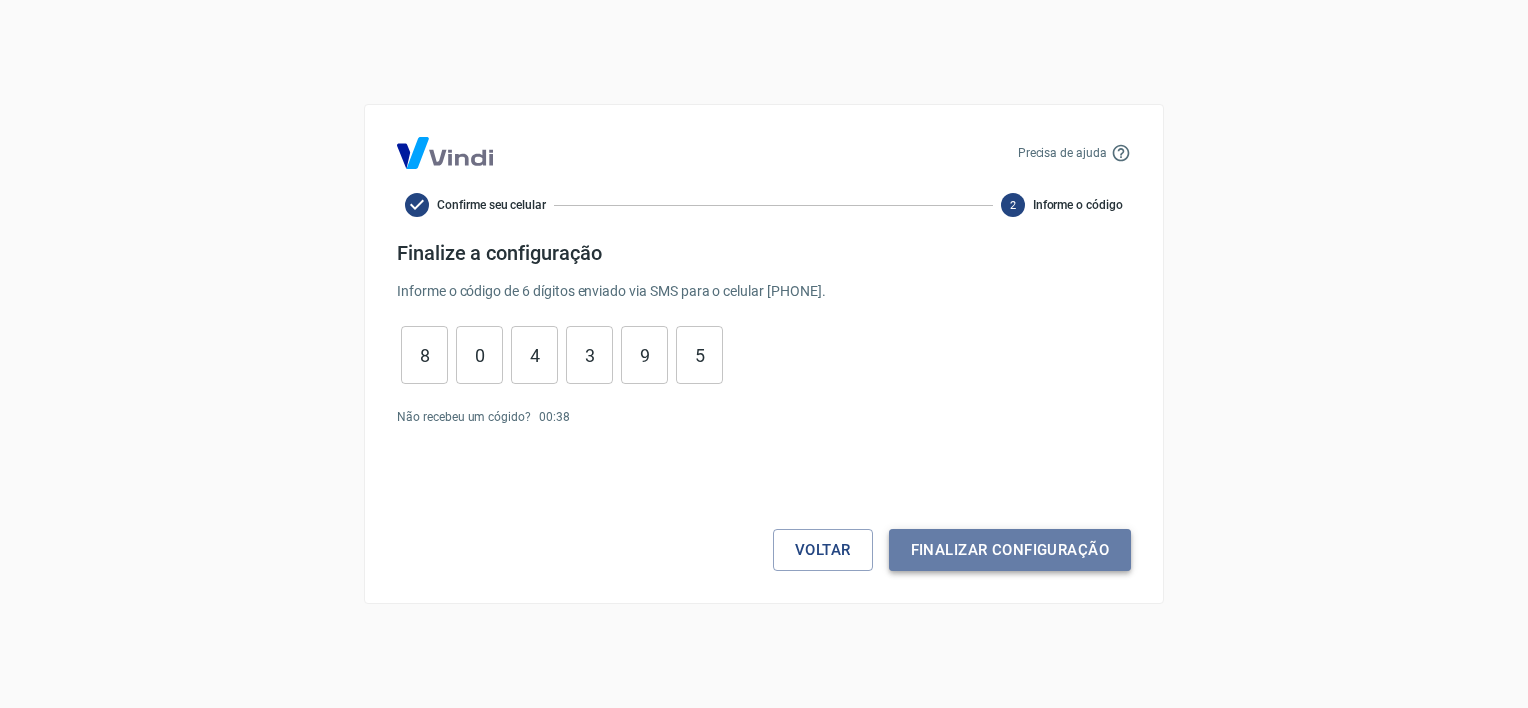 click on "Finalizar configuração" at bounding box center [1010, 550] 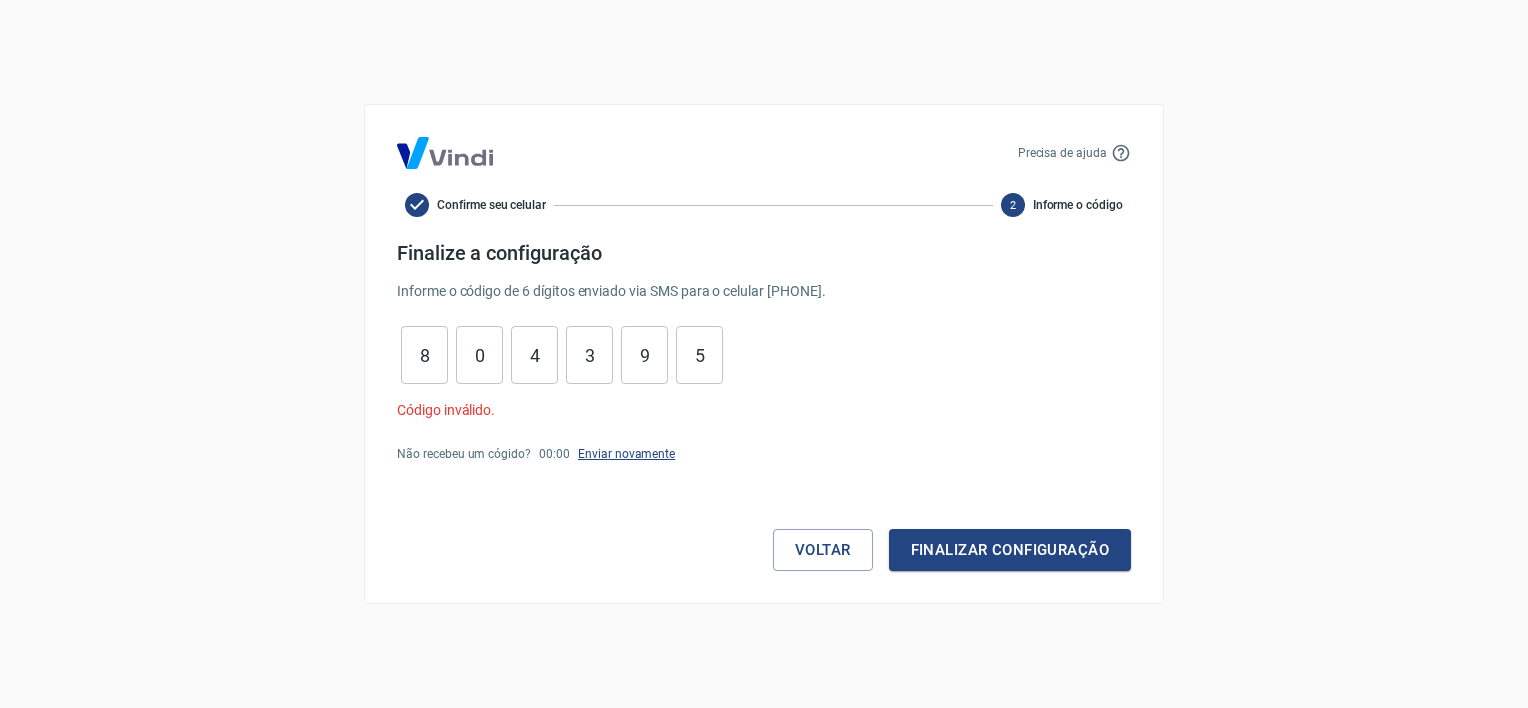 click on "Enviar novamente" at bounding box center [626, 454] 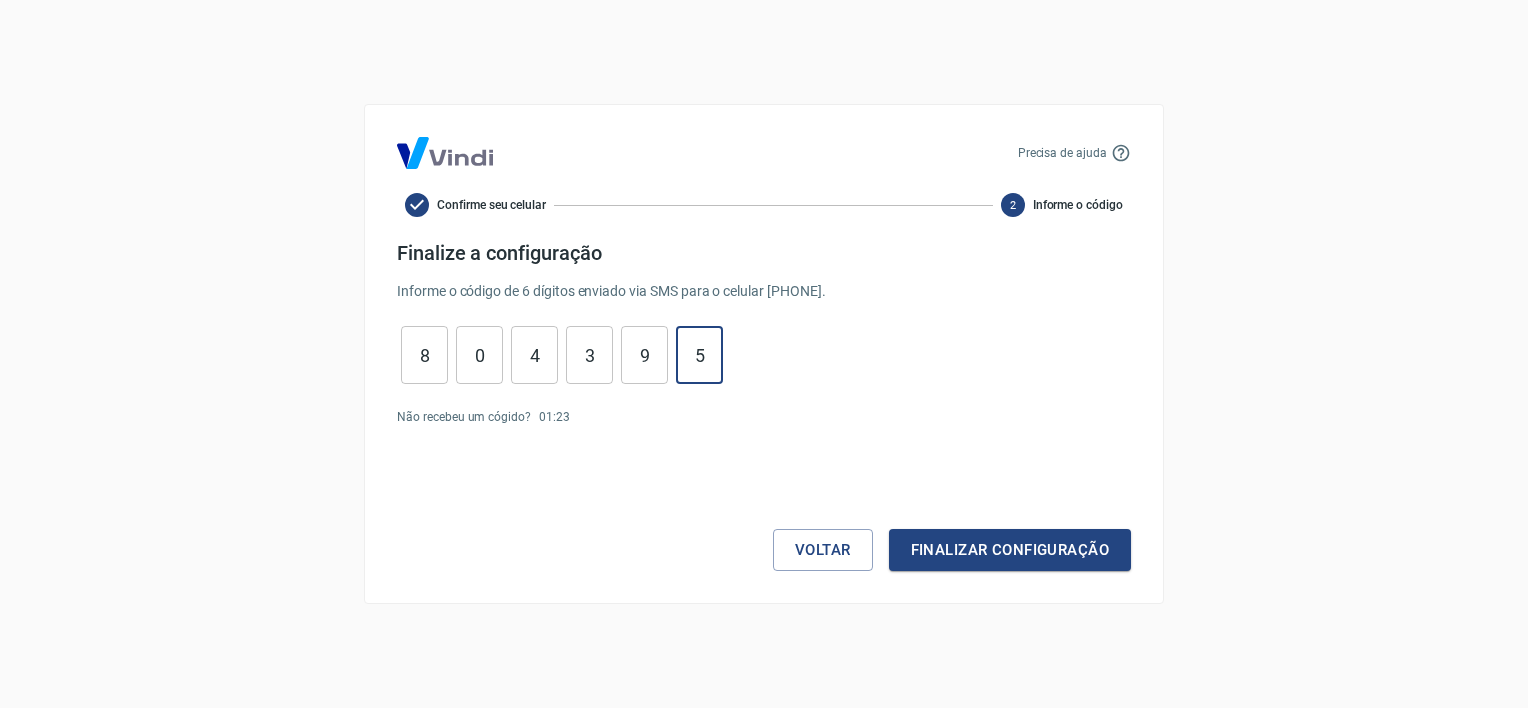 drag, startPoint x: 363, startPoint y: 365, endPoint x: 238, endPoint y: 365, distance: 125 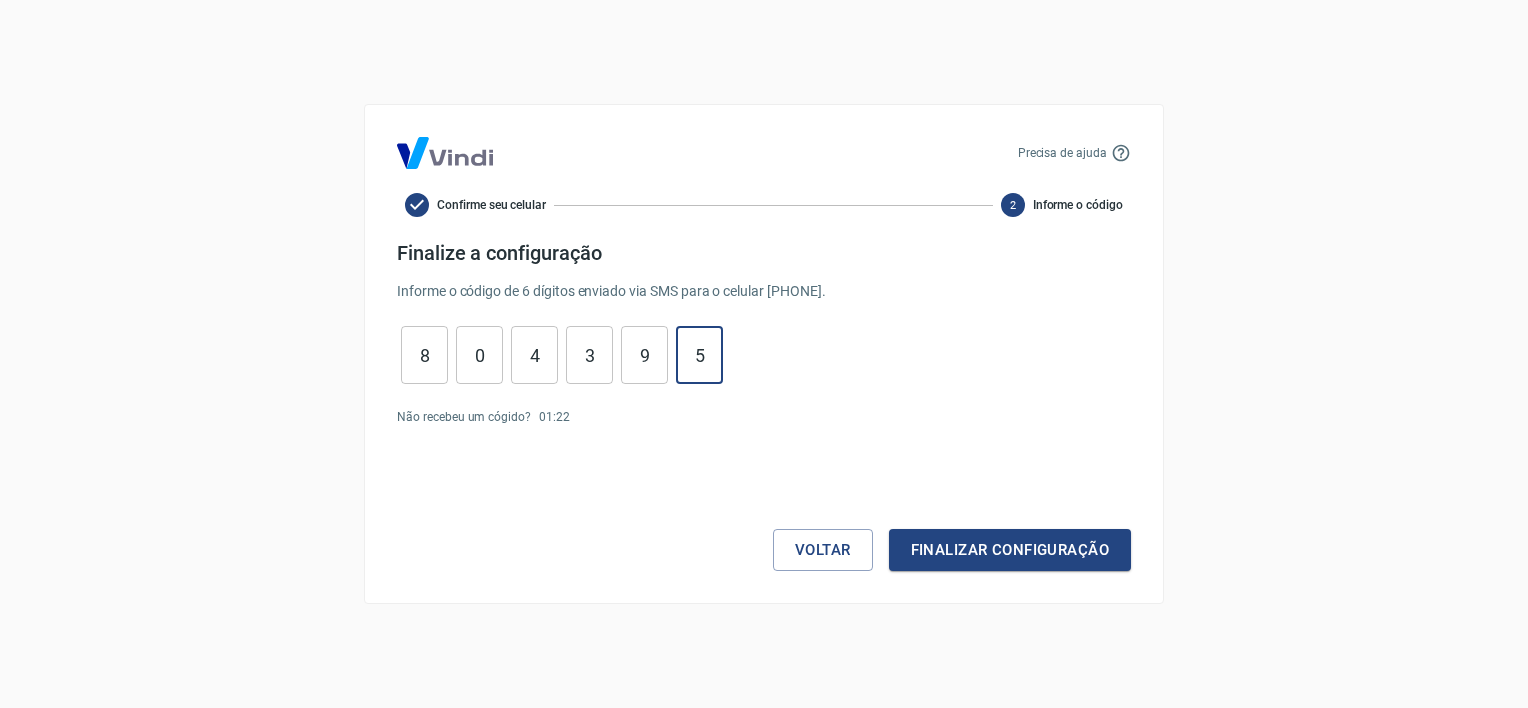 type on "5" 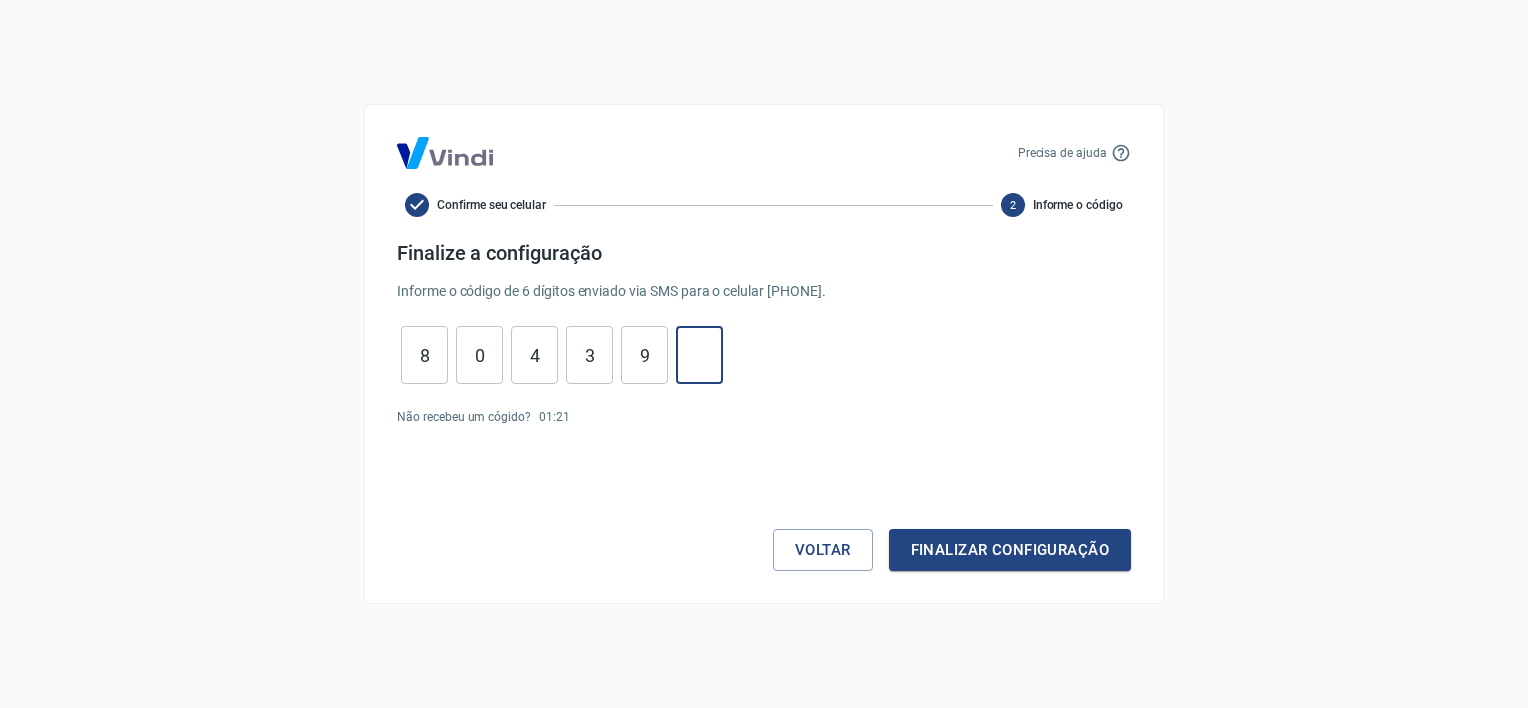 type 